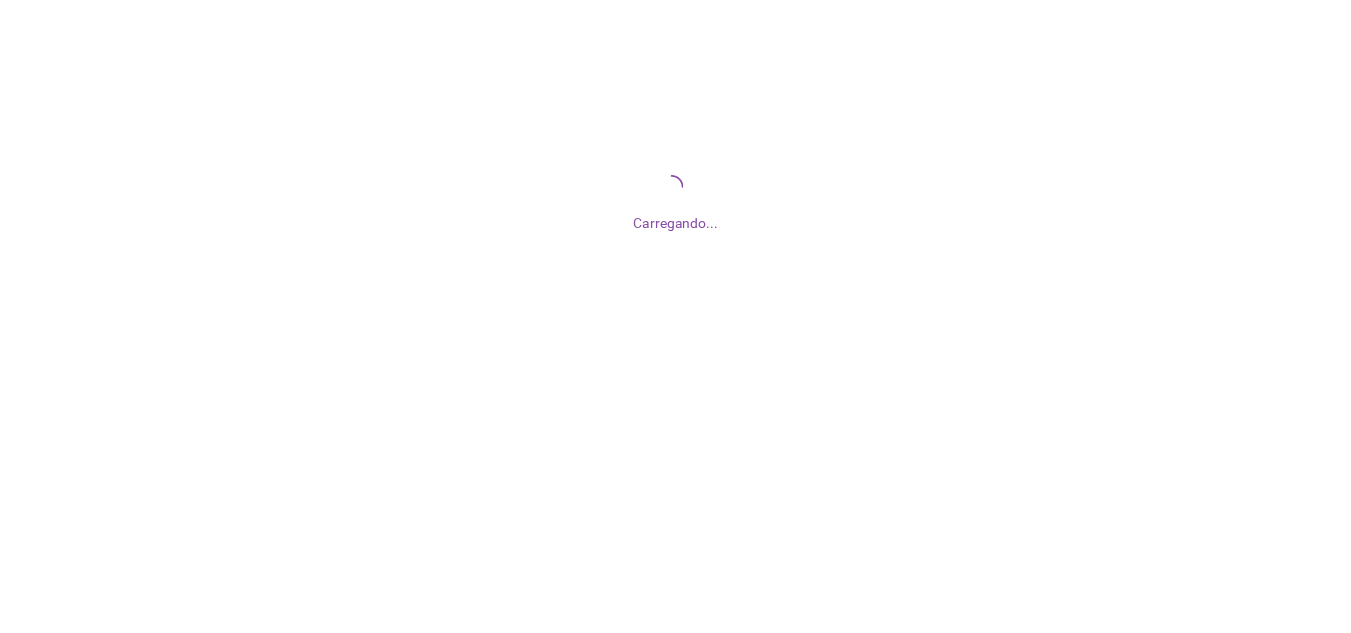 scroll, scrollTop: 0, scrollLeft: 0, axis: both 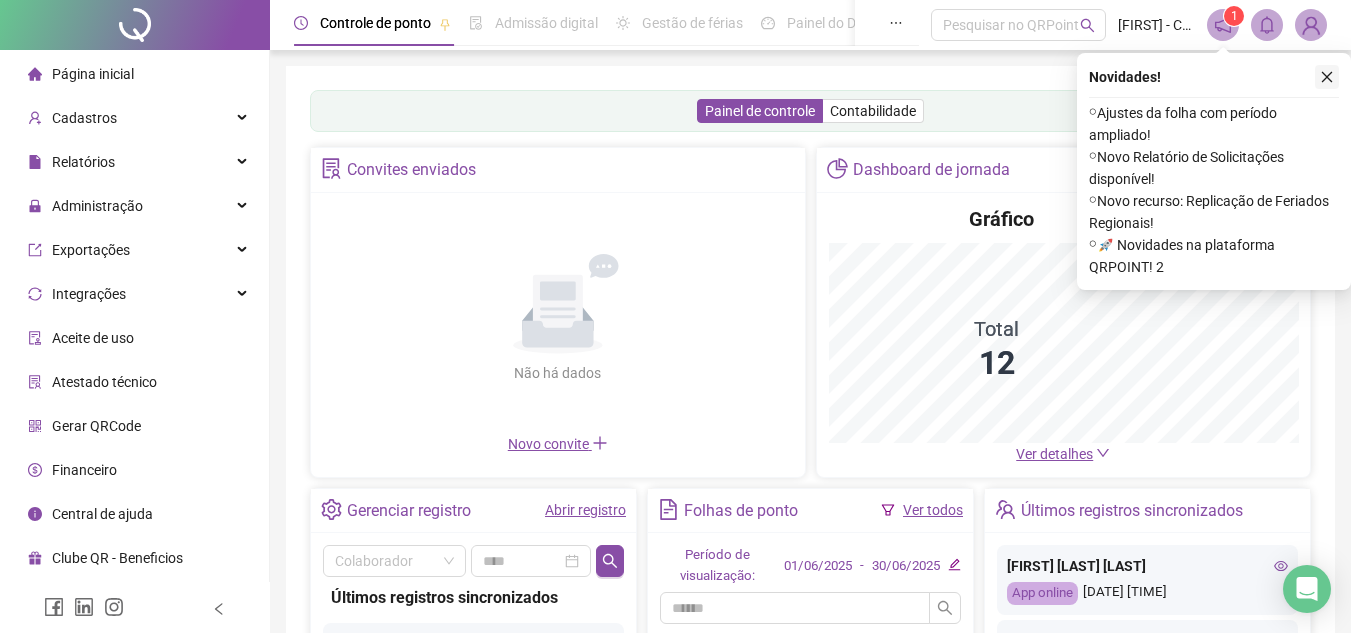 click at bounding box center (1327, 77) 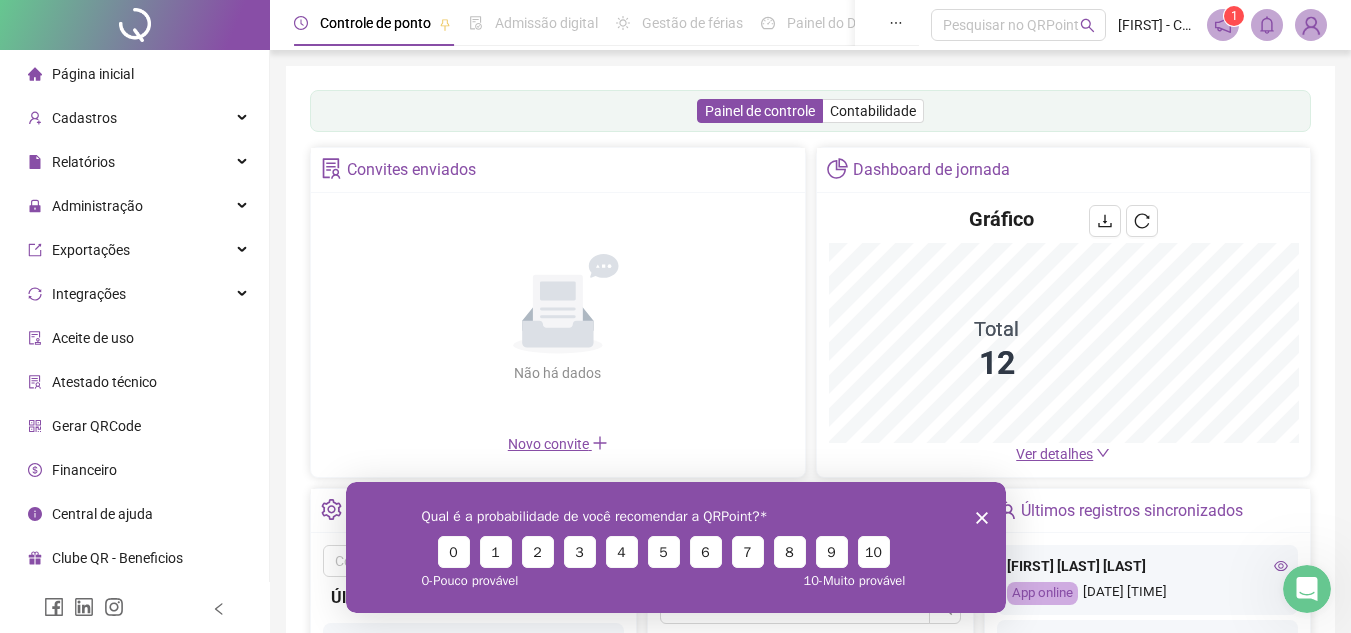 scroll, scrollTop: 0, scrollLeft: 0, axis: both 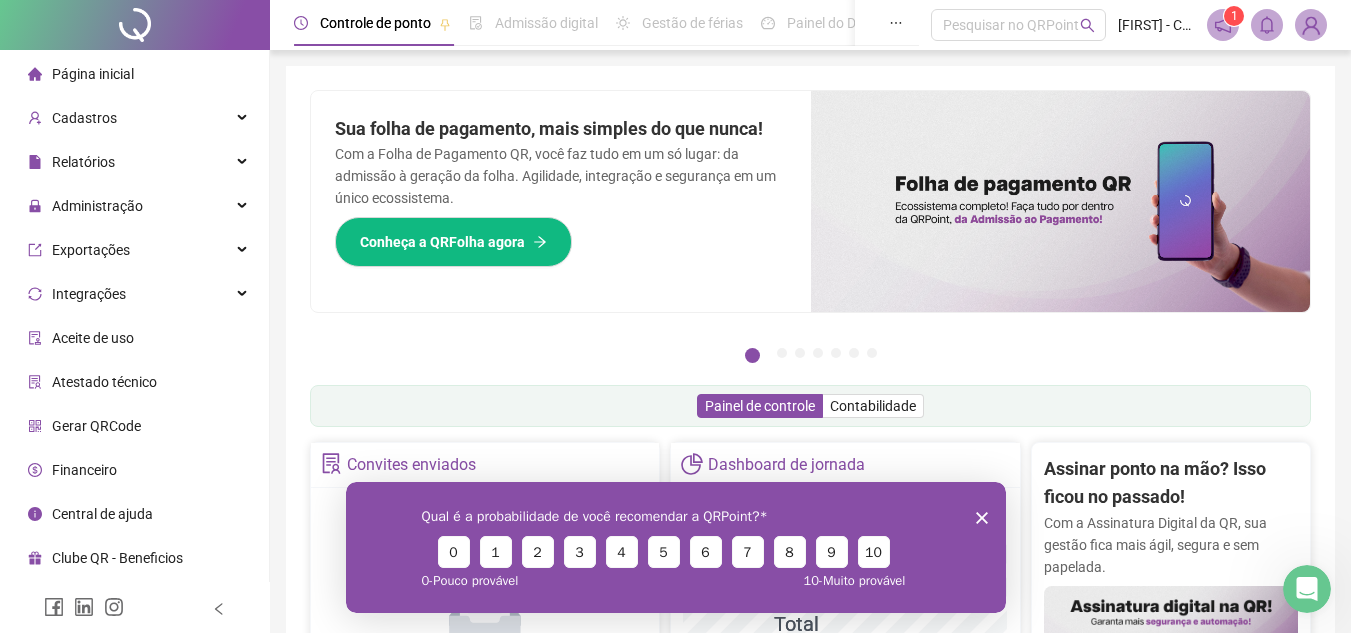 click 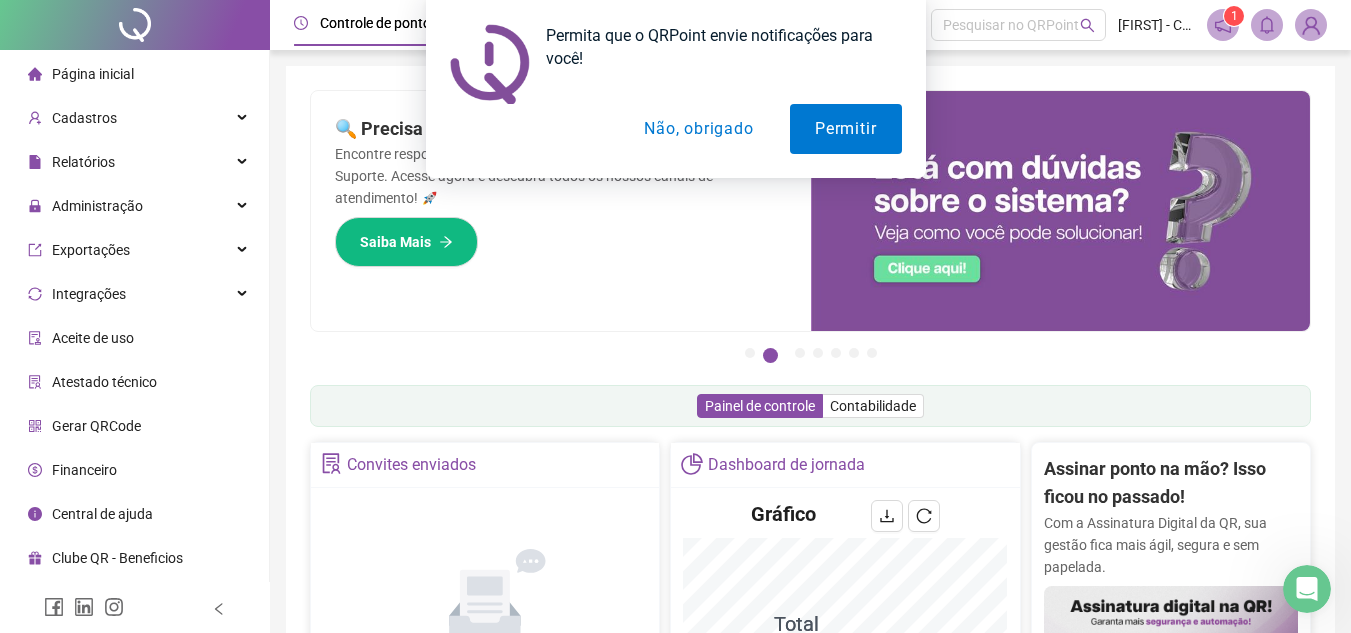 click on "Não, obrigado" at bounding box center (698, 129) 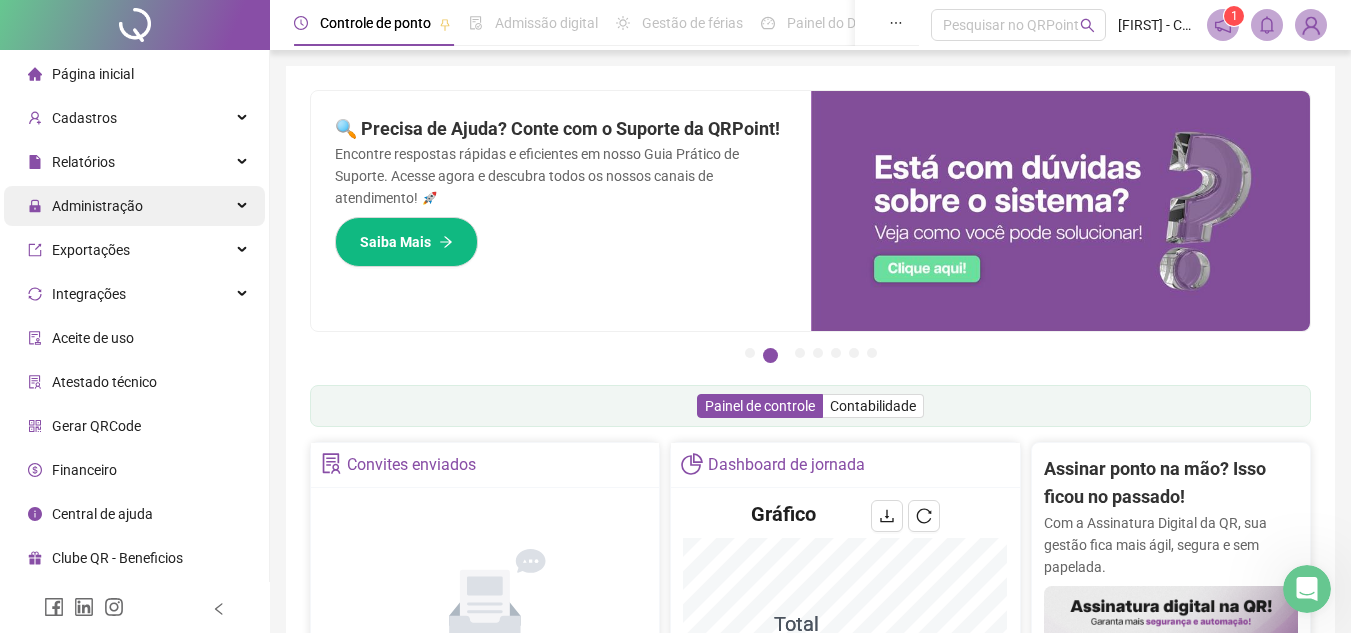 click on "Administração" at bounding box center [134, 206] 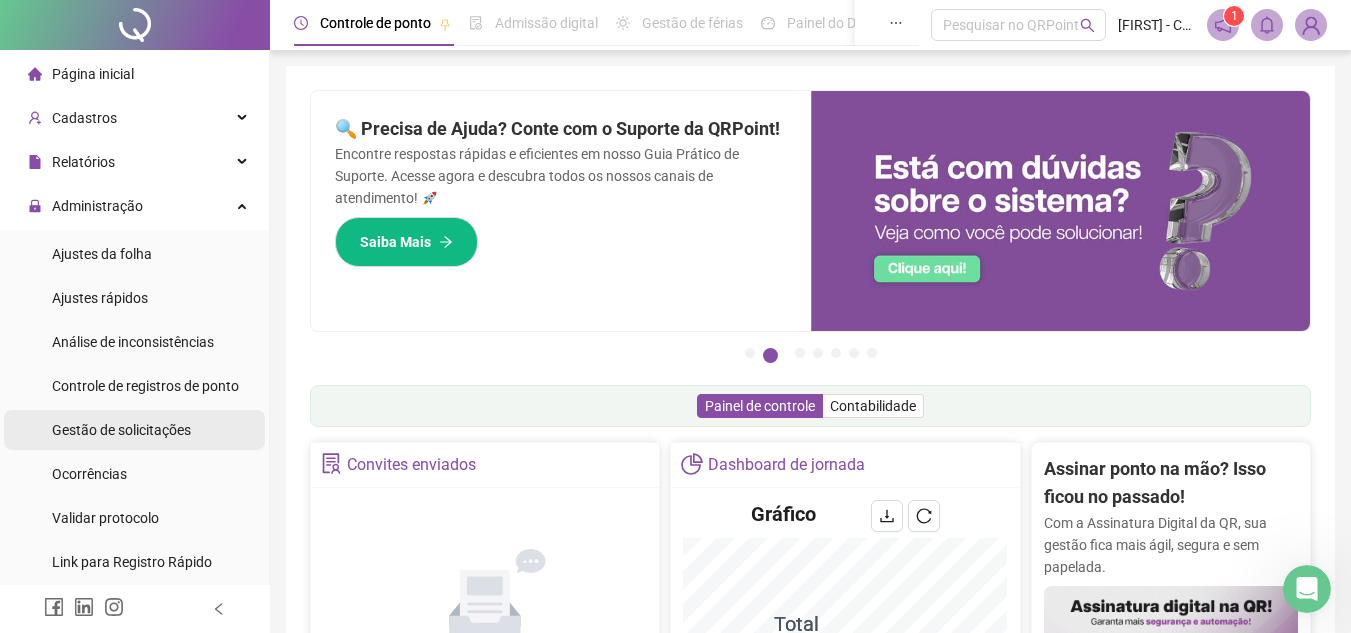 click on "Gestão de solicitações" at bounding box center (121, 430) 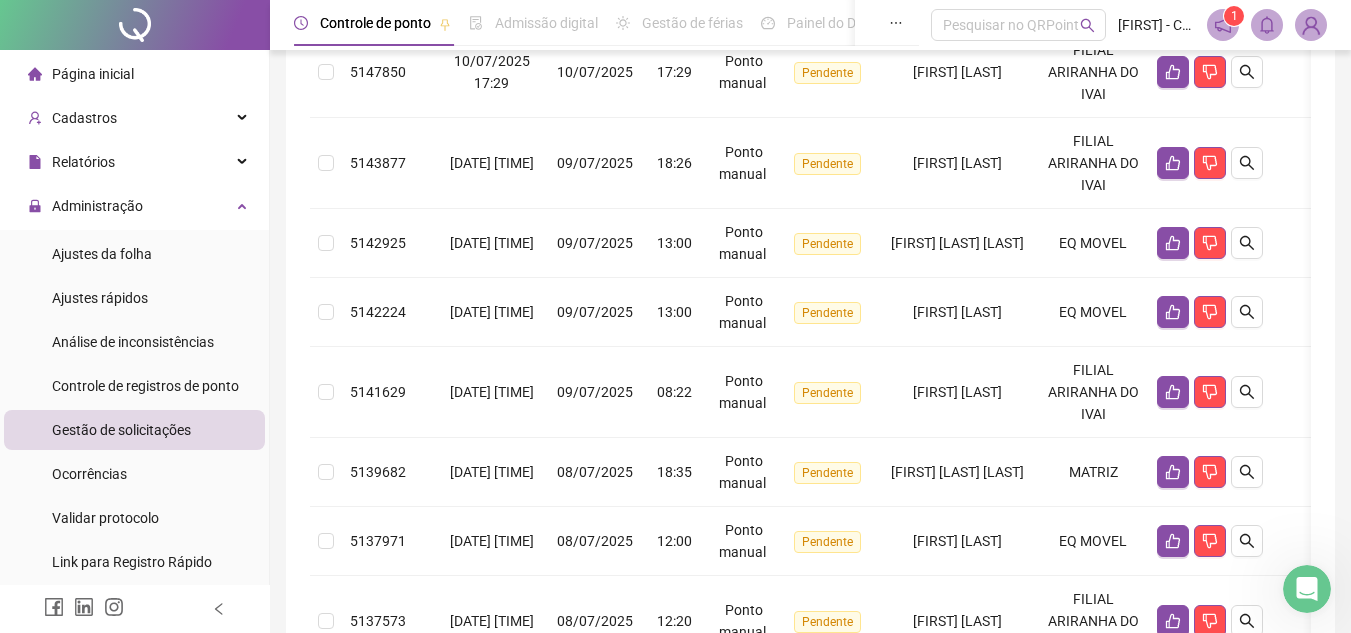 scroll, scrollTop: 858, scrollLeft: 0, axis: vertical 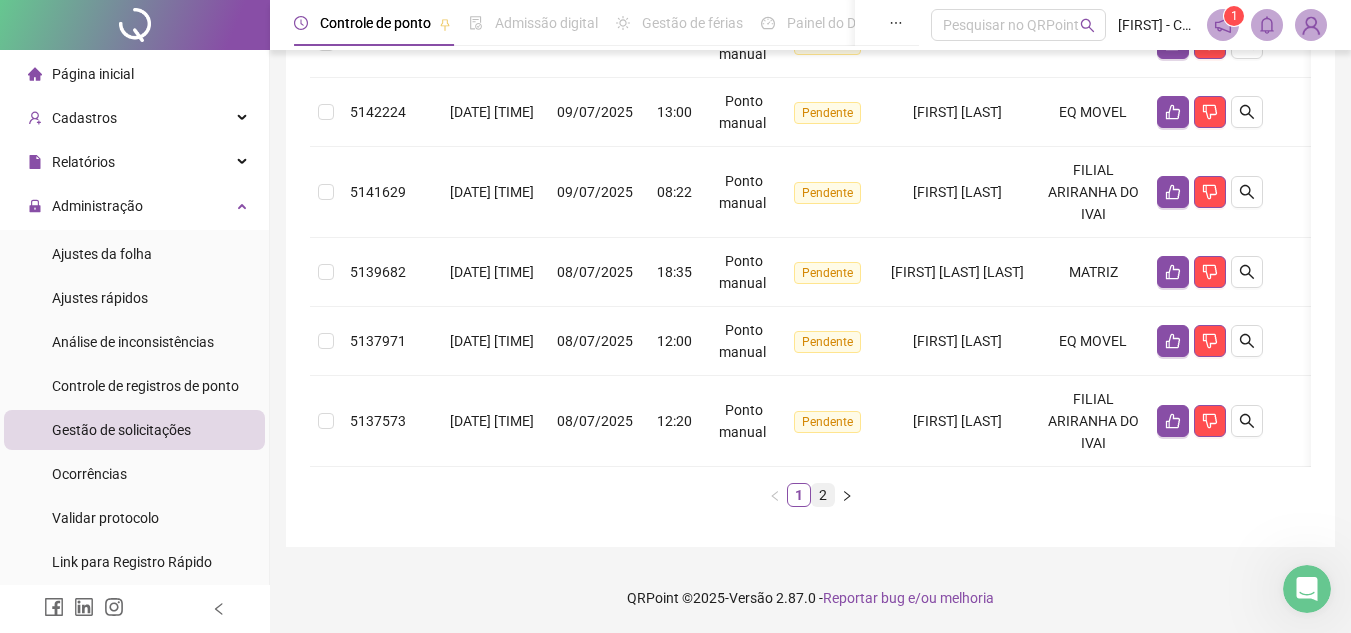 click on "2" at bounding box center [823, 495] 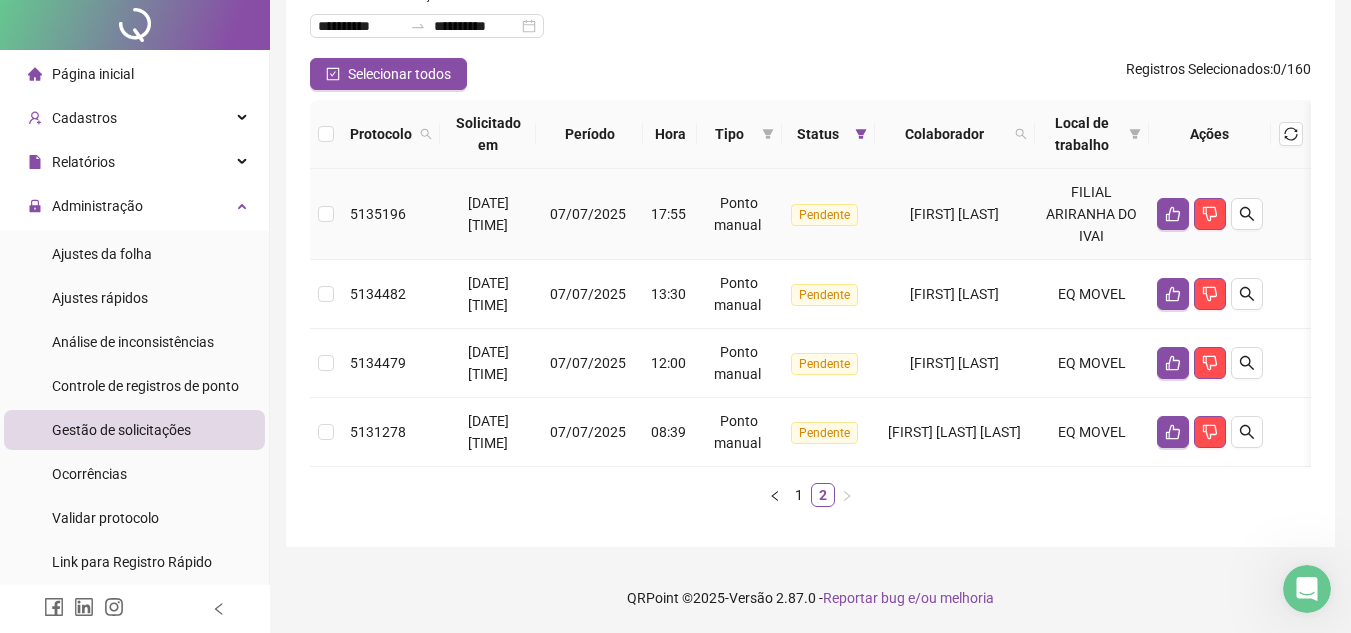 scroll, scrollTop: 0, scrollLeft: 0, axis: both 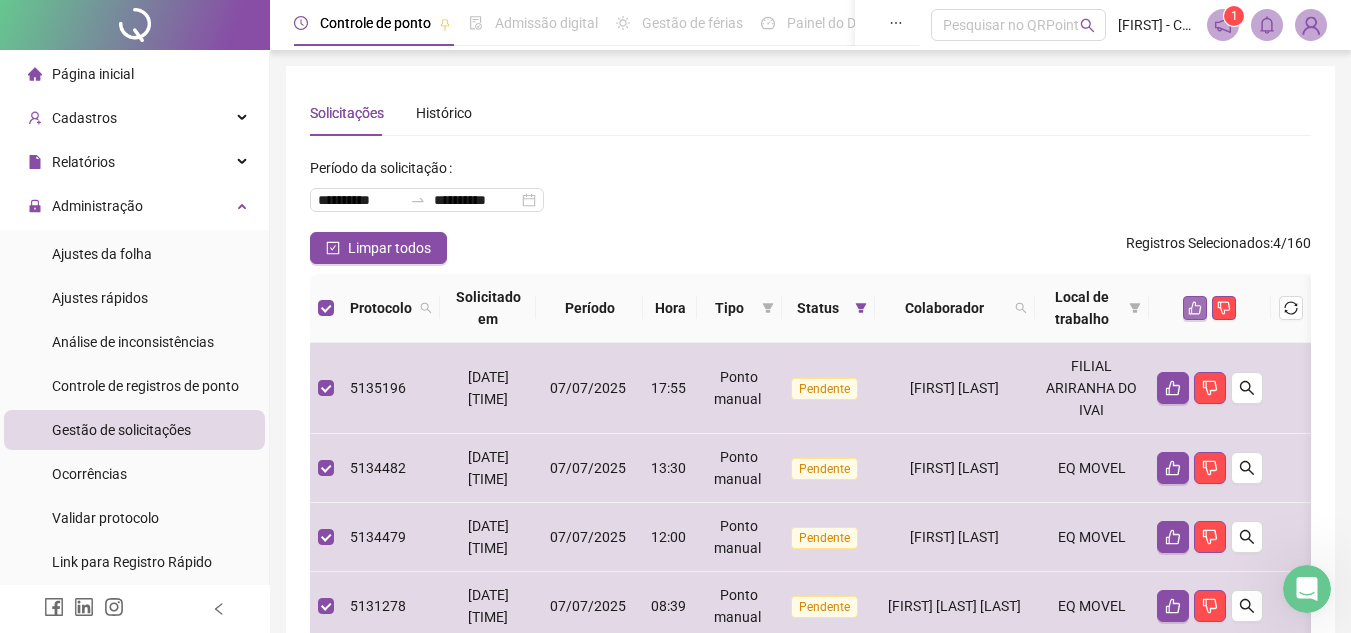 click 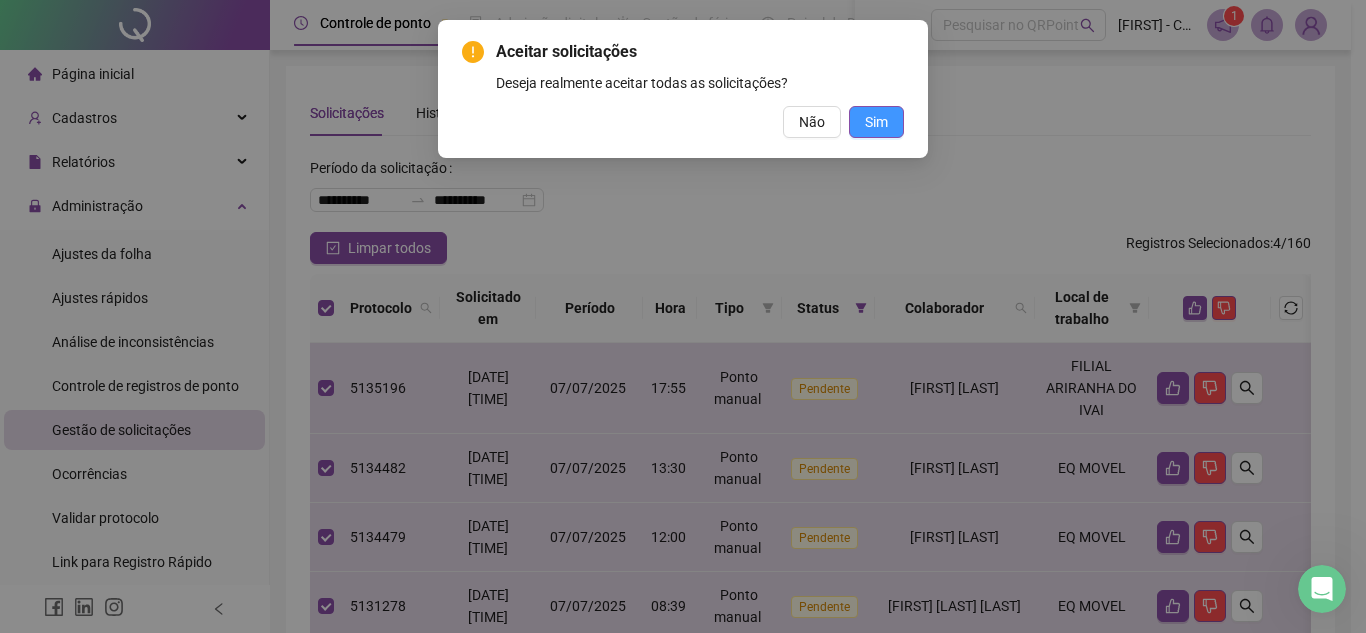 click on "Sim" at bounding box center (876, 122) 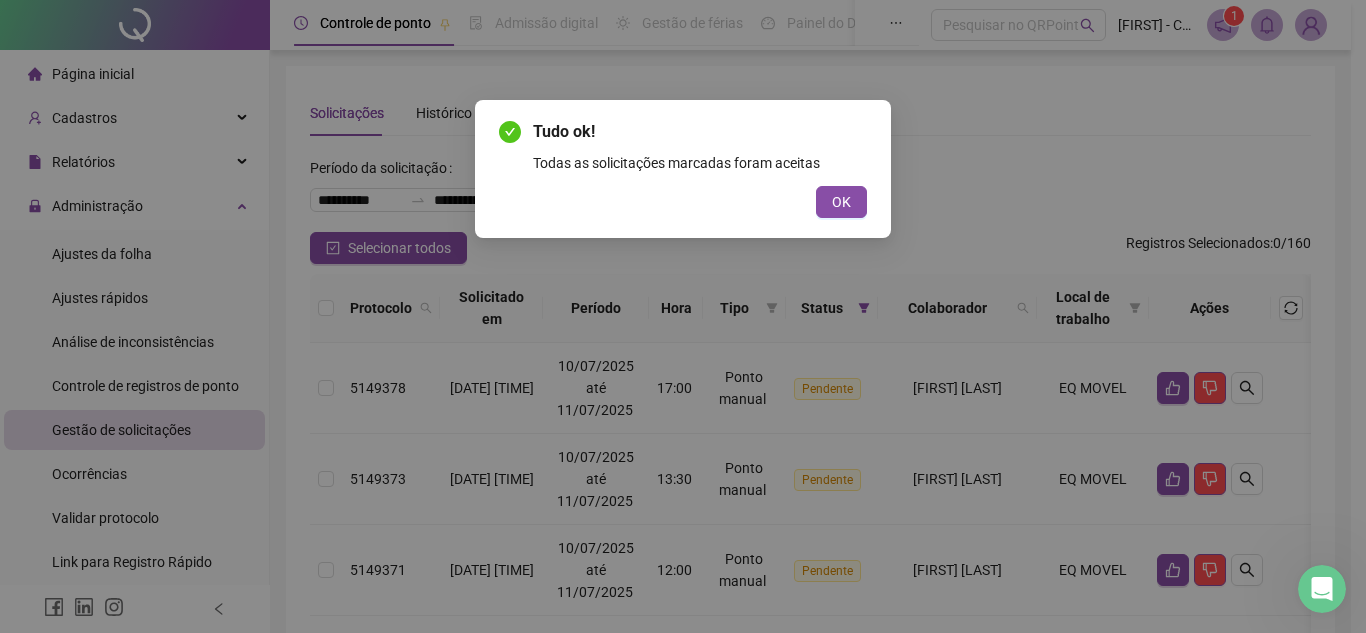 drag, startPoint x: 854, startPoint y: 208, endPoint x: 798, endPoint y: 207, distance: 56.008926 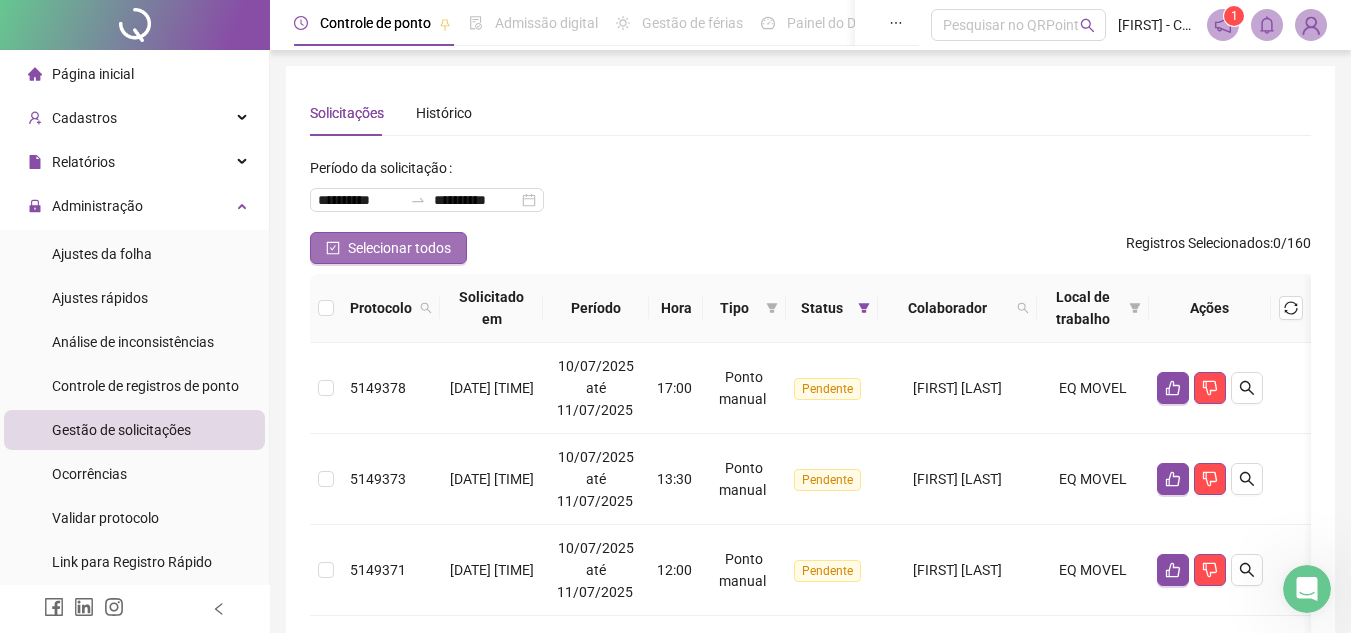 click on "Selecionar todos" at bounding box center (388, 248) 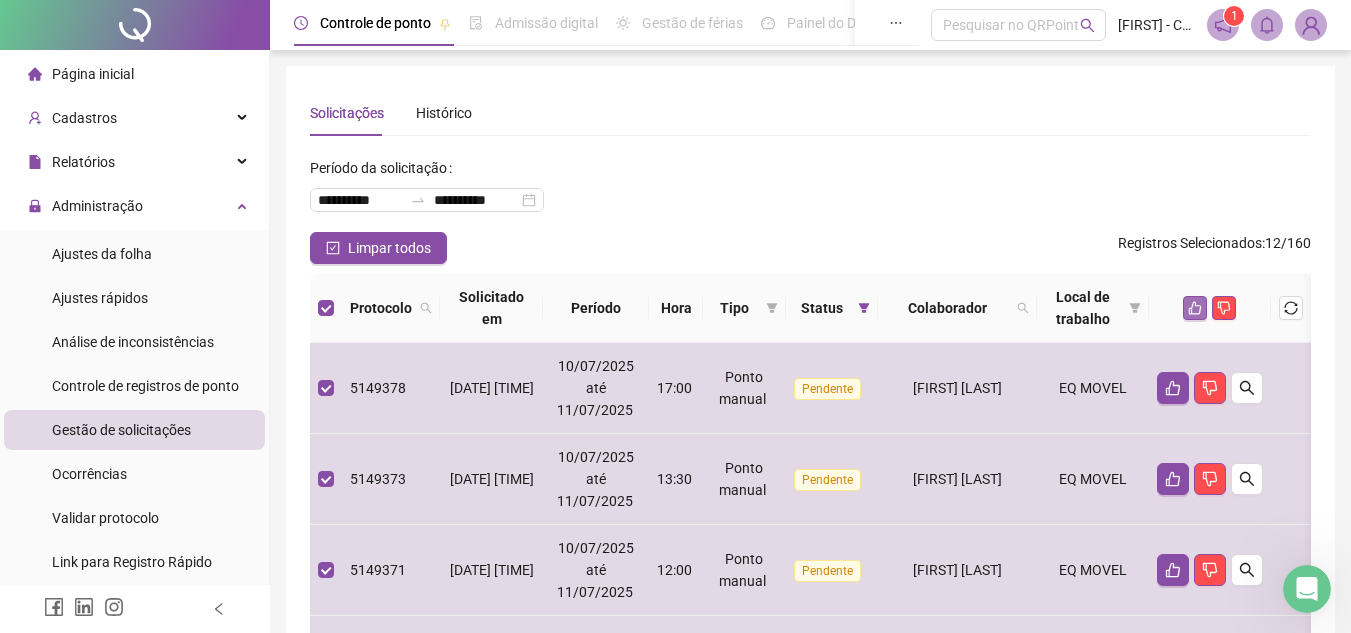 click 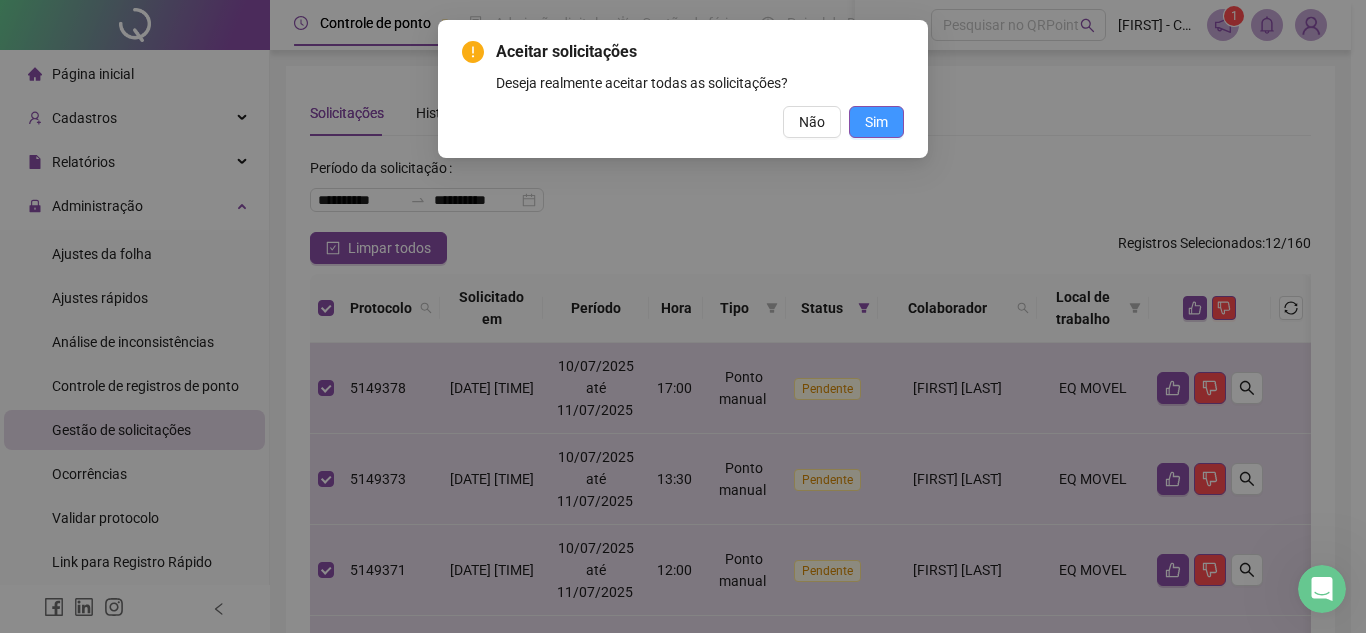click on "Sim" at bounding box center [876, 122] 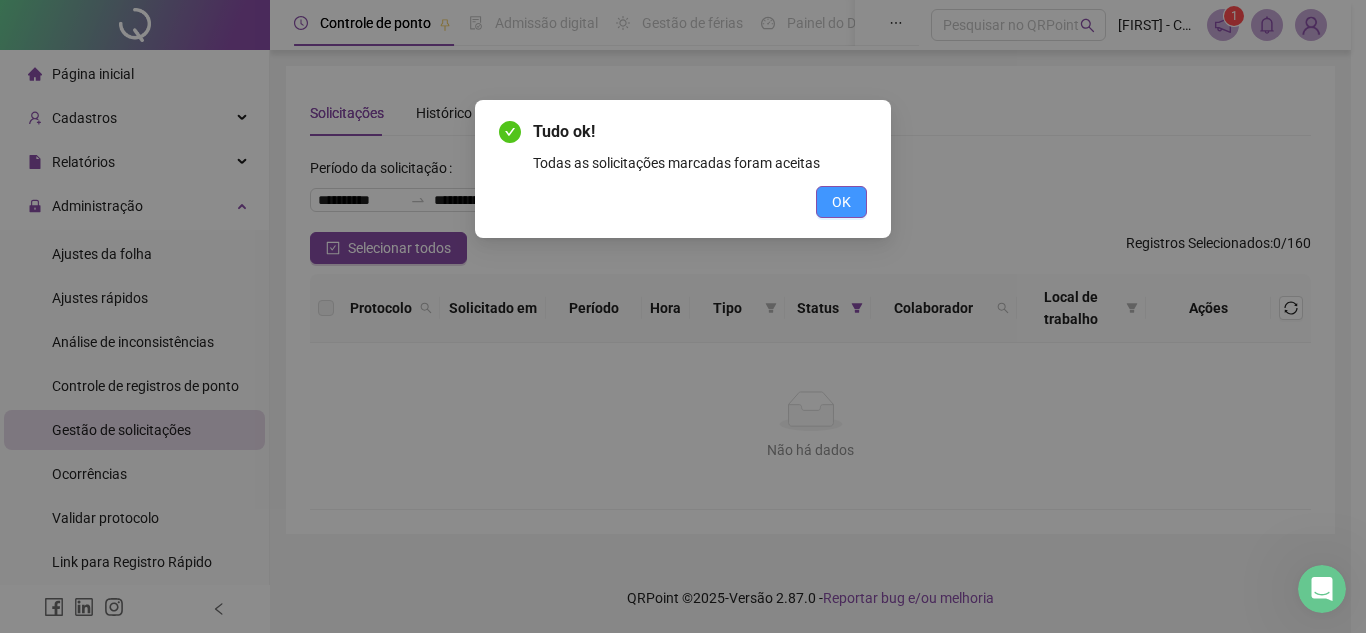 click on "OK" at bounding box center (841, 202) 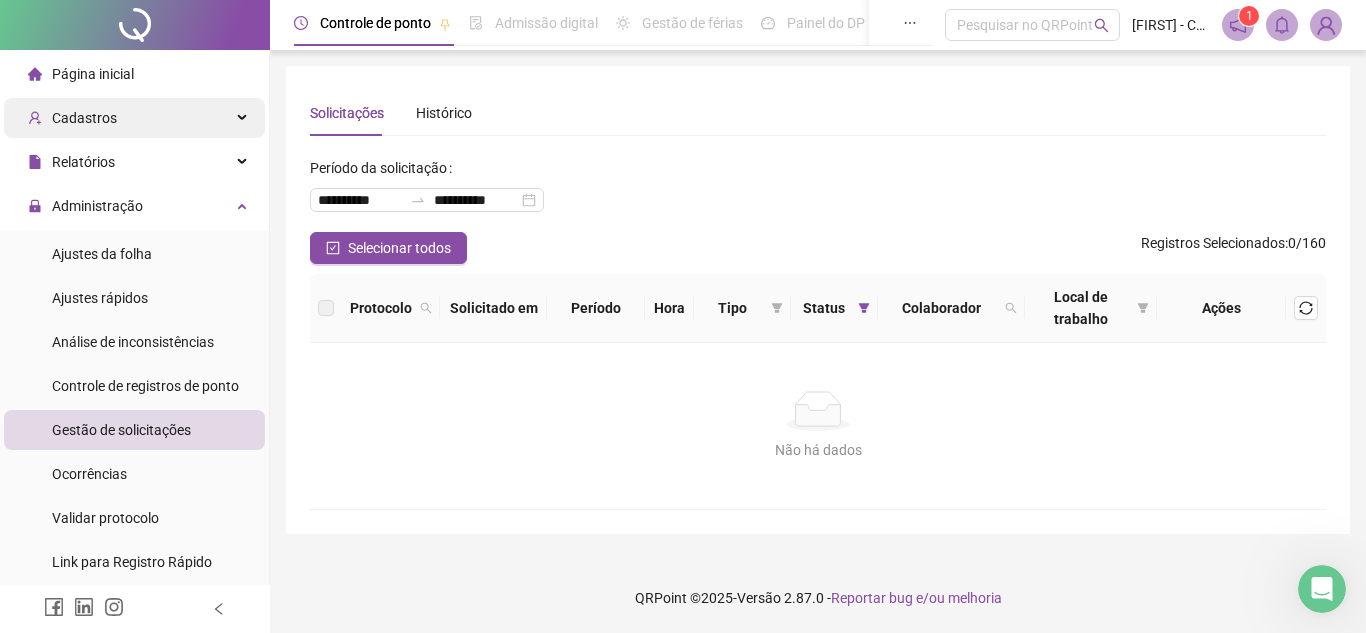 click on "Cadastros" at bounding box center [84, 118] 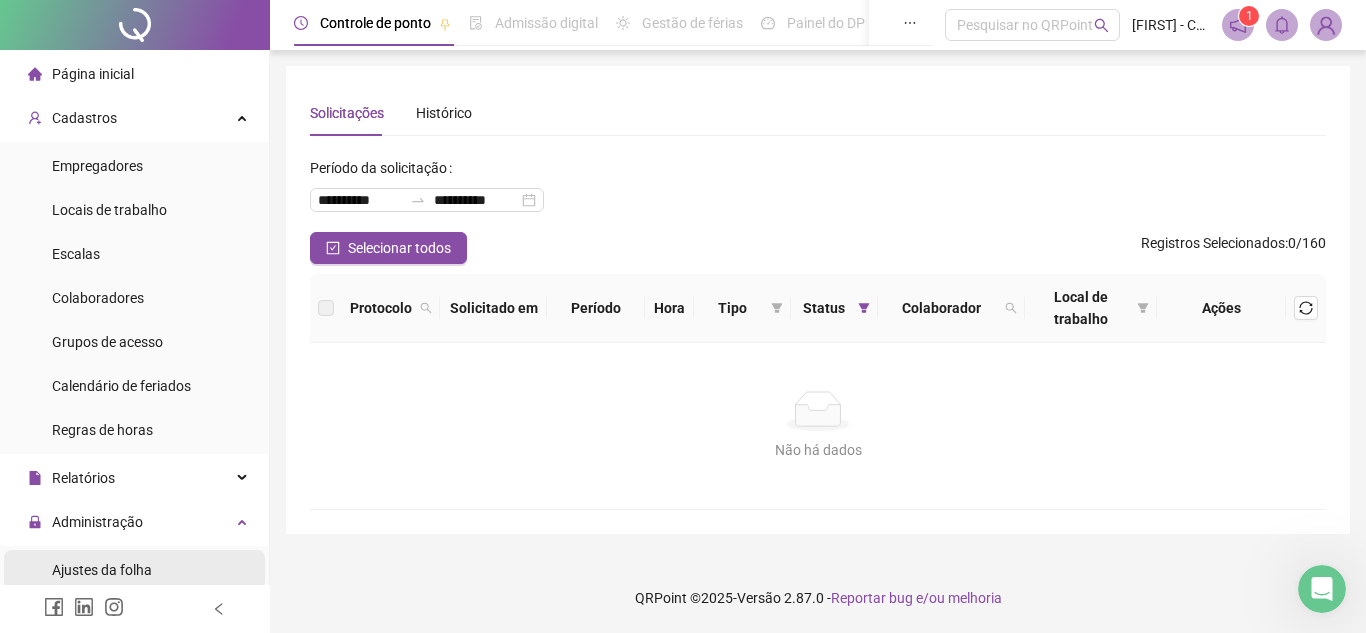 click on "Ajustes da folha" at bounding box center [102, 570] 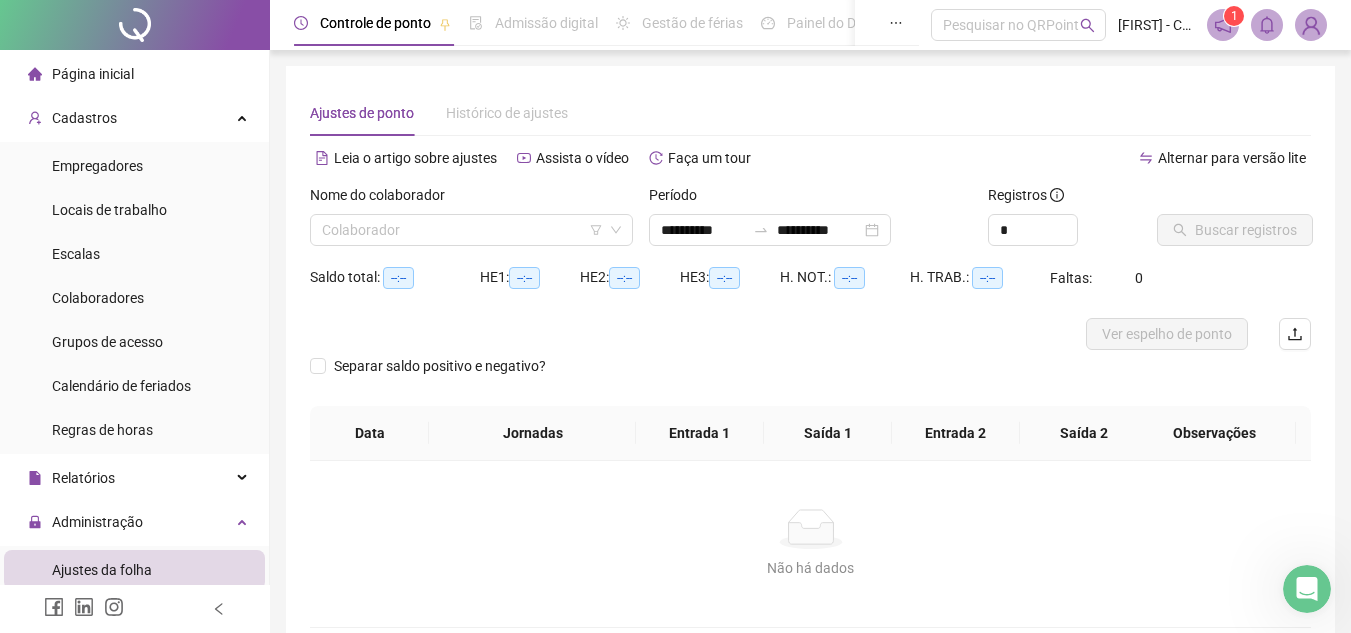 scroll, scrollTop: 200, scrollLeft: 0, axis: vertical 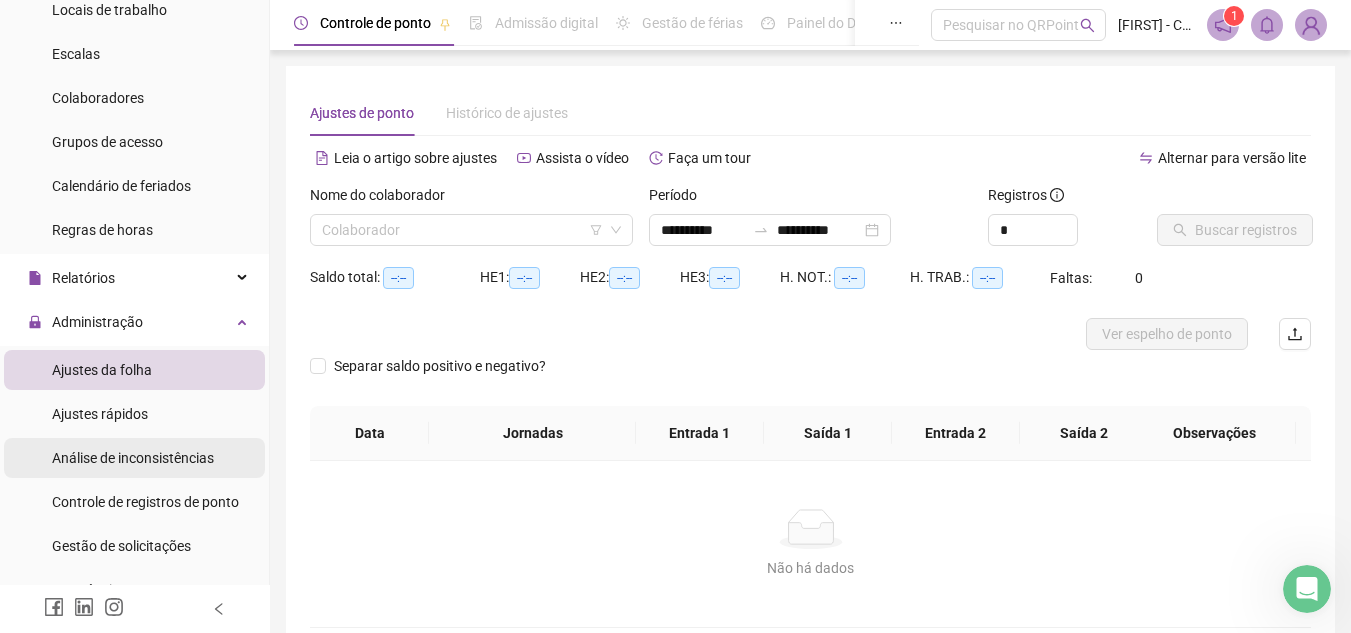 click on "Análise de inconsistências" at bounding box center (133, 458) 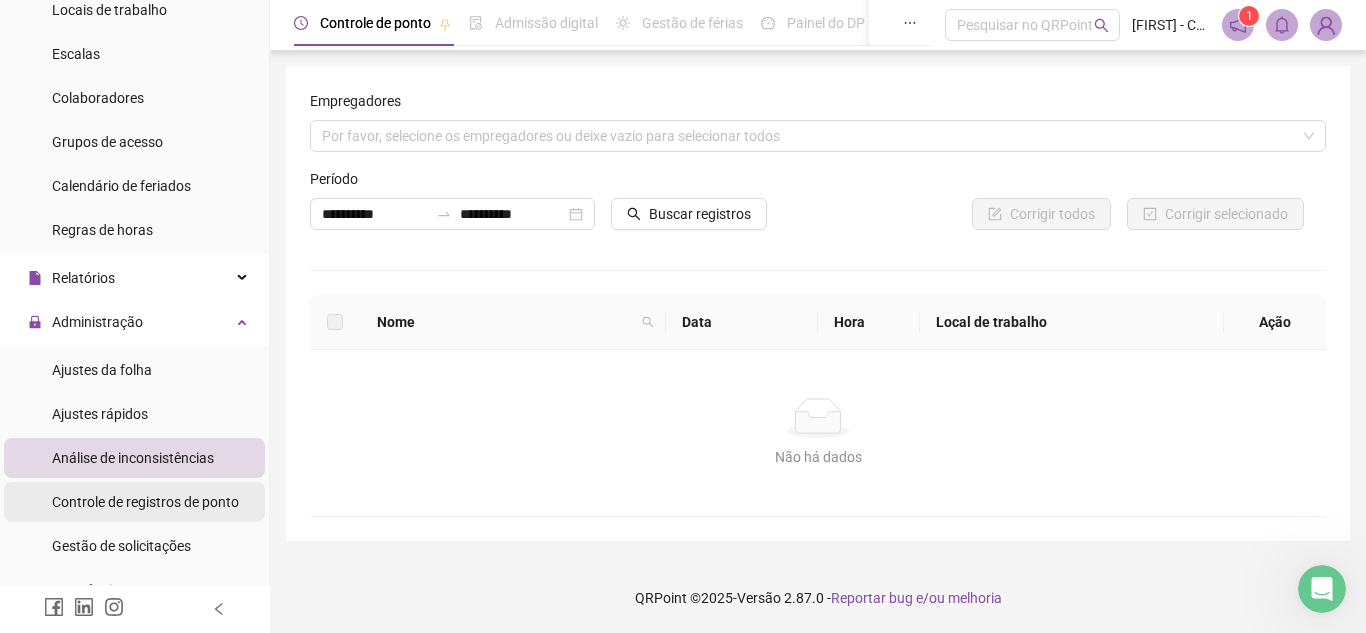 click on "Controle de registros de ponto" at bounding box center [145, 502] 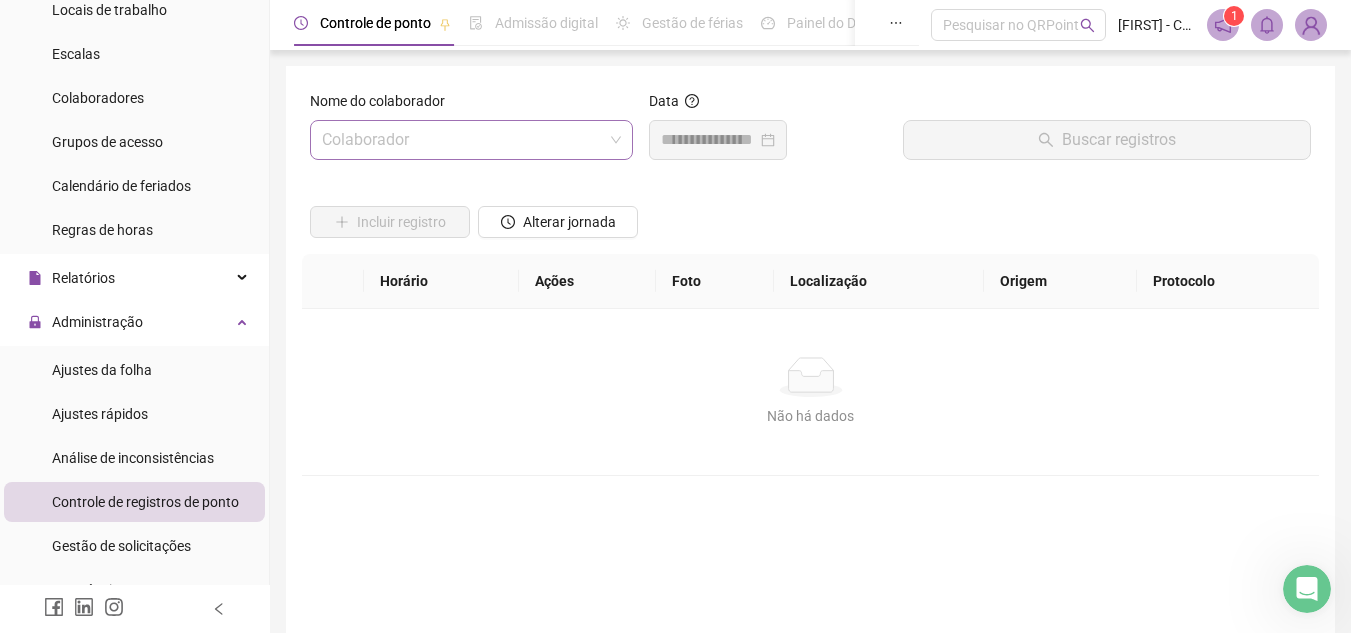 click at bounding box center (465, 140) 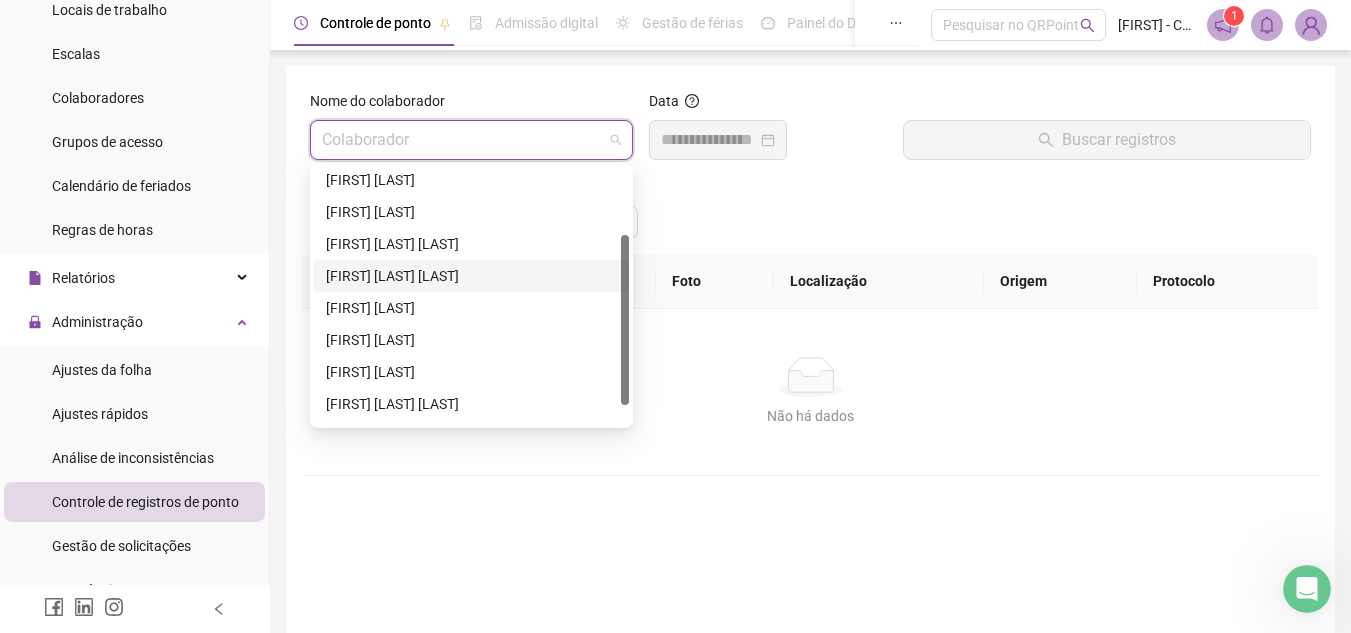 scroll, scrollTop: 128, scrollLeft: 0, axis: vertical 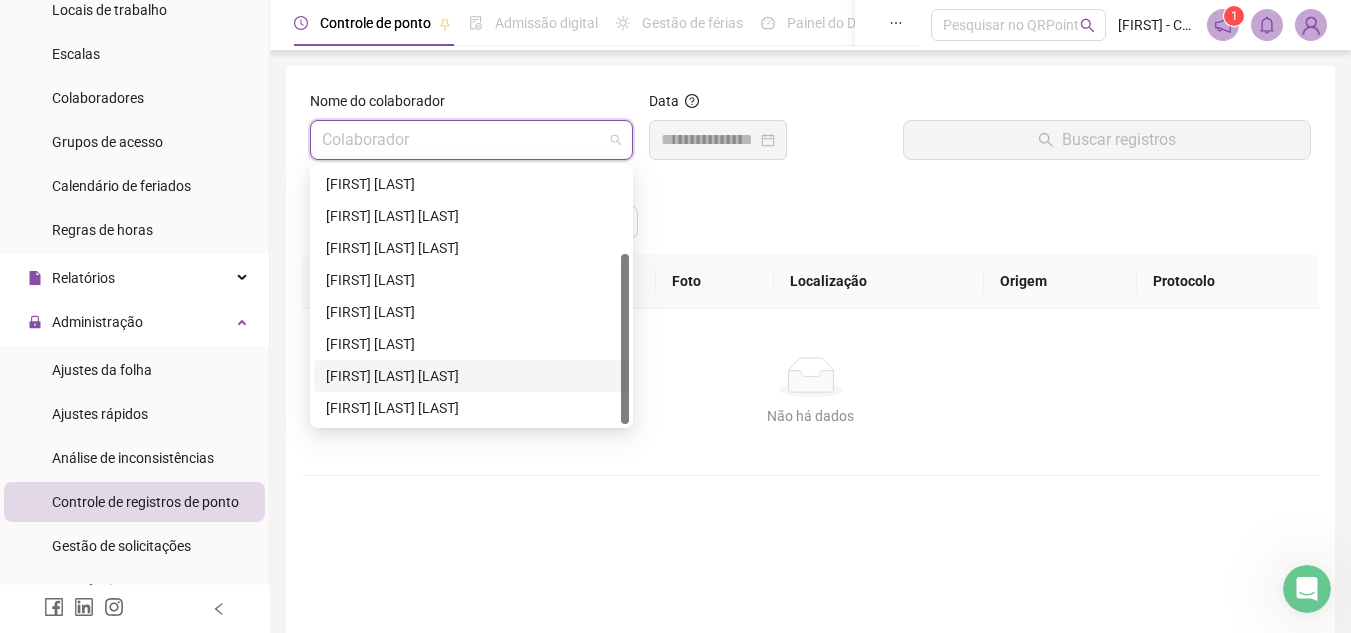 click on "[FIRST] [LAST] [LAST]" at bounding box center (471, 376) 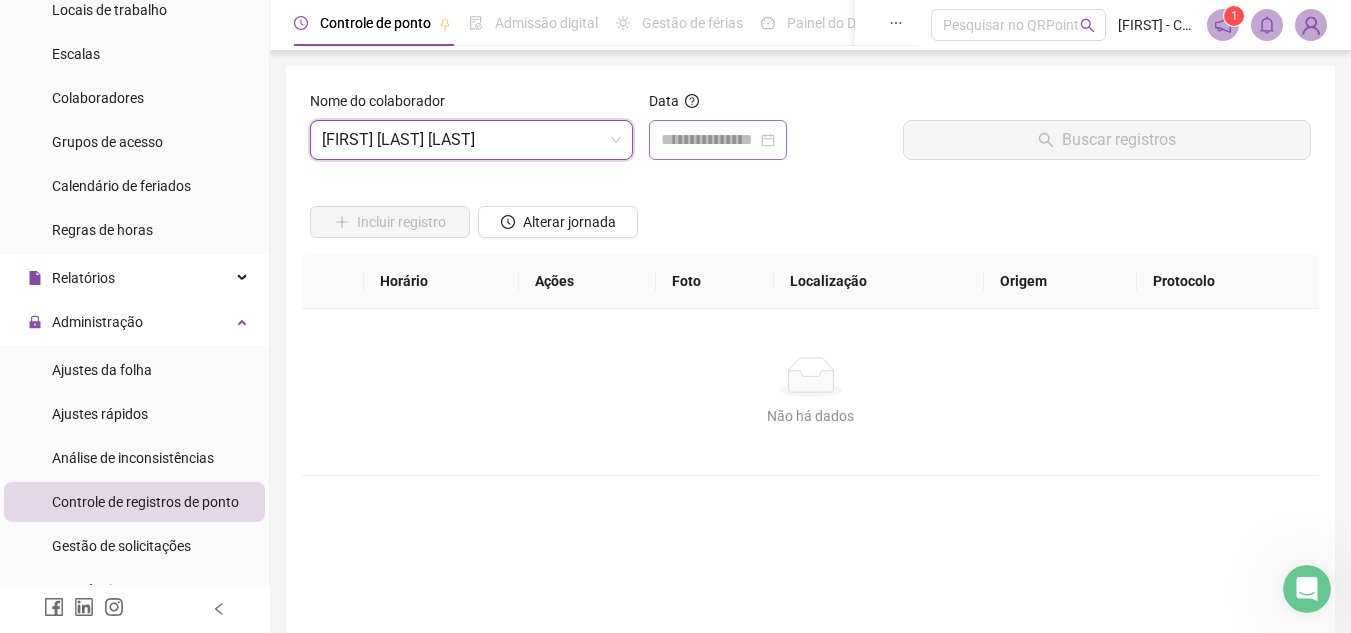 click at bounding box center (718, 140) 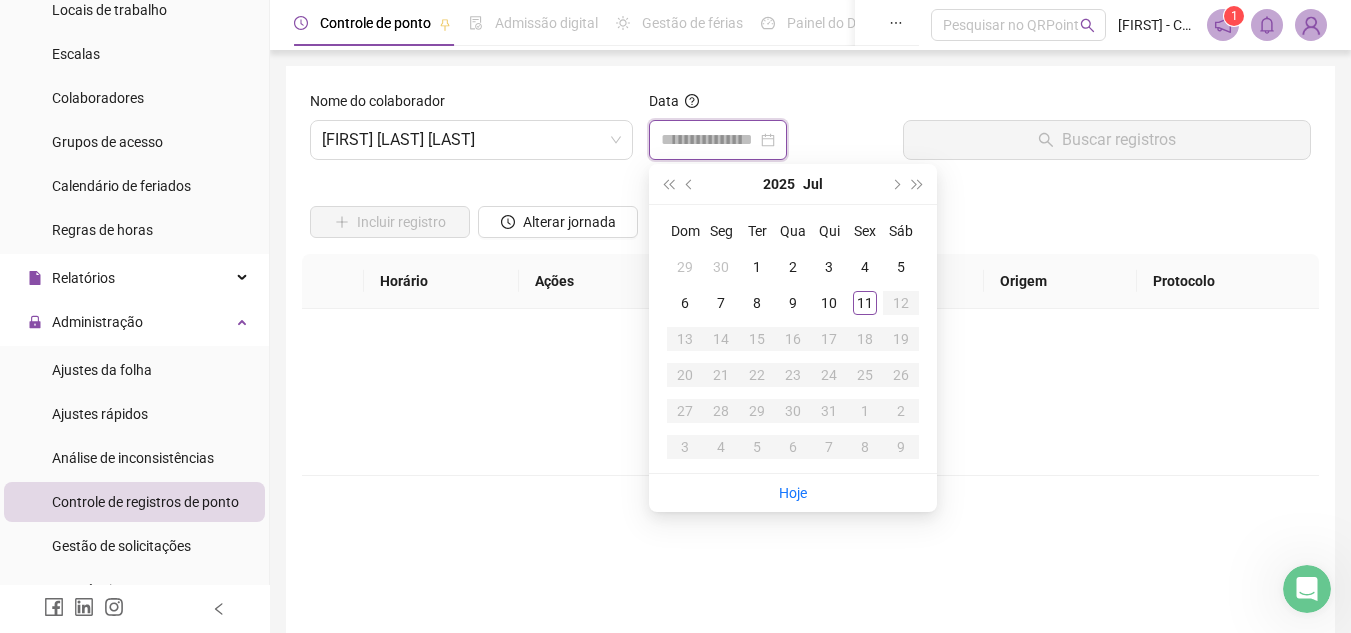 click at bounding box center [718, 140] 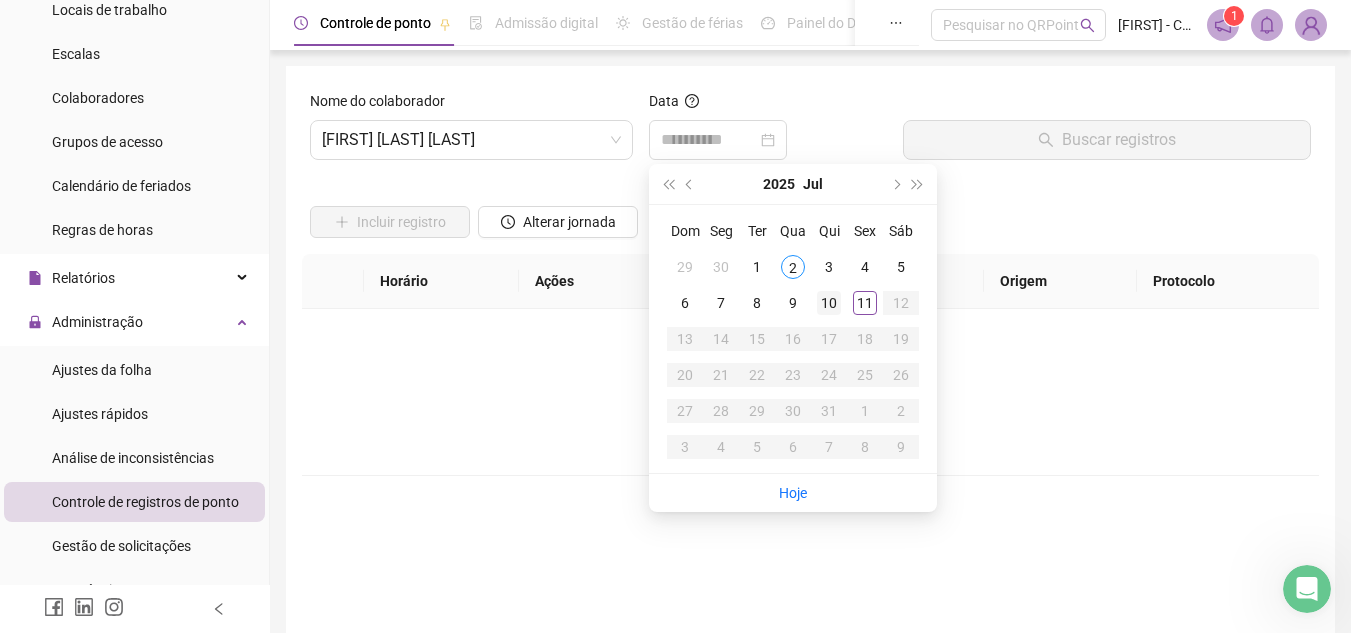 click on "10" at bounding box center (829, 303) 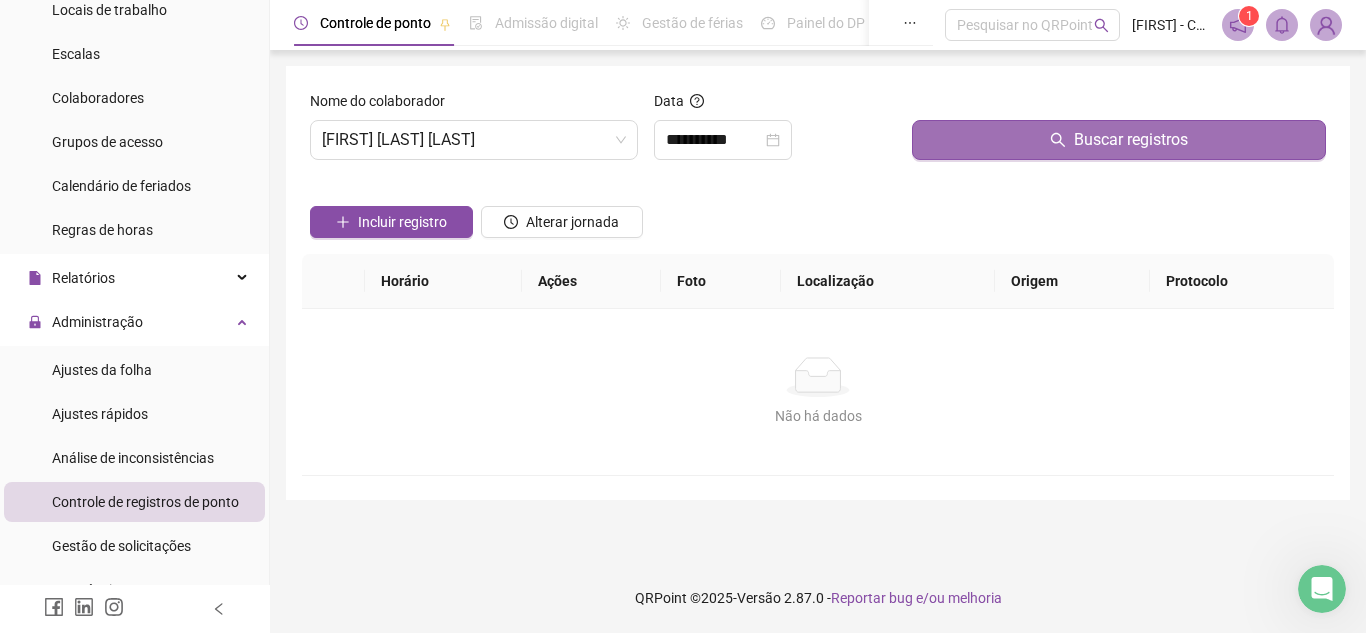 click on "Buscar registros" at bounding box center [1119, 140] 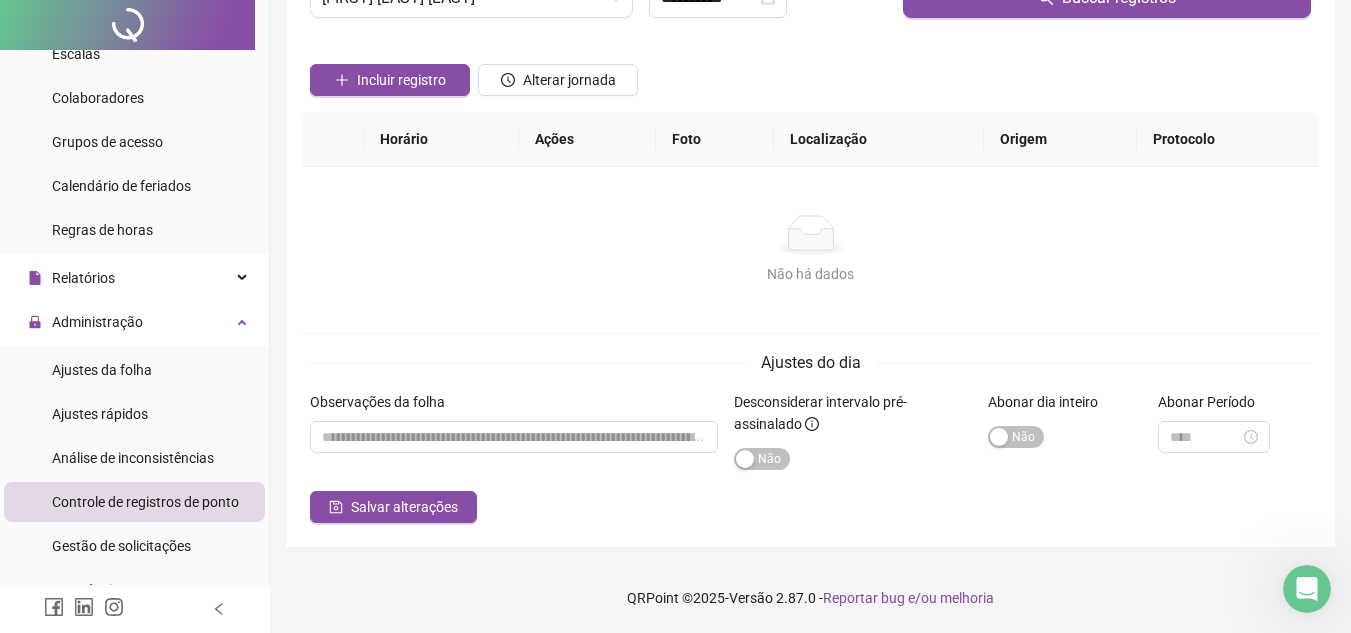 scroll, scrollTop: 0, scrollLeft: 0, axis: both 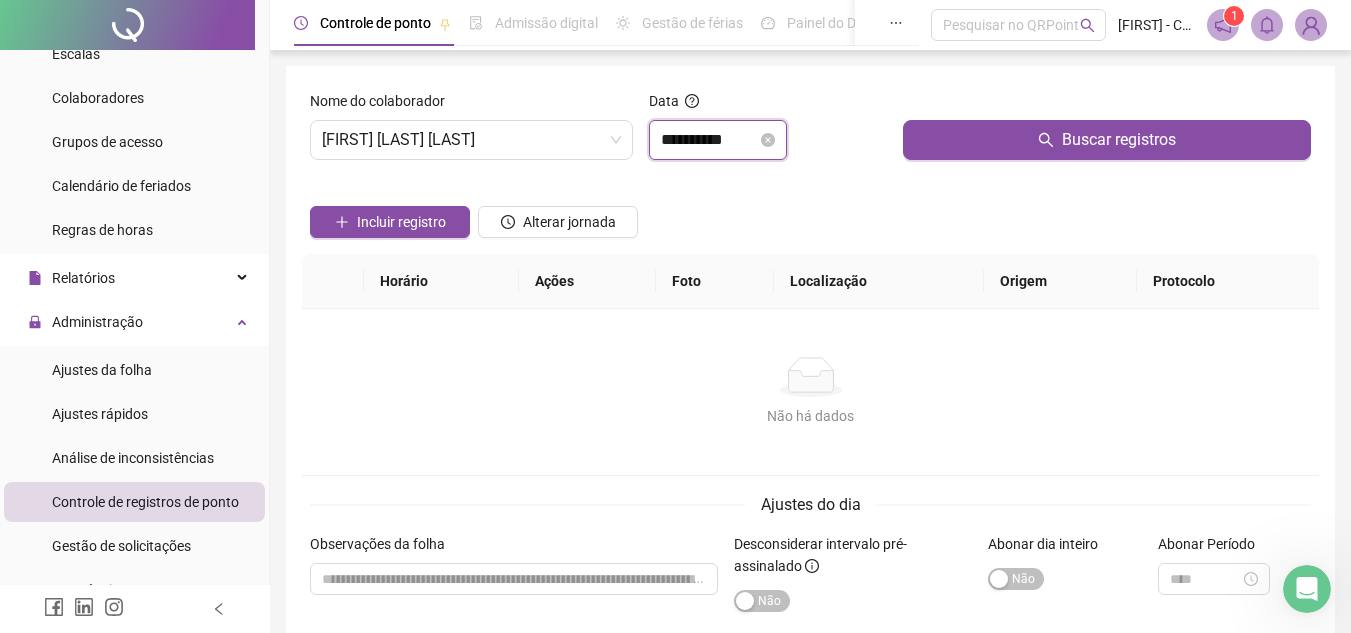click on "**********" at bounding box center [709, 140] 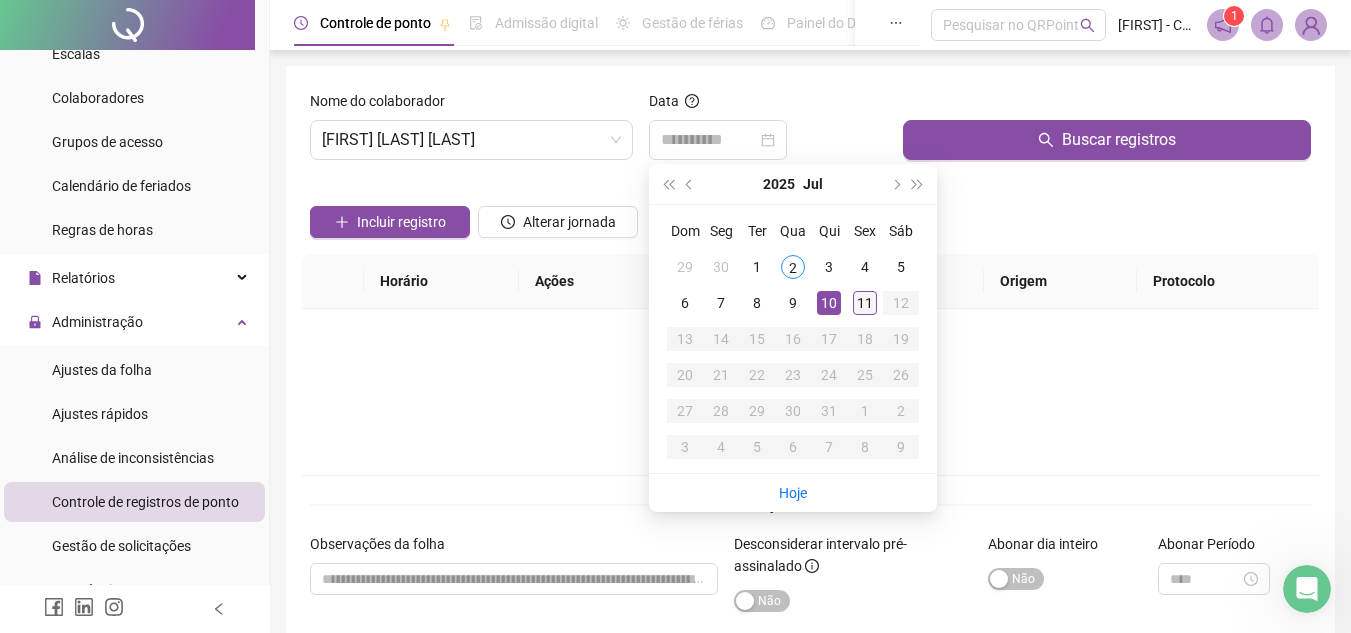 click on "11" at bounding box center [865, 303] 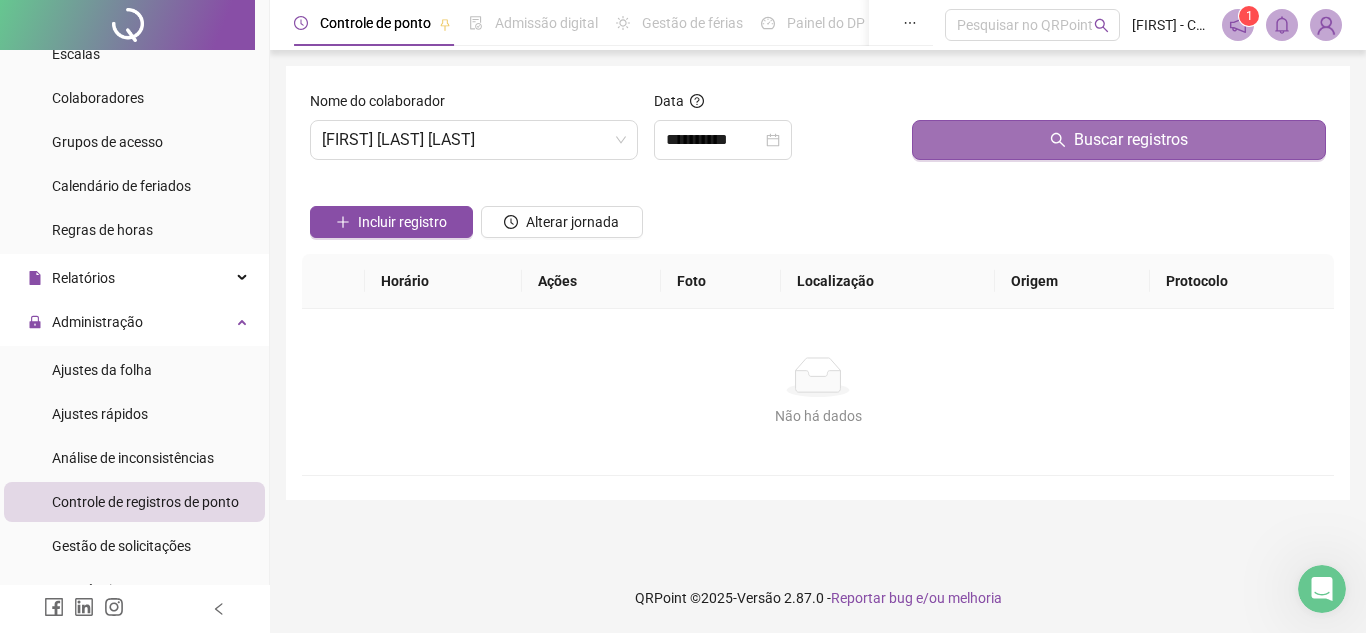 click on "Buscar registros" at bounding box center [1119, 140] 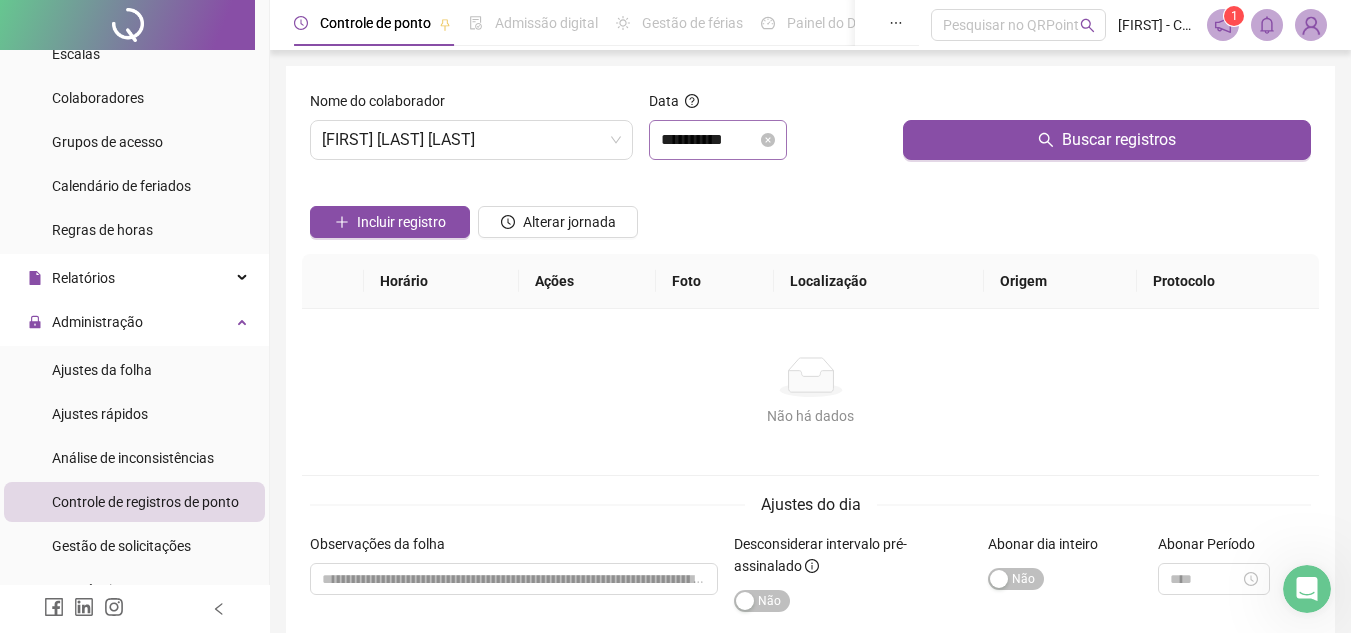 click on "**********" at bounding box center [718, 140] 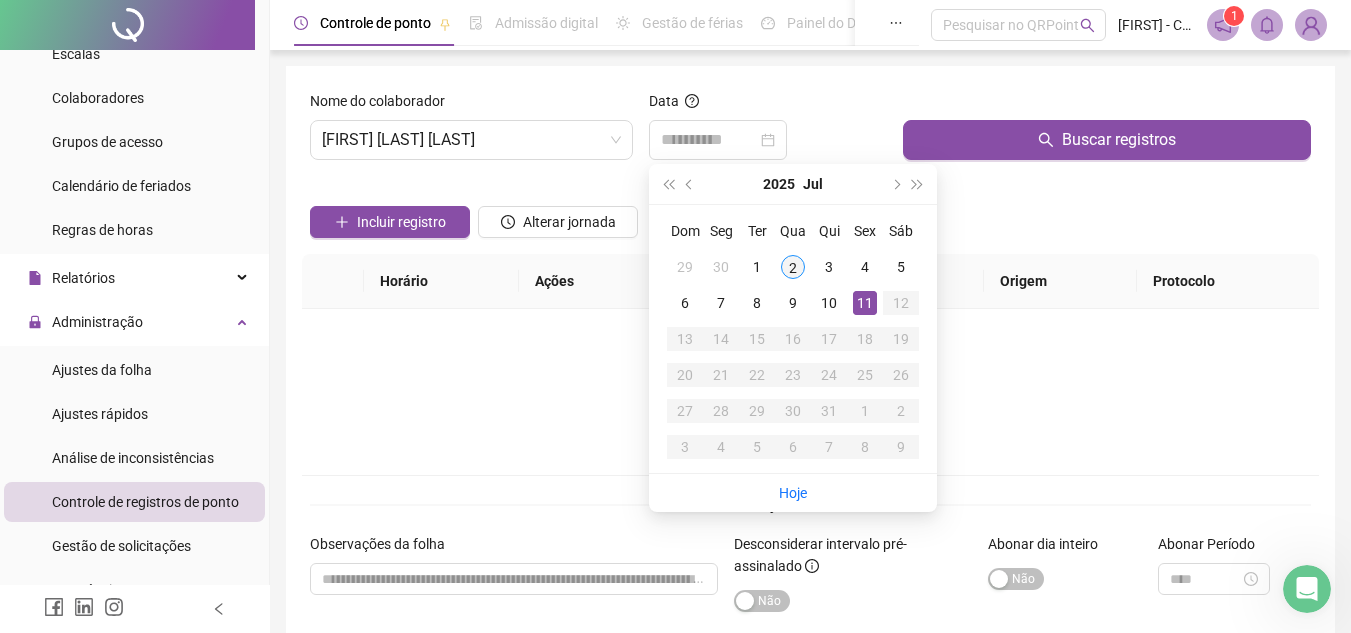 click on "2" at bounding box center (793, 267) 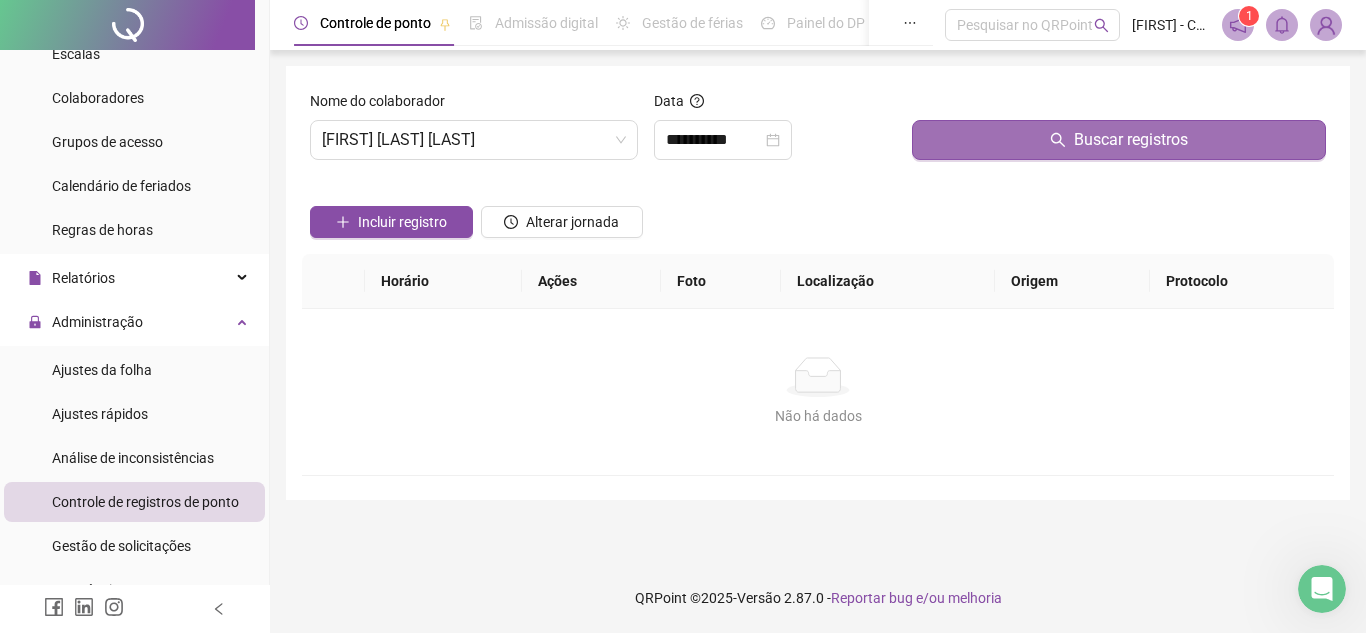 click on "Buscar registros" at bounding box center [1119, 140] 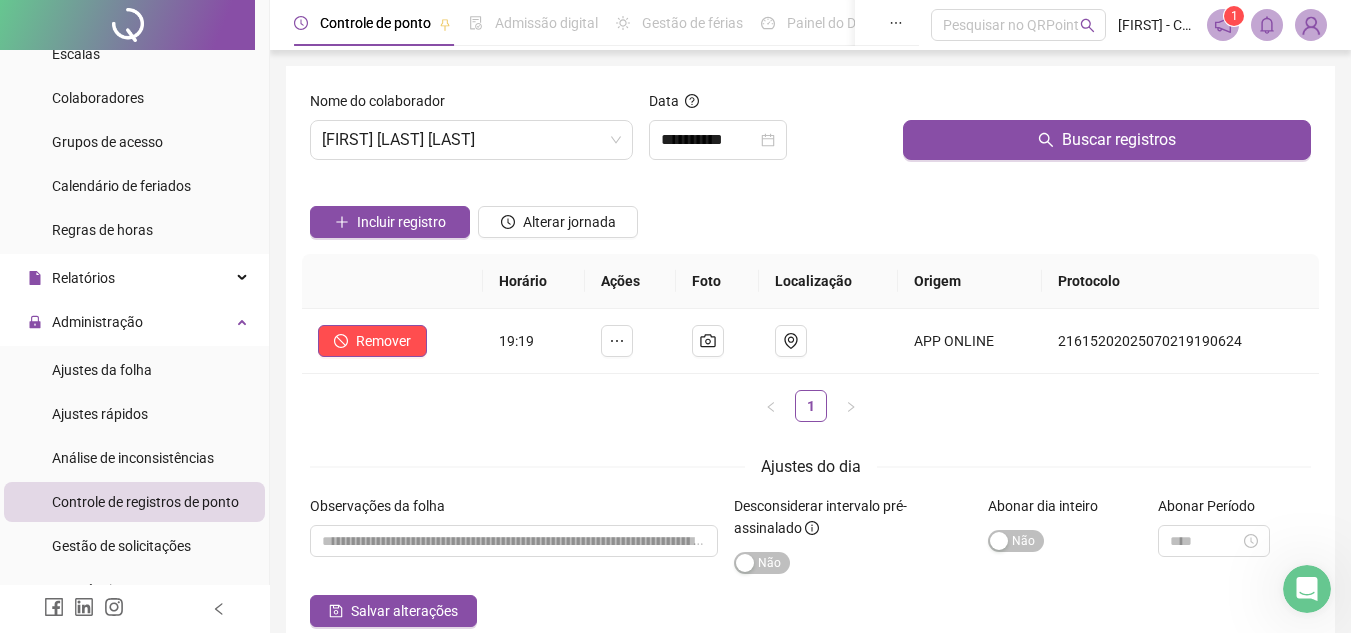 click on "Ajustes do dia" at bounding box center [810, 466] 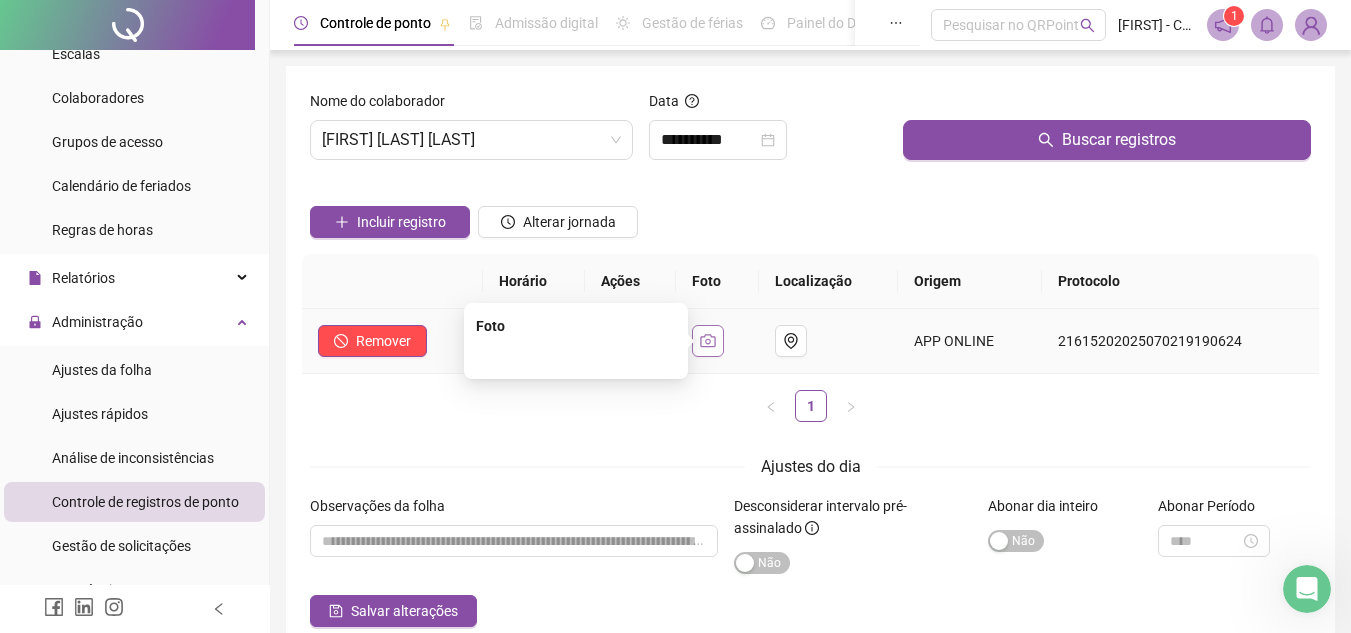 click at bounding box center [708, 341] 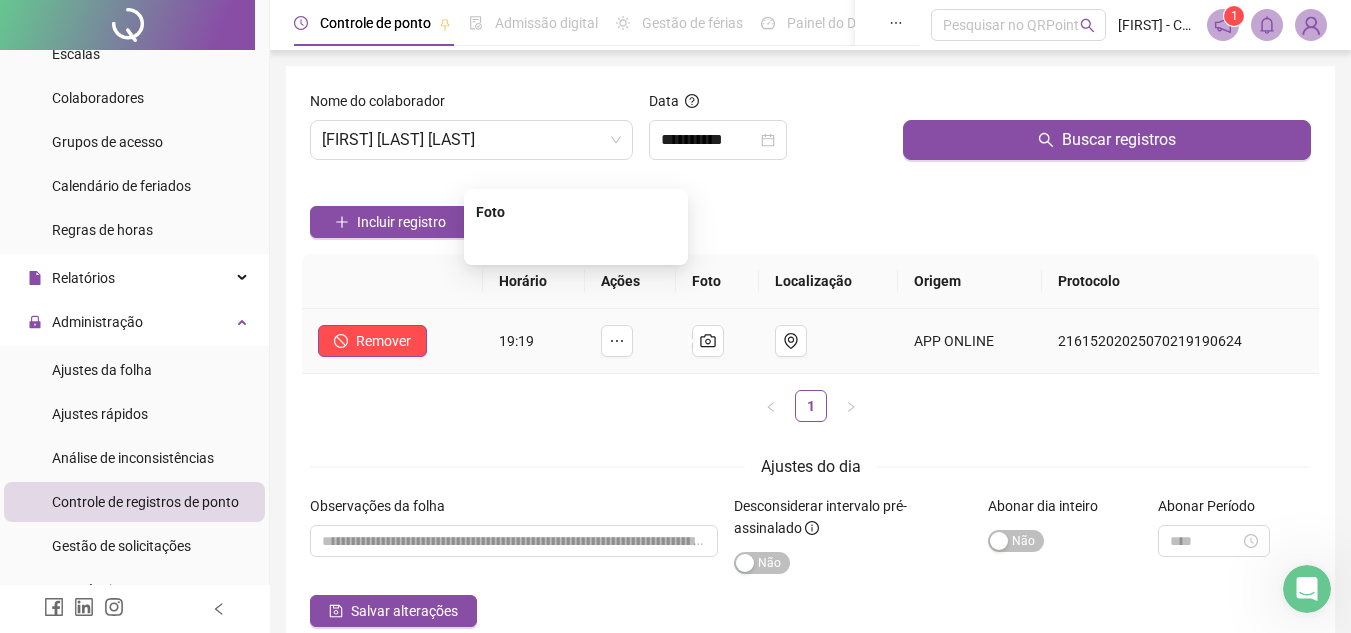 click at bounding box center (576, 242) 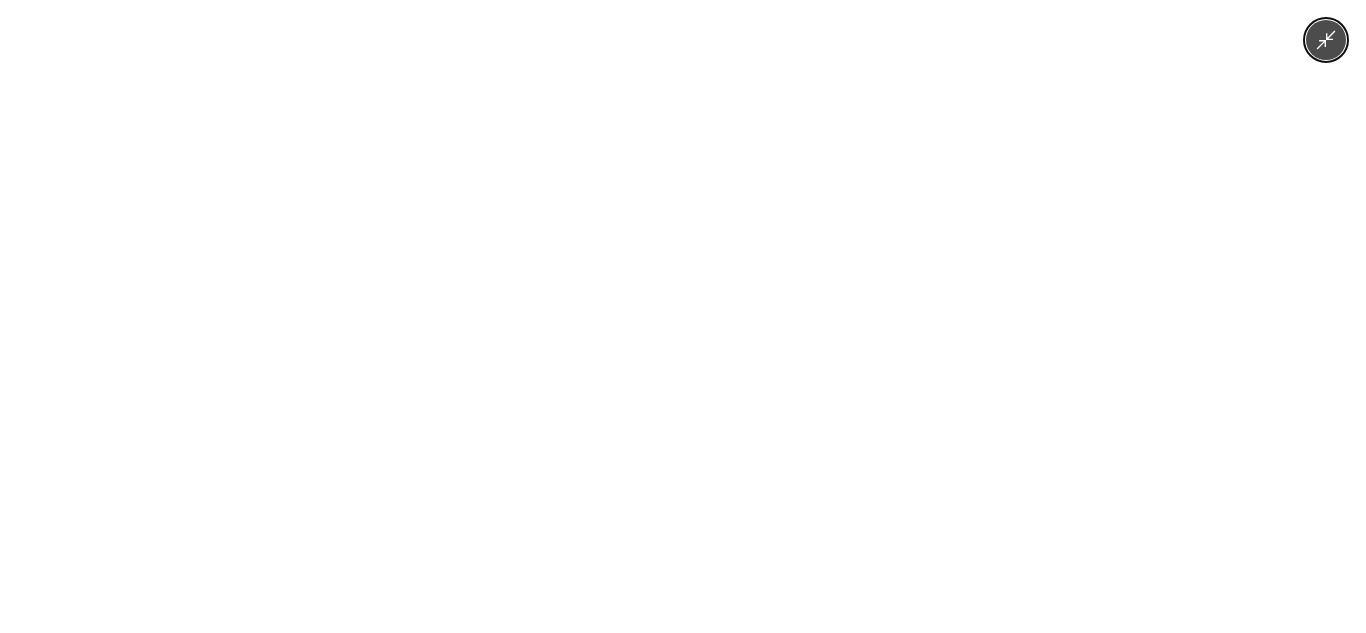 click at bounding box center (683, 316) 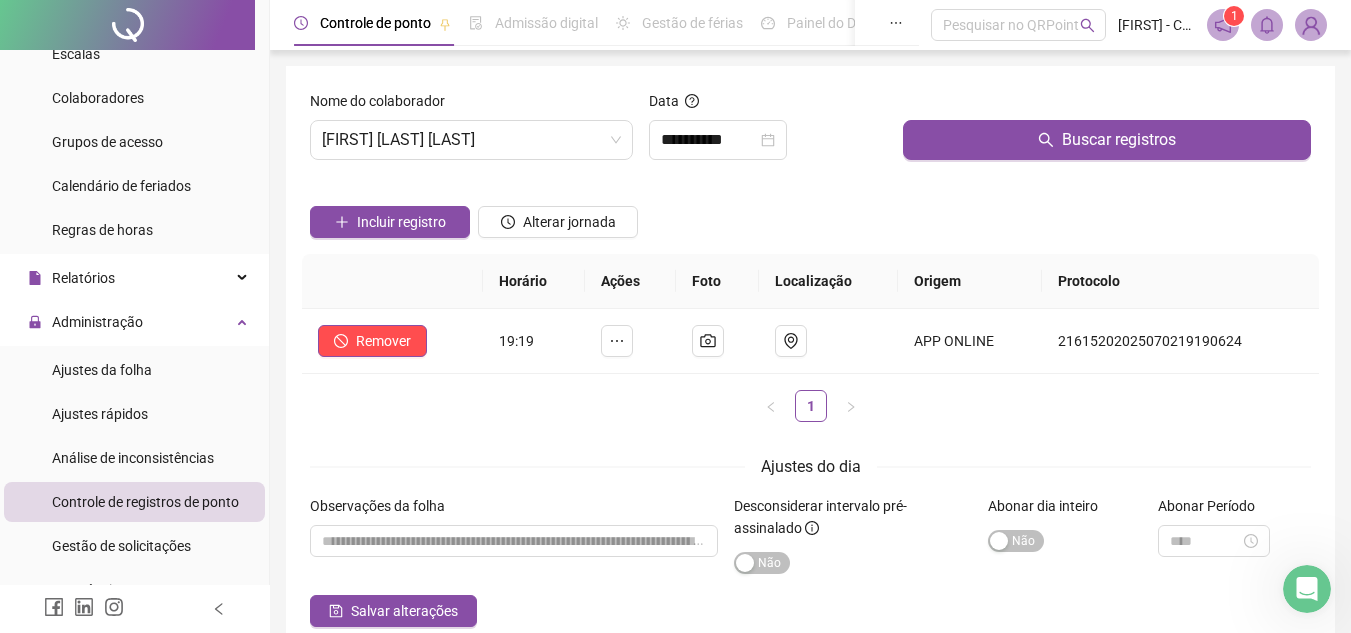 click on "1" at bounding box center (810, 406) 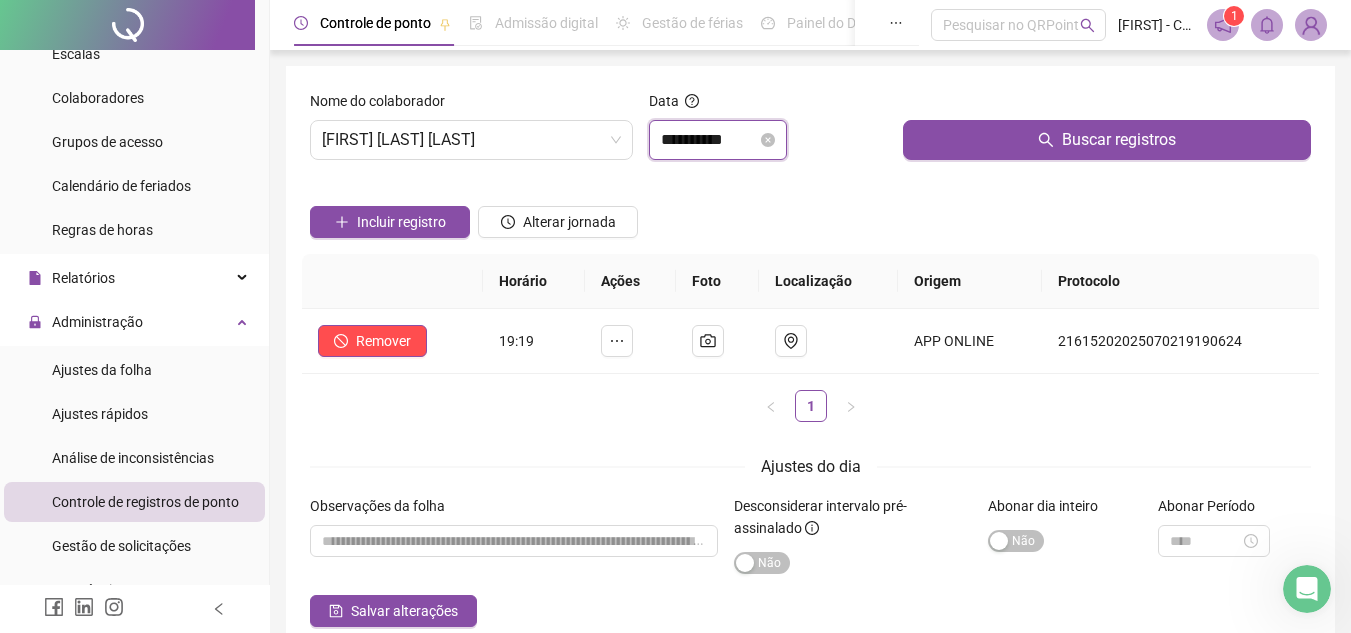click on "**********" at bounding box center [709, 140] 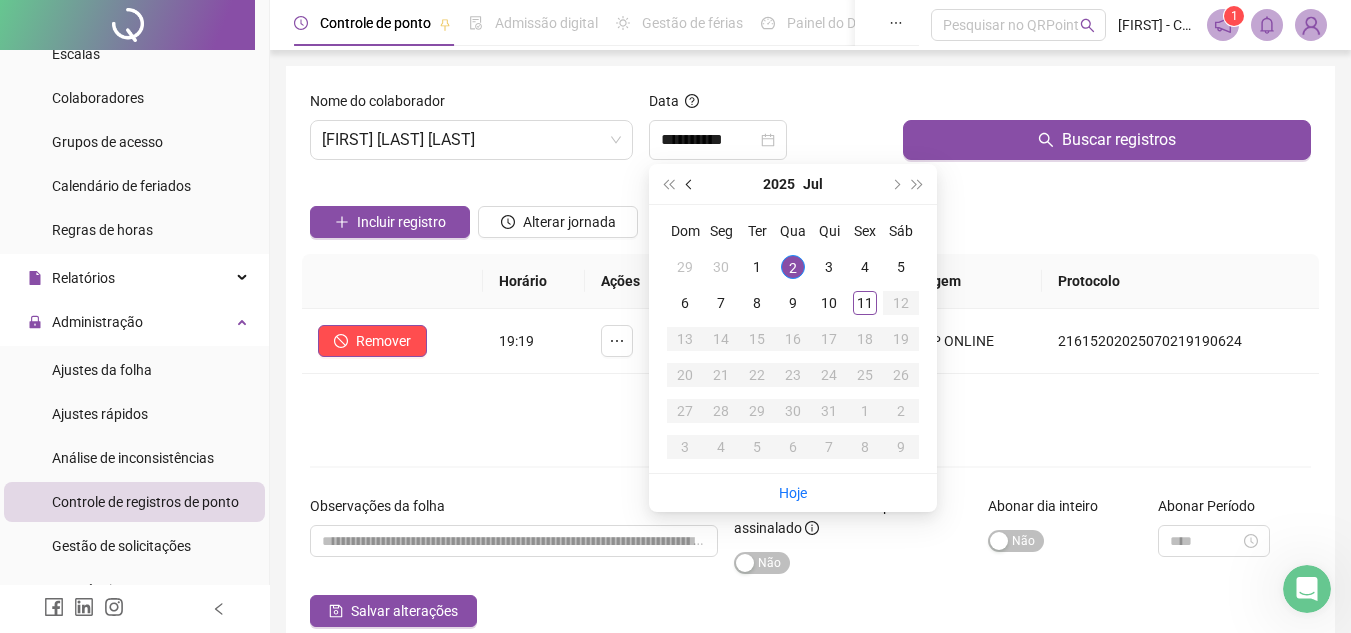 click at bounding box center [691, 184] 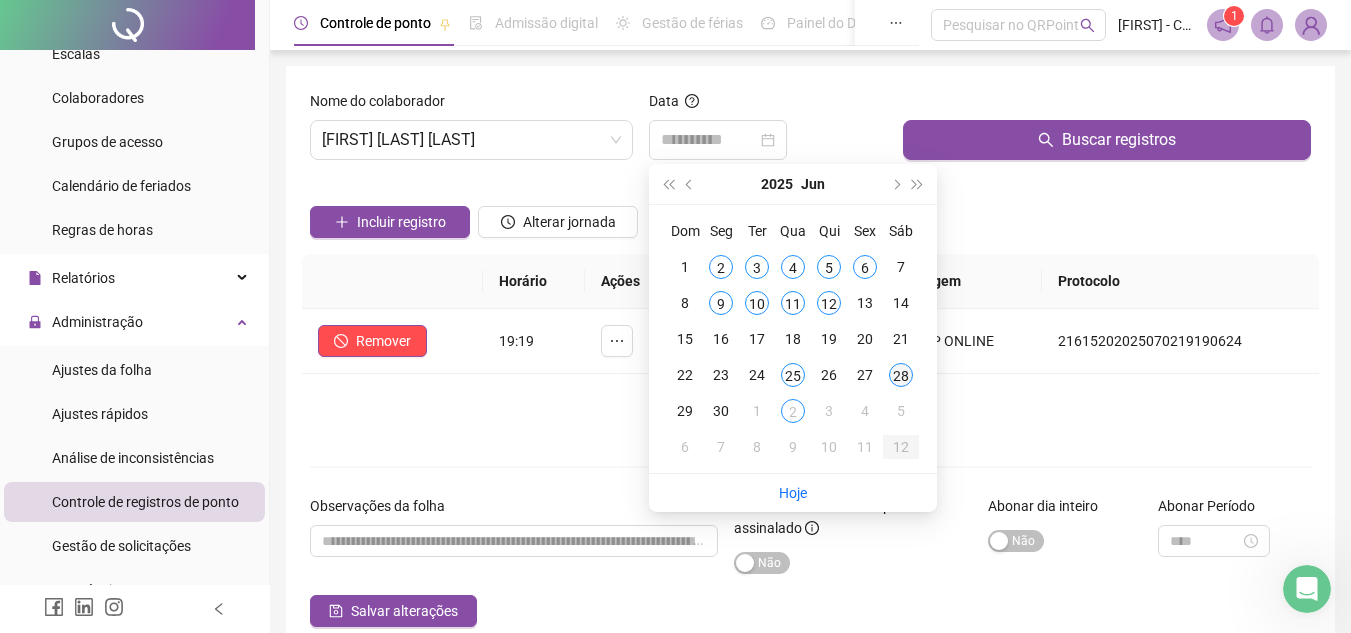click on "28" at bounding box center (901, 375) 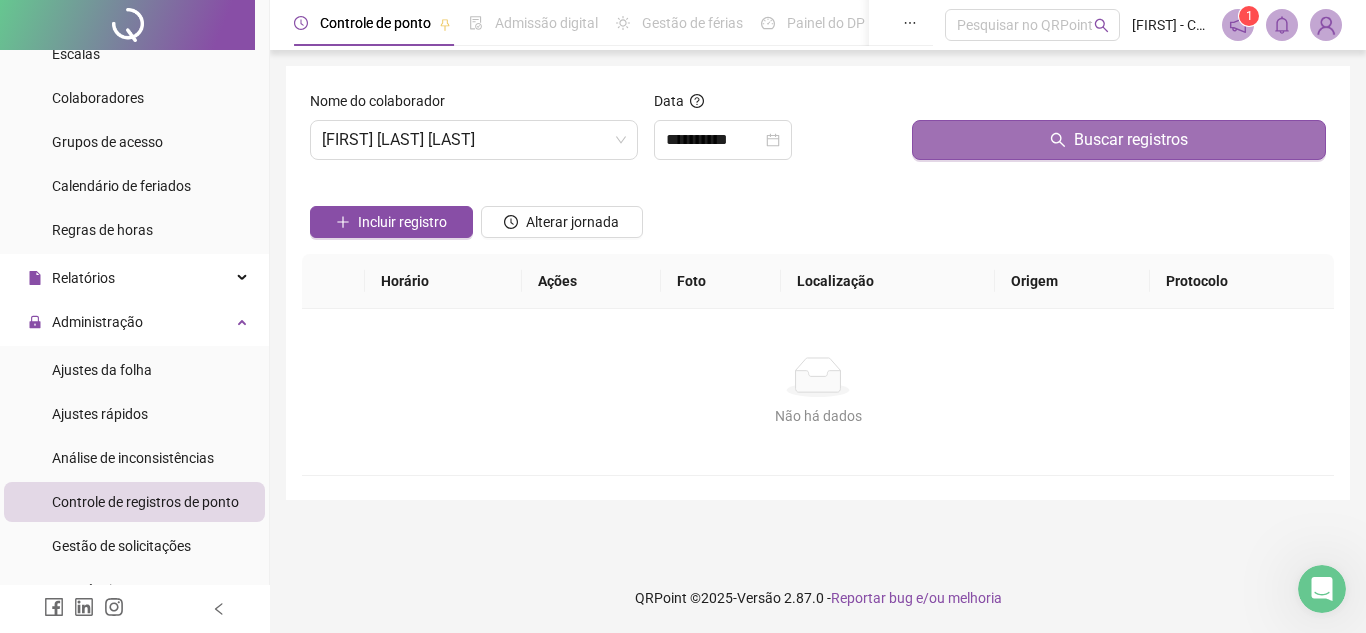 click on "Buscar registros" at bounding box center [1119, 140] 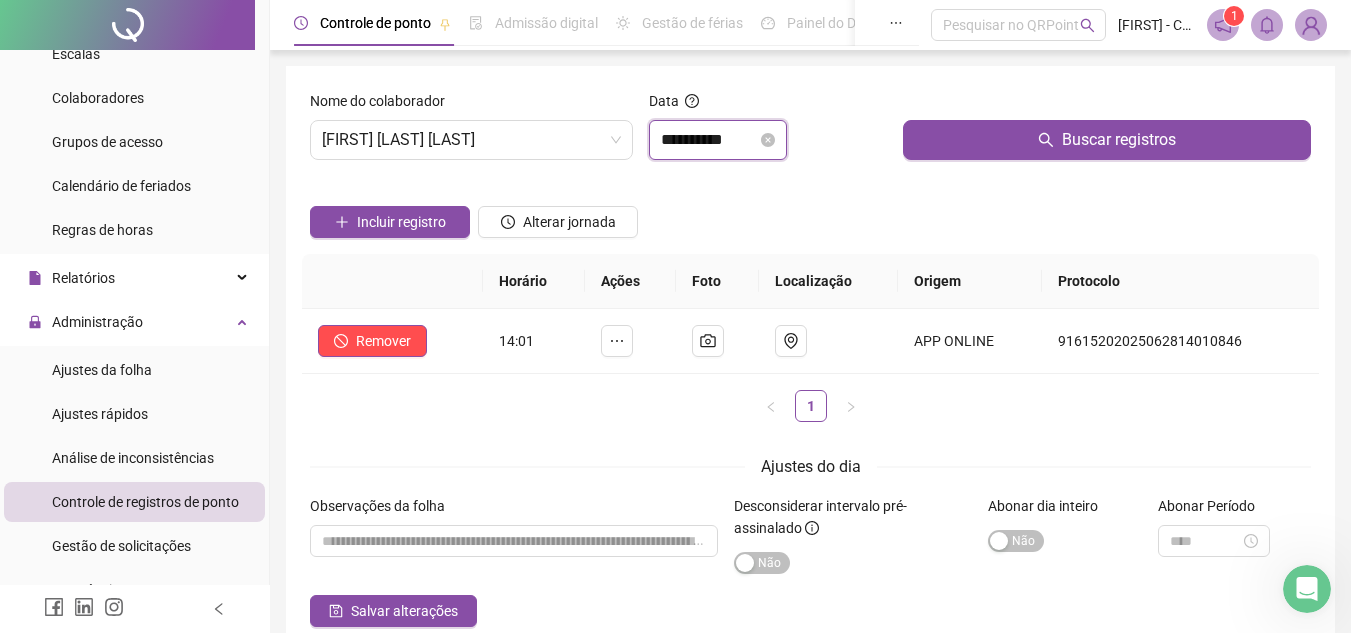 click on "**********" at bounding box center [709, 140] 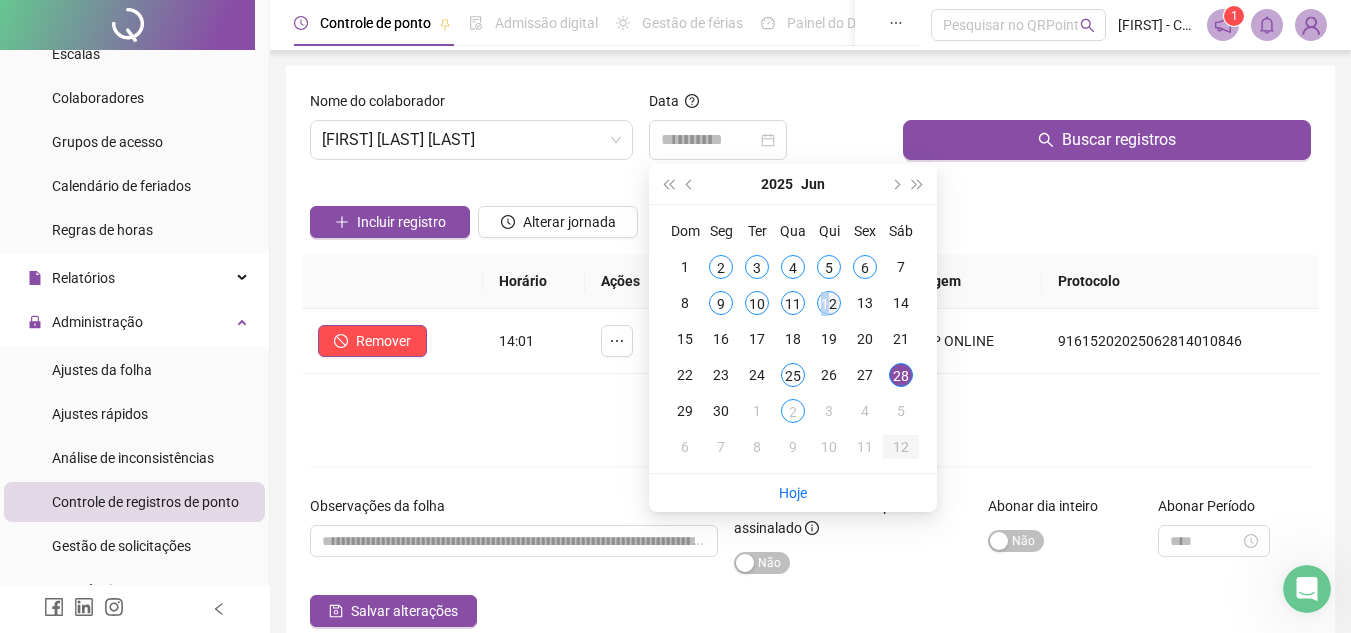 click on "12" at bounding box center [829, 303] 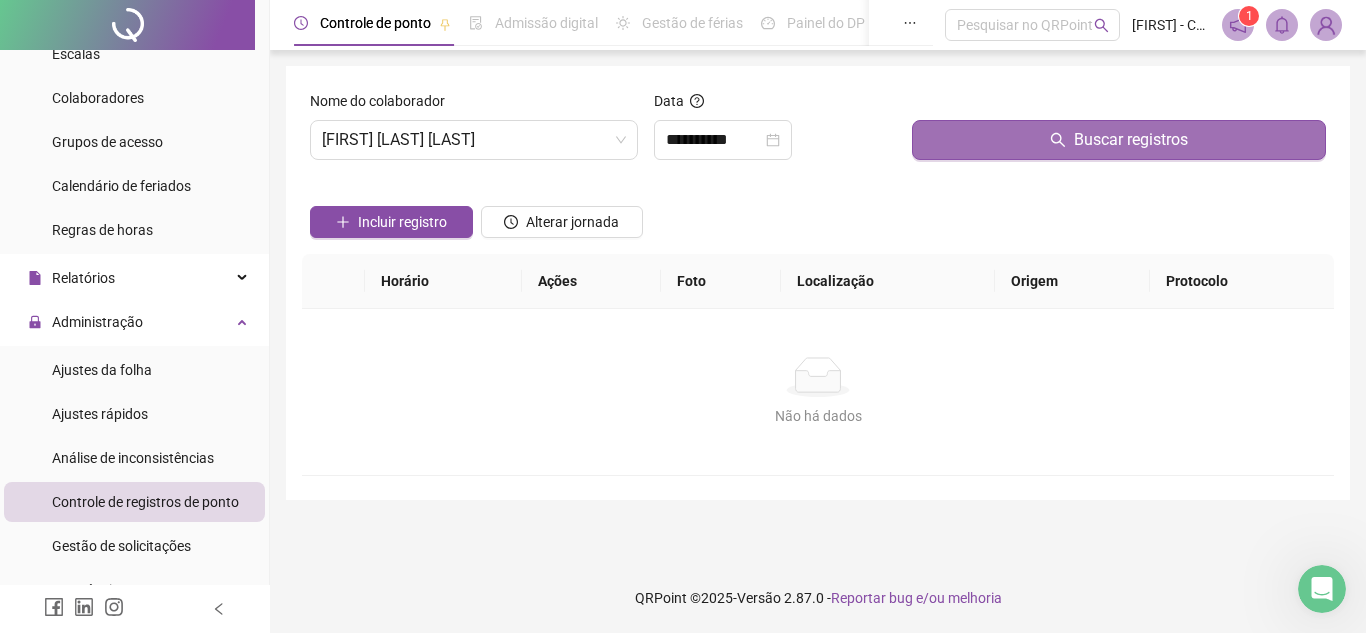 click on "Buscar registros" at bounding box center (1119, 140) 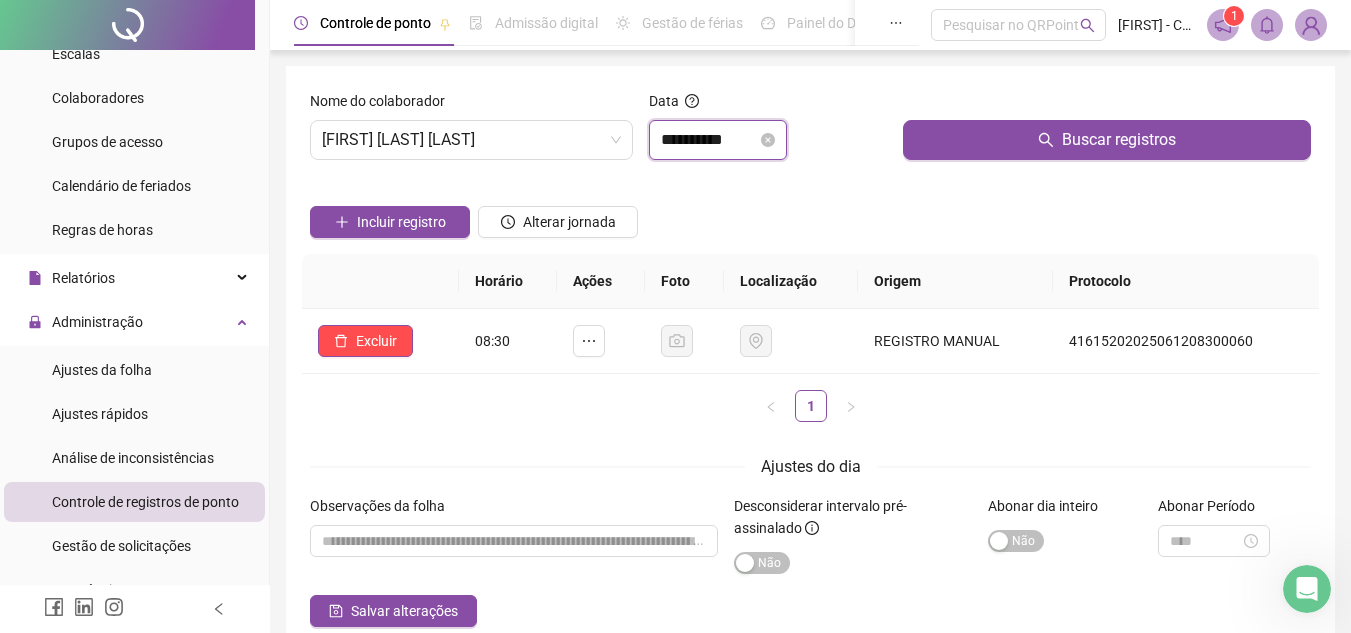 click on "**********" at bounding box center (709, 140) 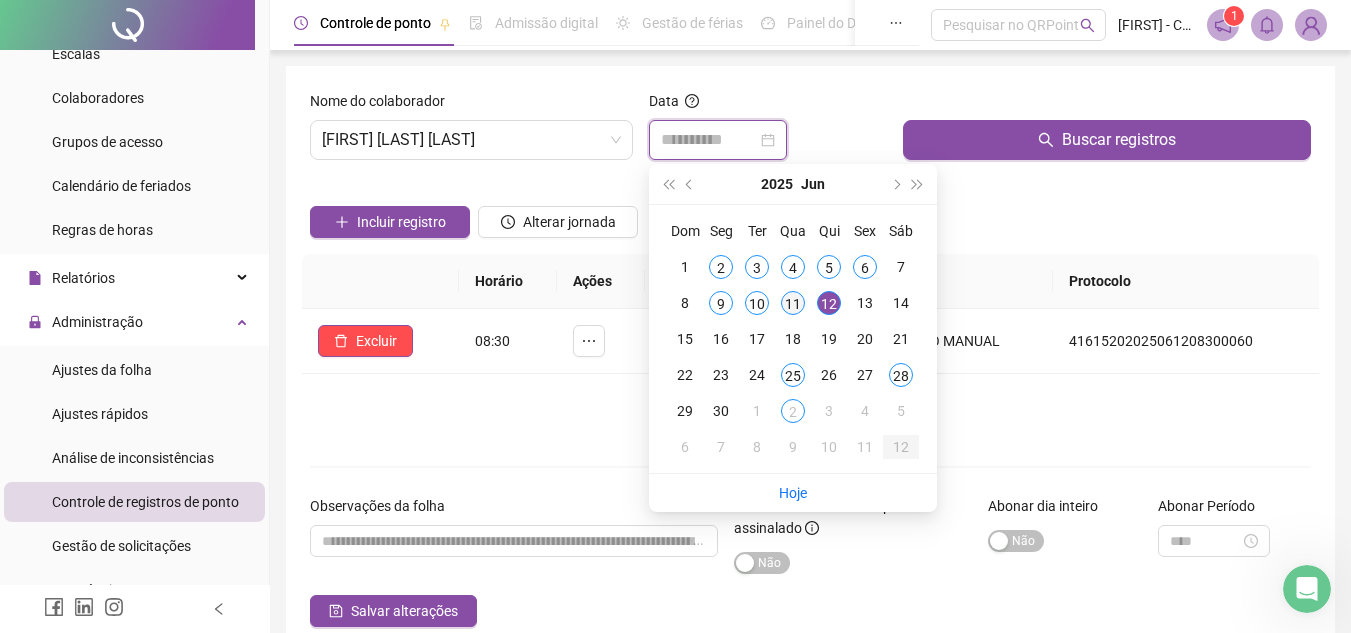 type on "**********" 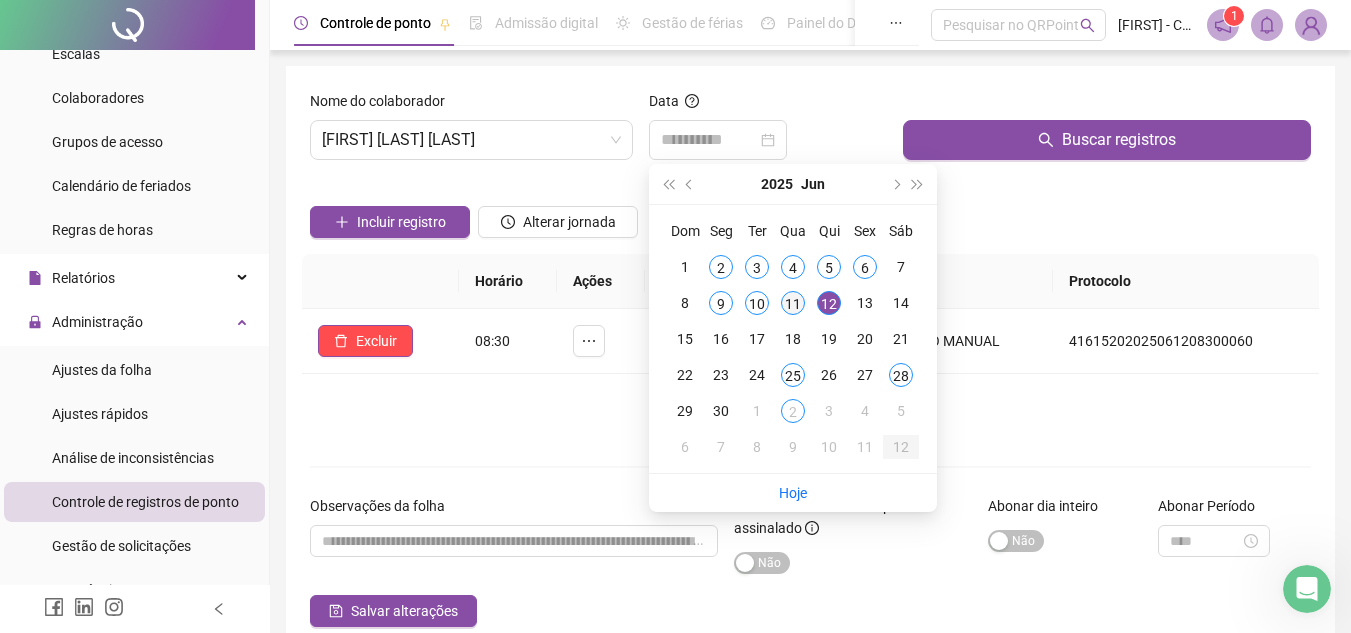 click on "11" at bounding box center [793, 303] 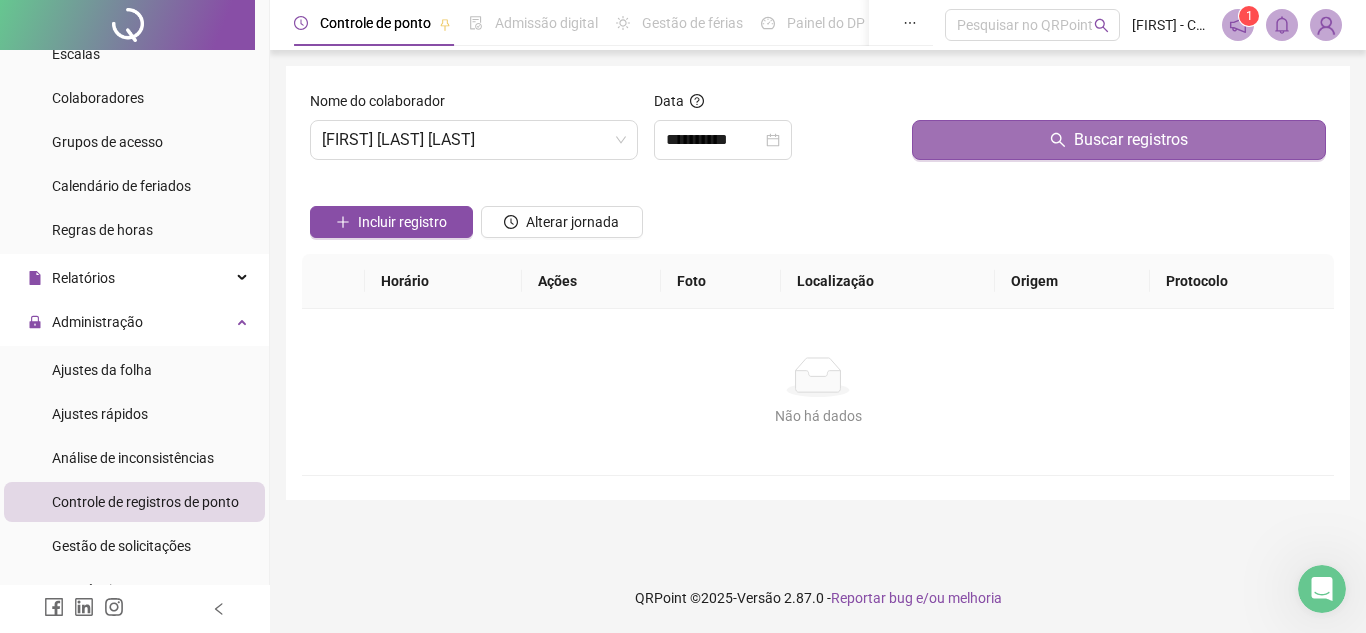 click on "Buscar registros" at bounding box center (1119, 140) 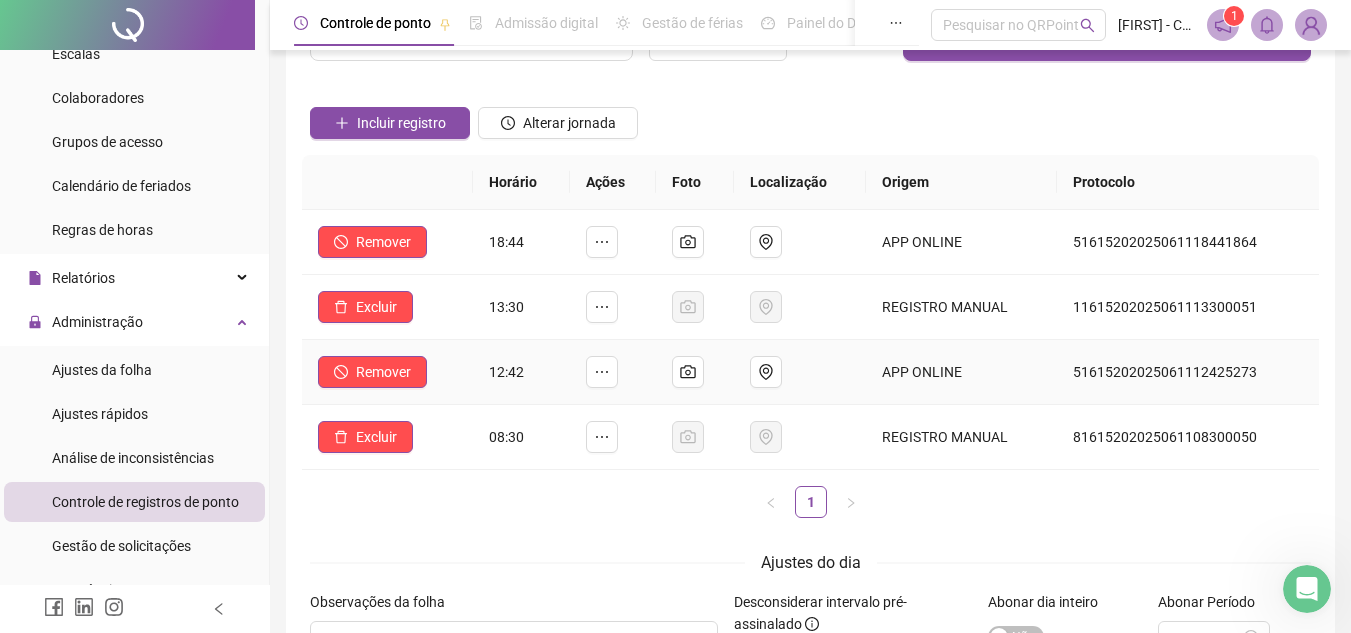 scroll, scrollTop: 0, scrollLeft: 0, axis: both 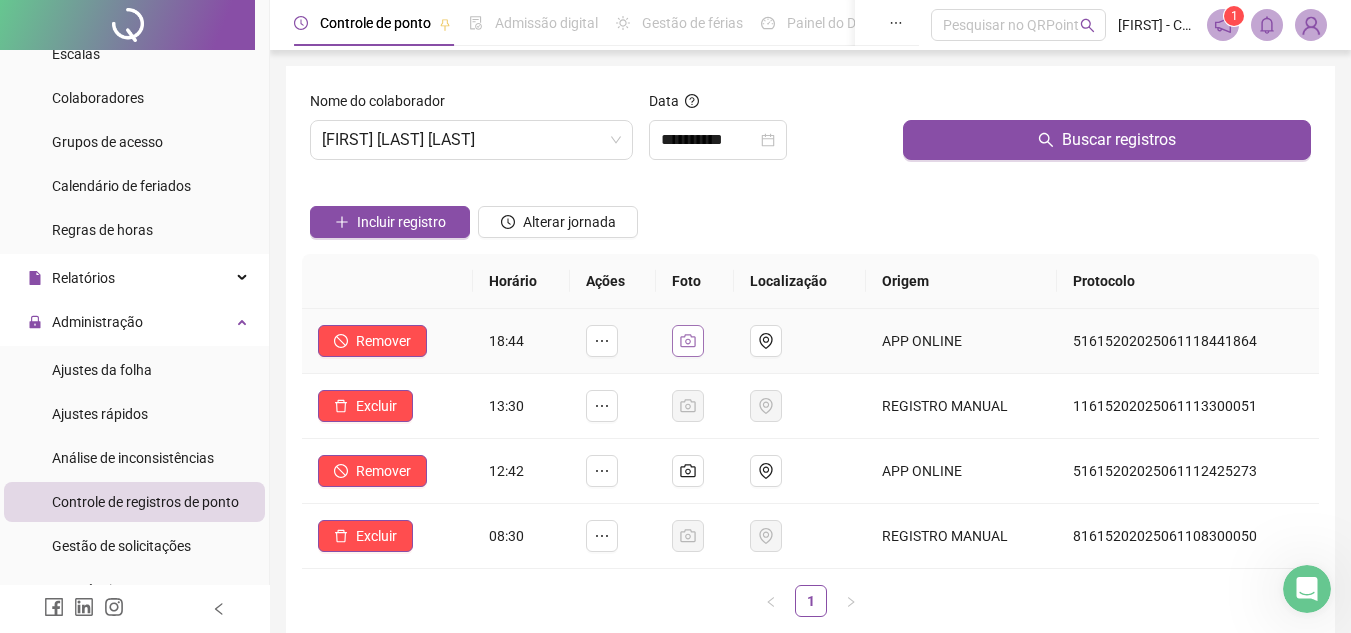 click 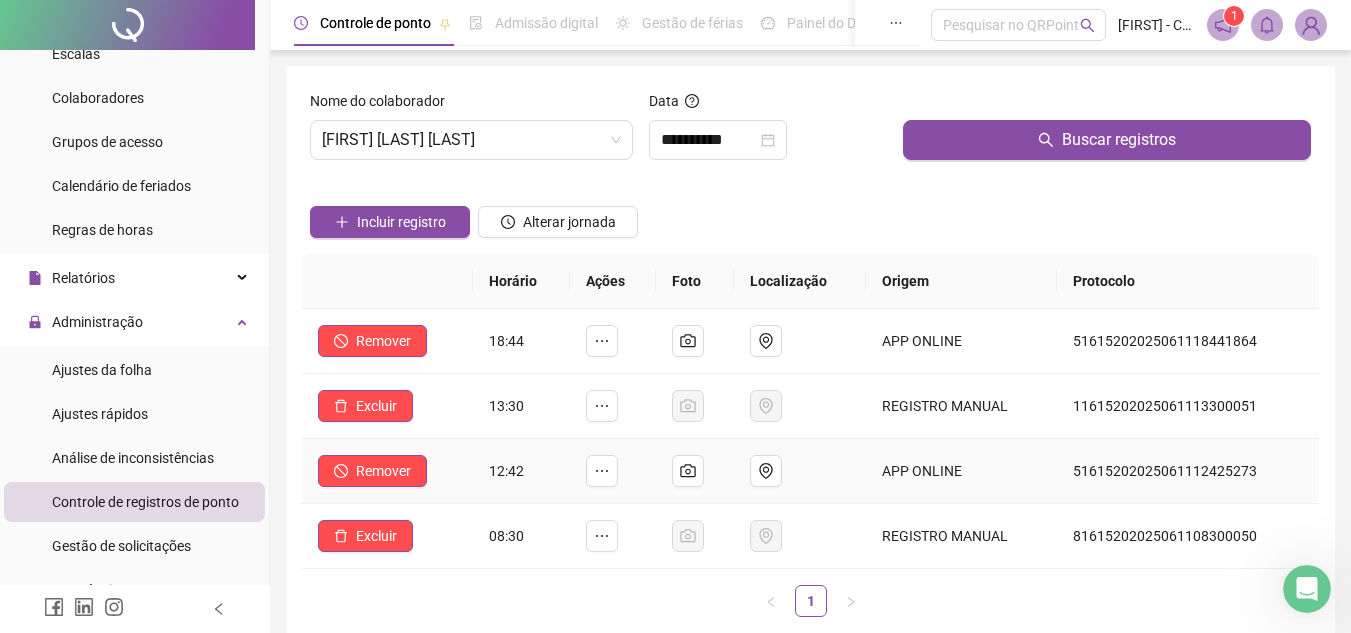 click at bounding box center [695, 471] 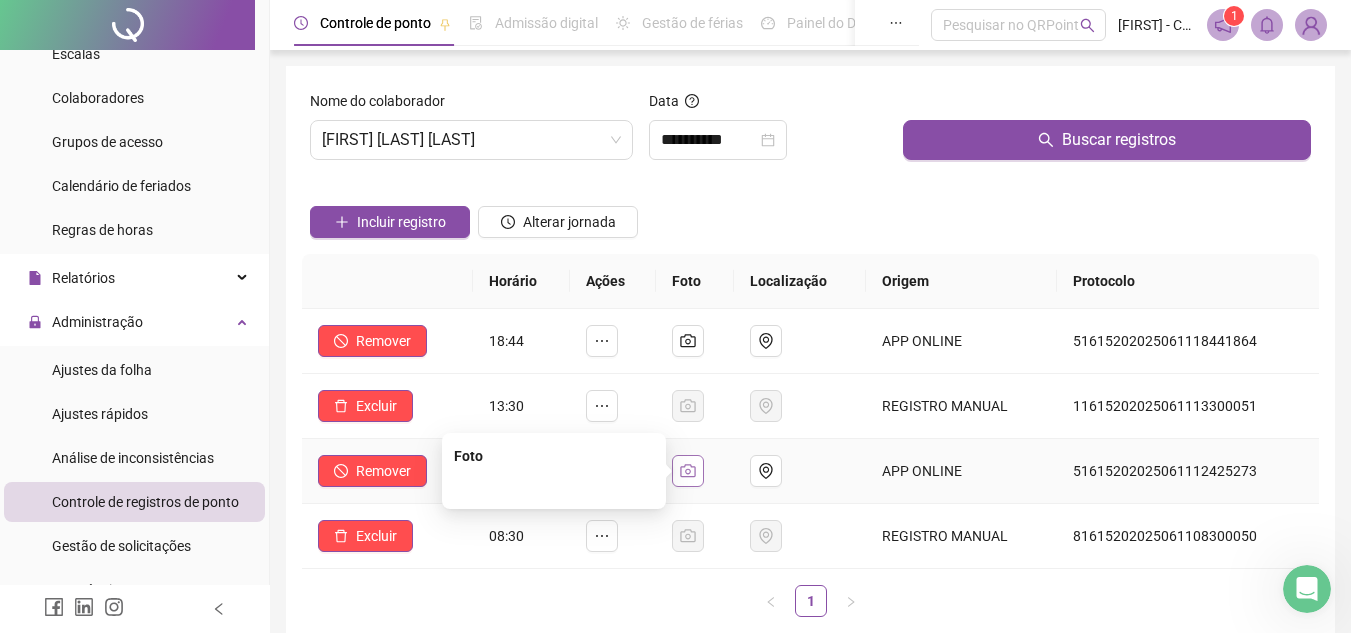 click 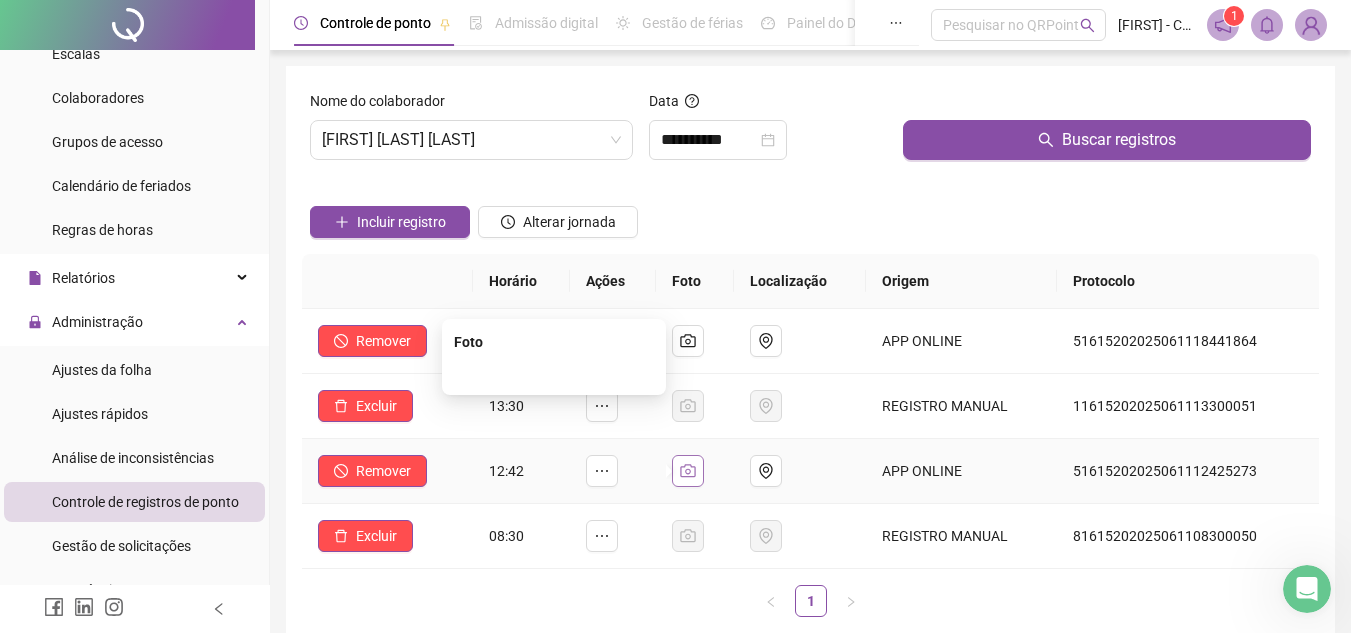 click 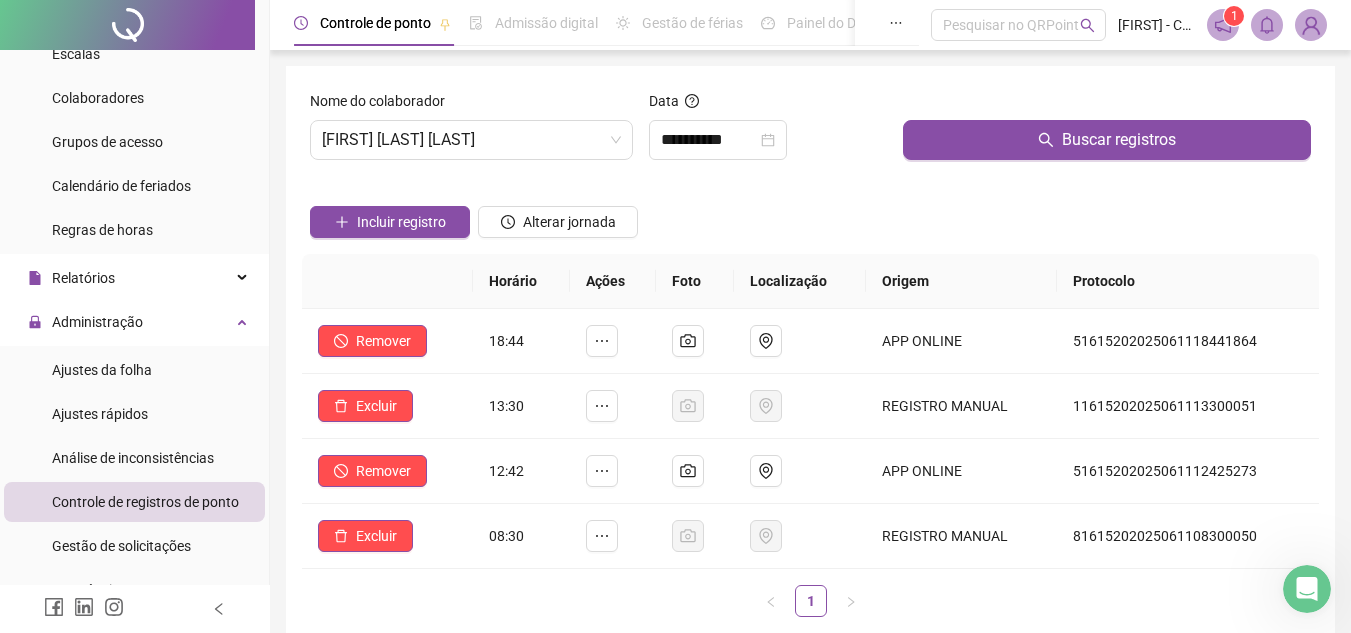 click on "Buscar registros" at bounding box center [1107, 125] 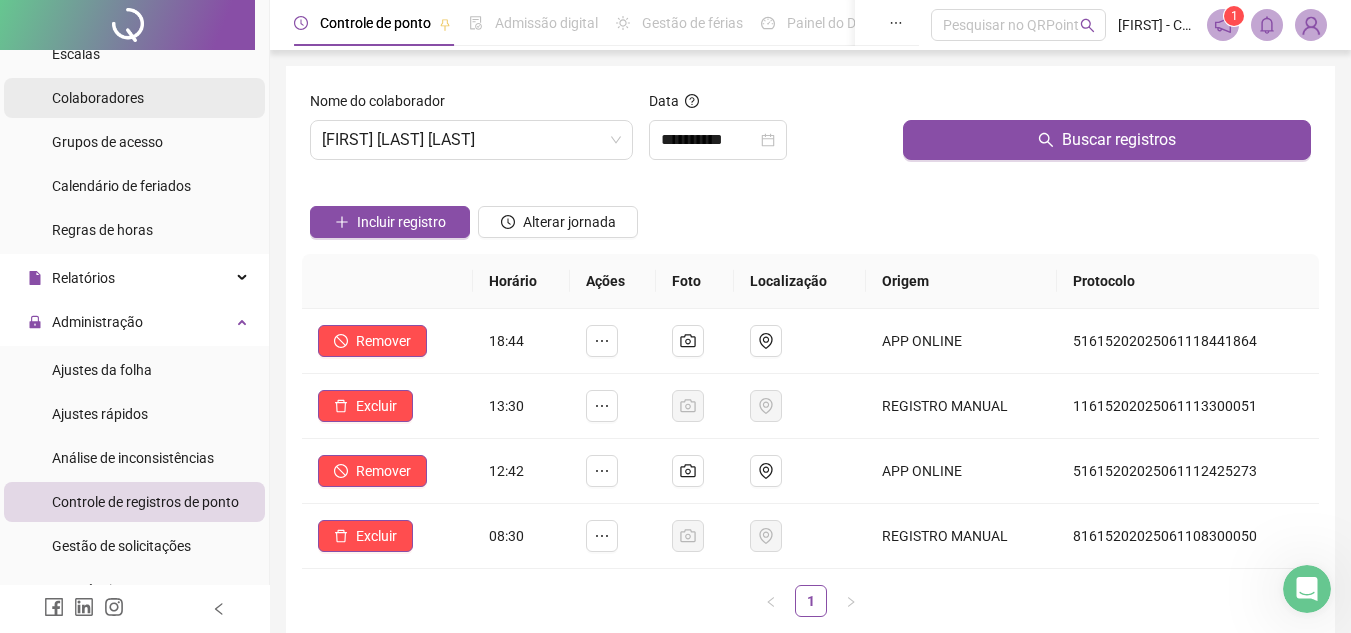 scroll, scrollTop: 0, scrollLeft: 0, axis: both 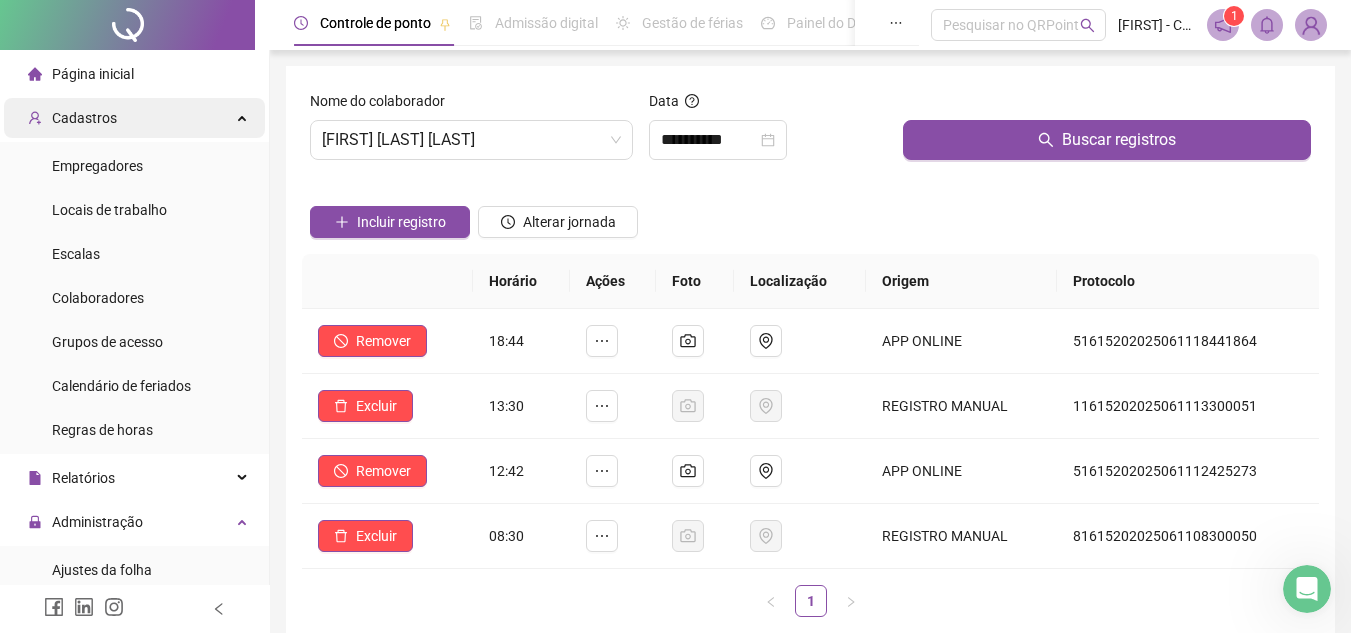 click on "Cadastros" at bounding box center [84, 118] 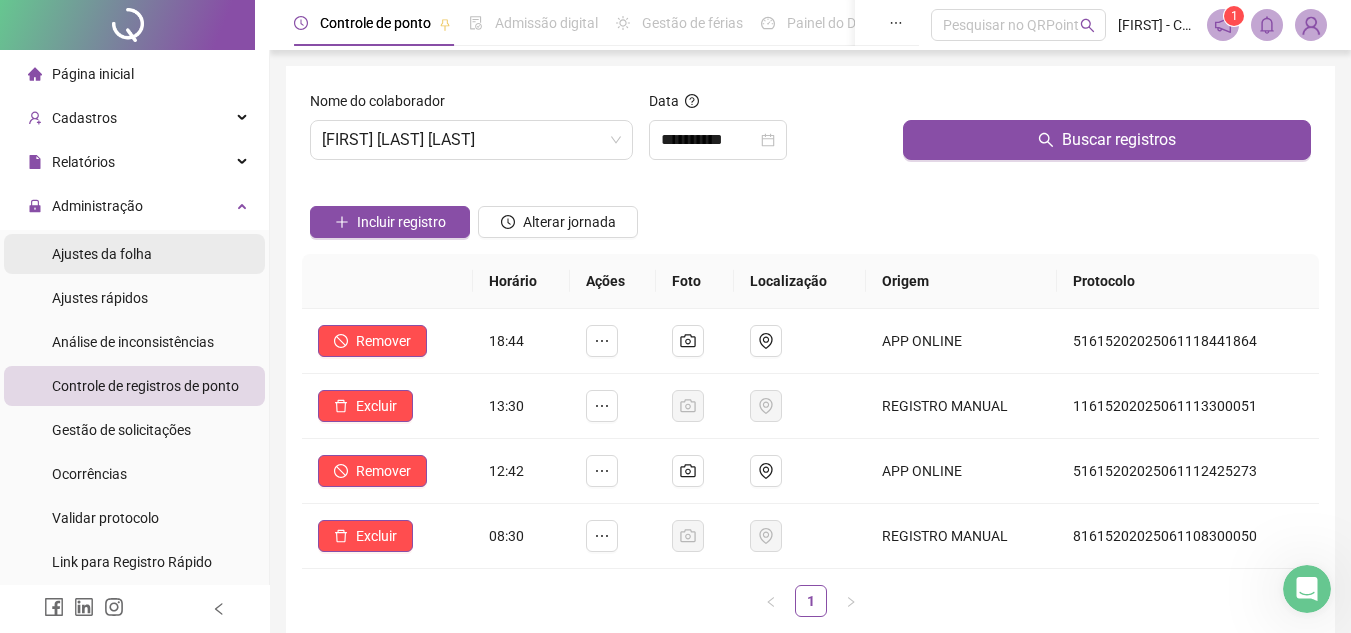 click on "Ajustes da folha" at bounding box center [102, 254] 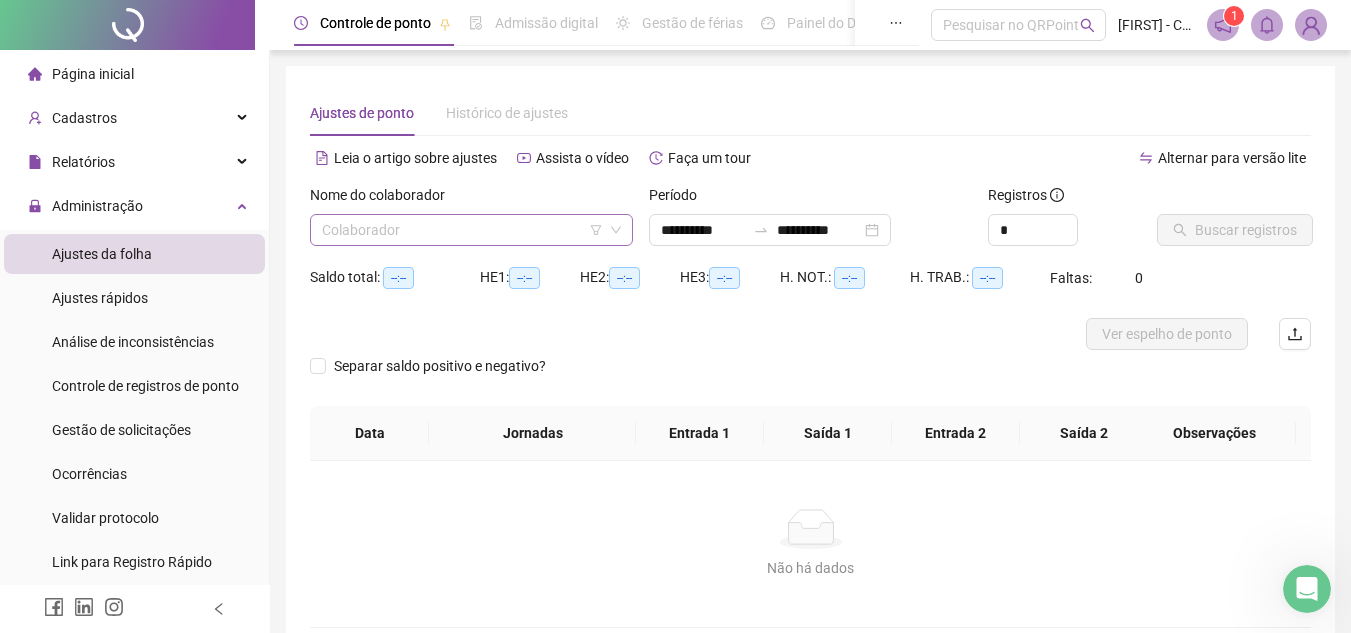 click at bounding box center (465, 230) 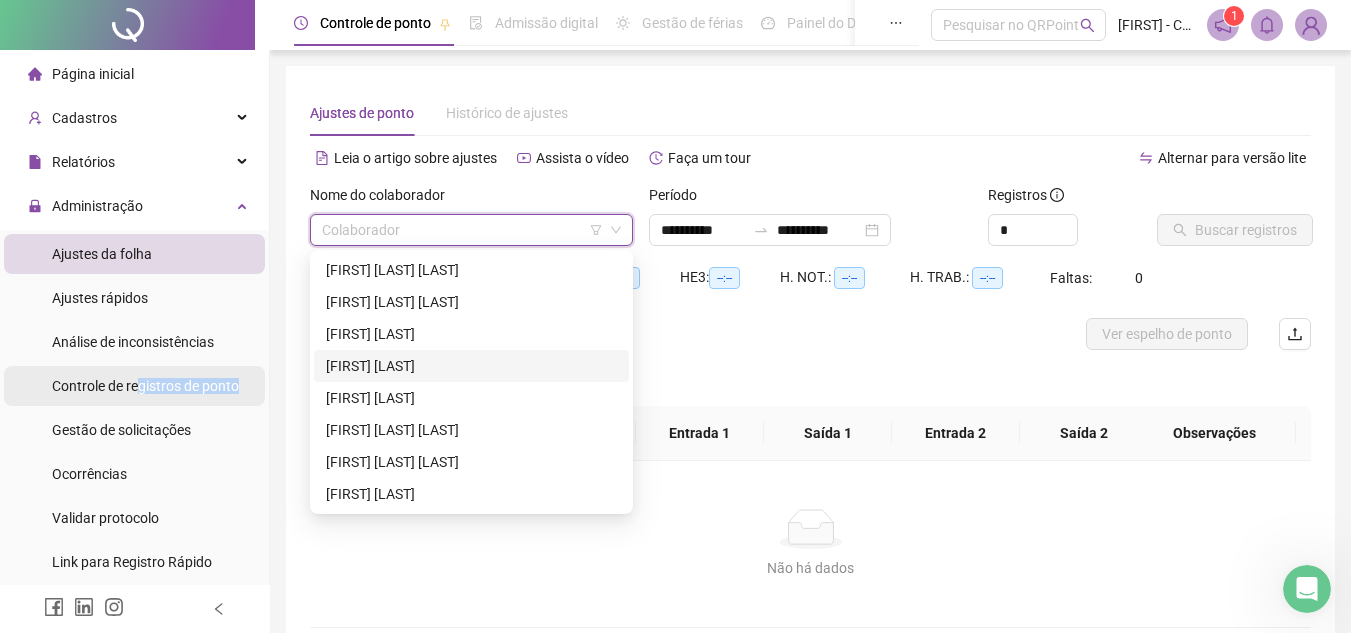 click on "Controle de registros de ponto" at bounding box center (145, 386) 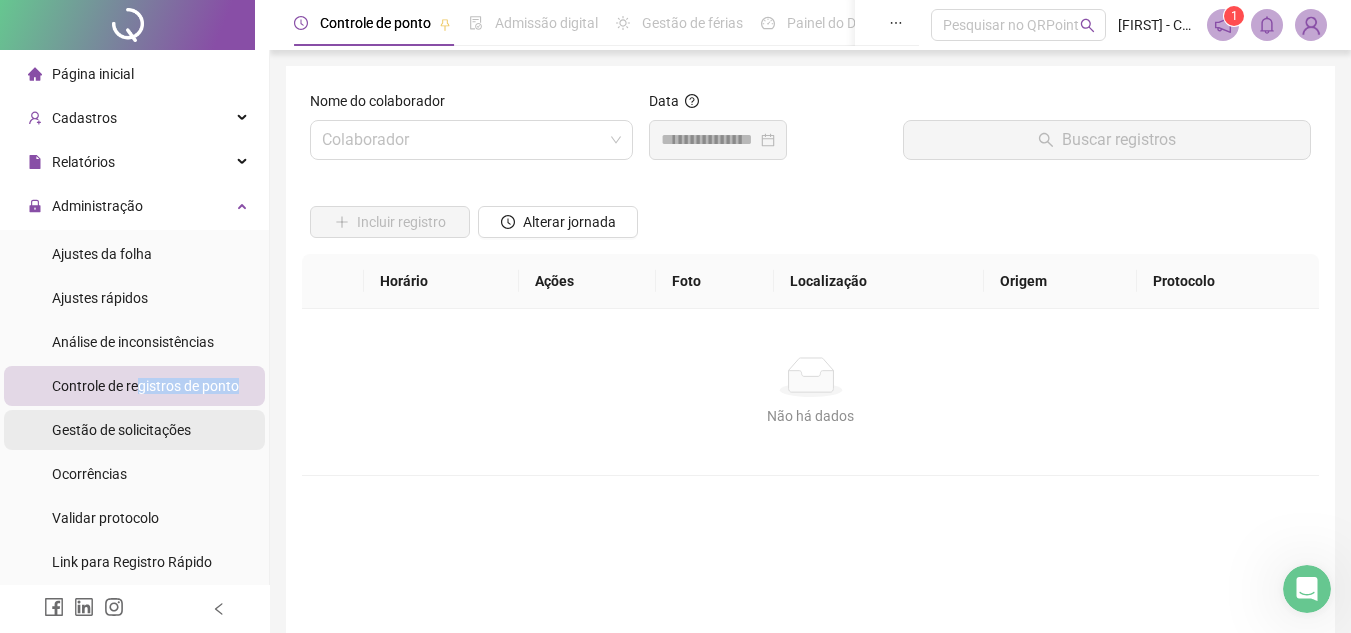 click on "Gestão de solicitações" at bounding box center (121, 430) 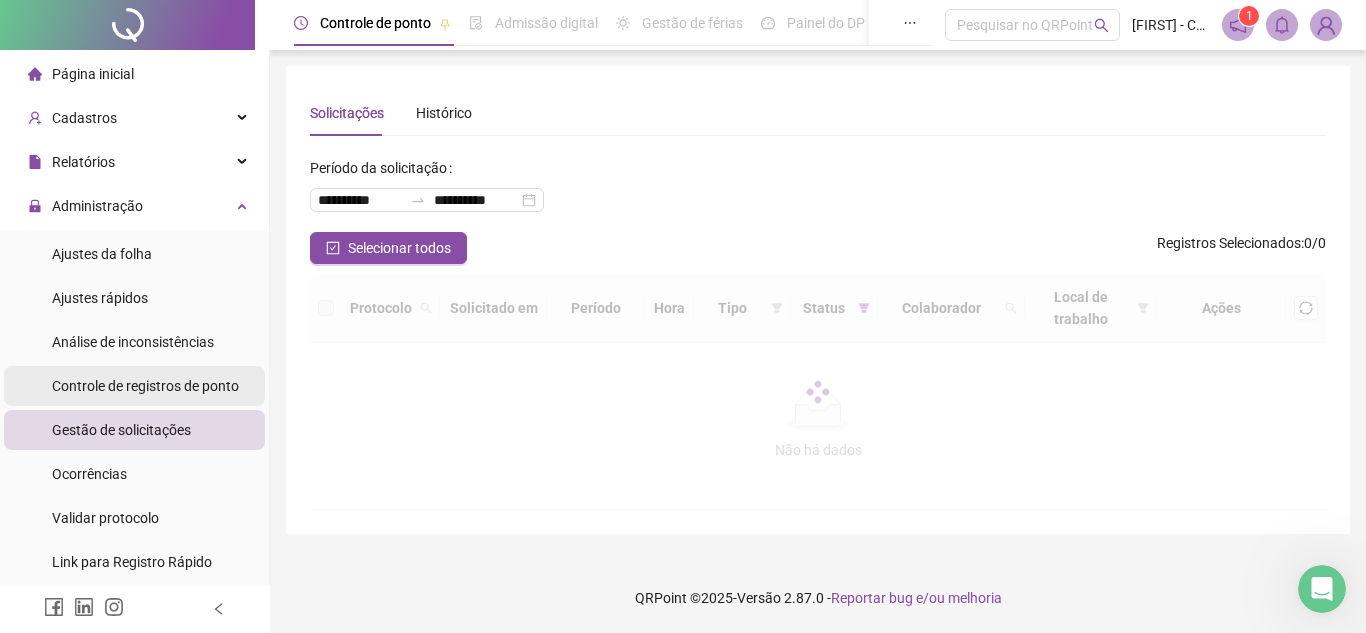 click on "Controle de registros de ponto" at bounding box center [145, 386] 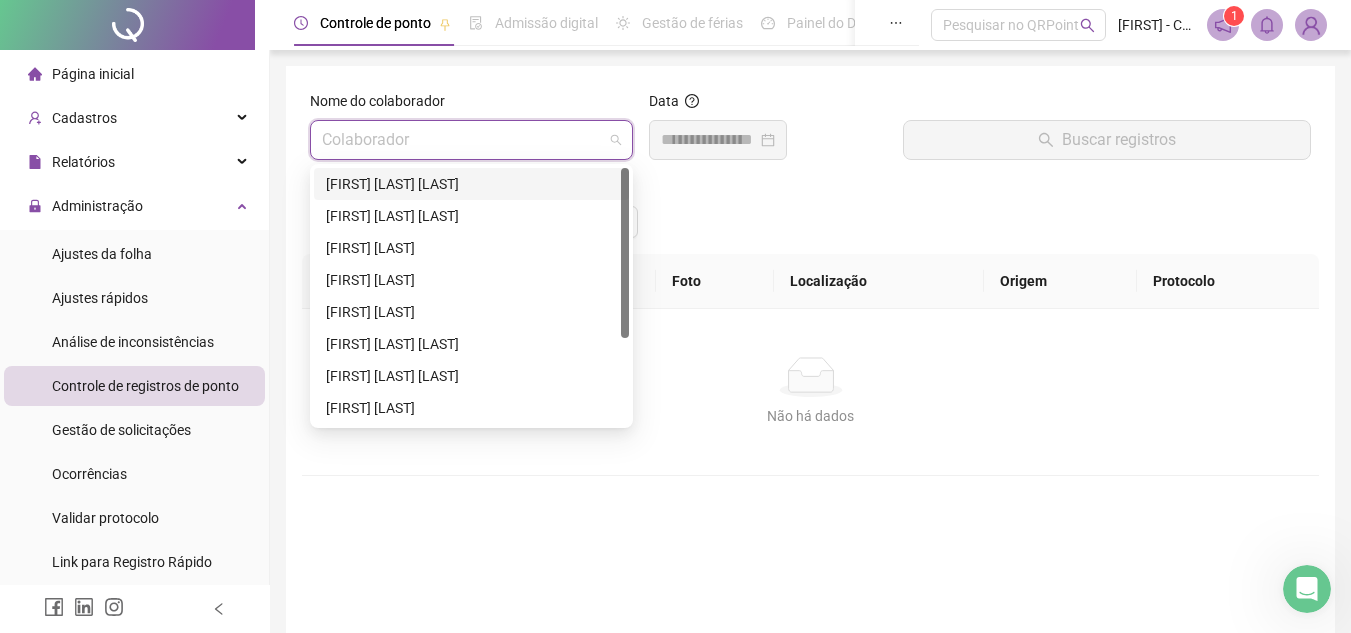 click at bounding box center (465, 140) 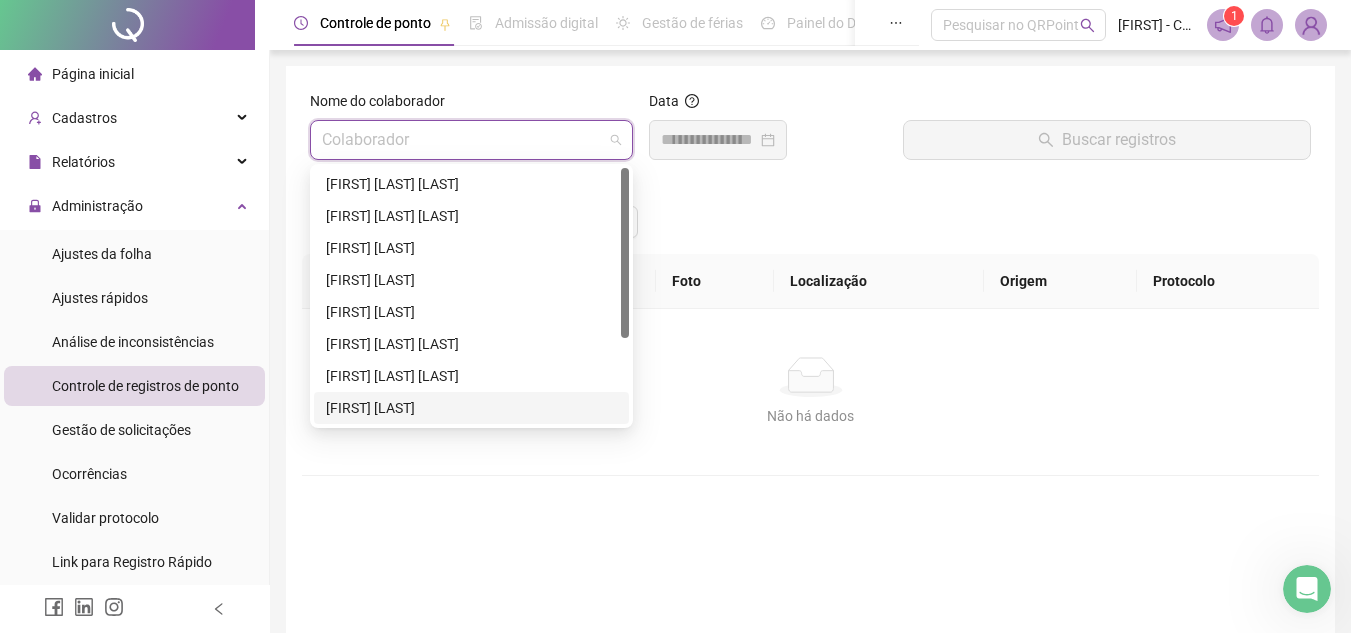 click on "[FIRST] [LAST]" at bounding box center (471, 408) 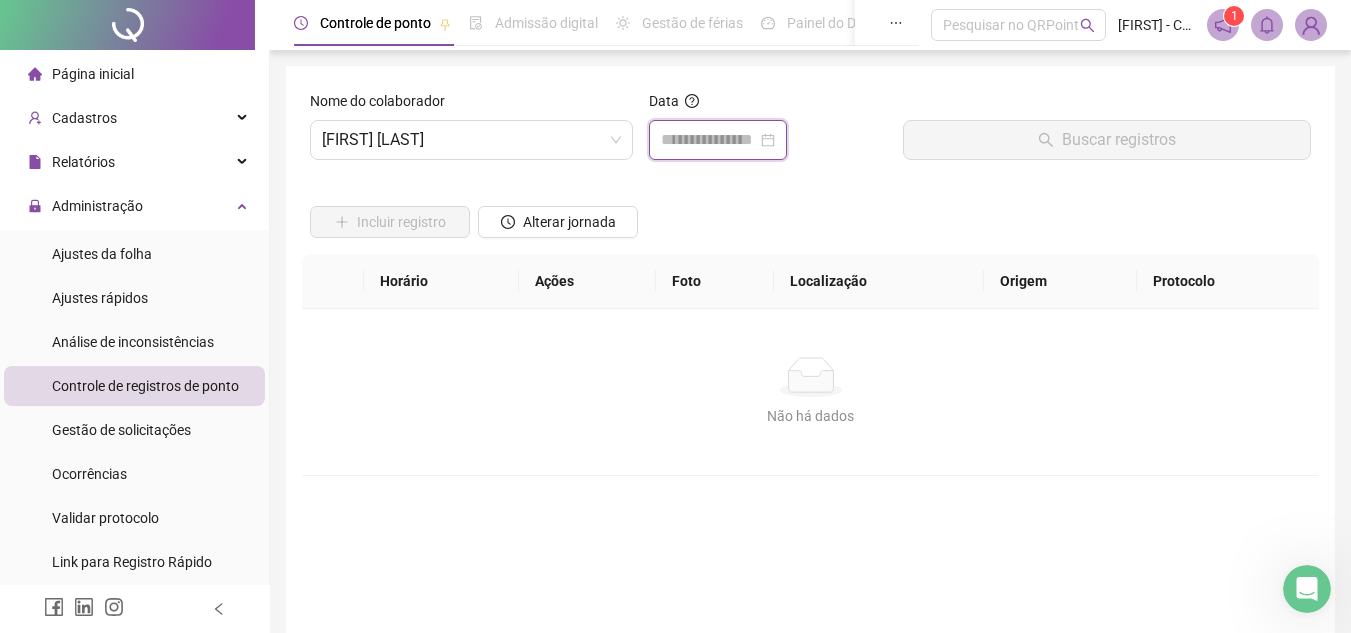 click at bounding box center (709, 140) 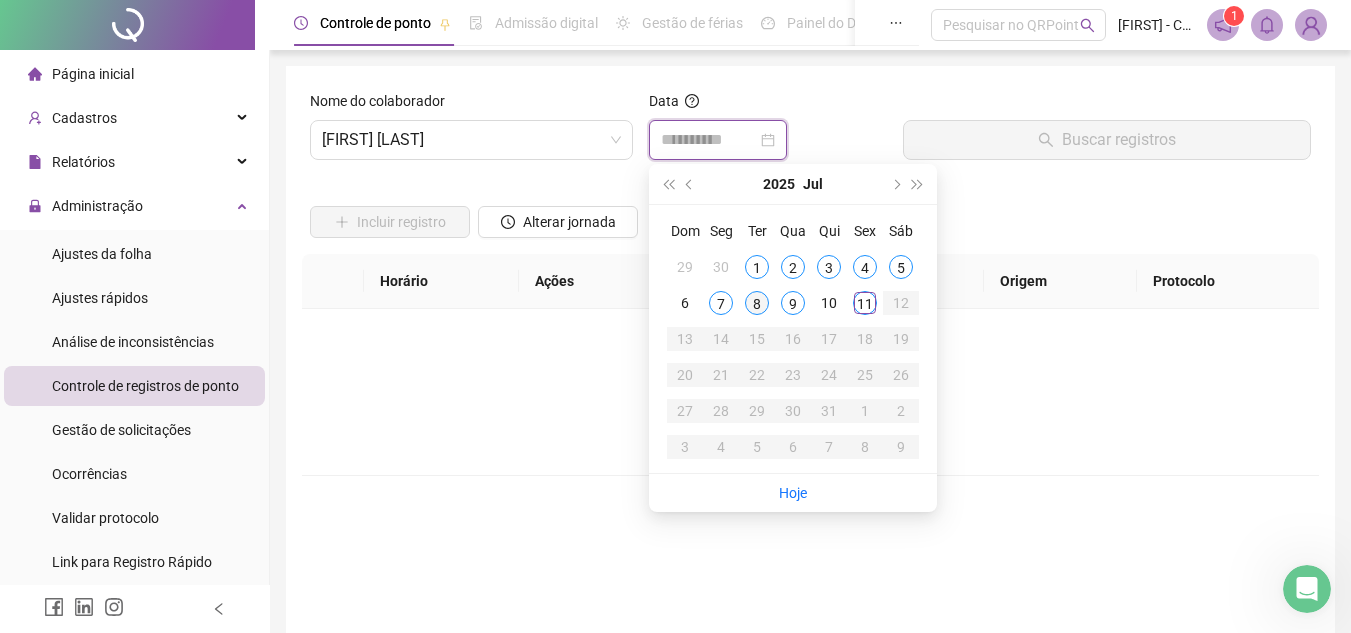 type on "**********" 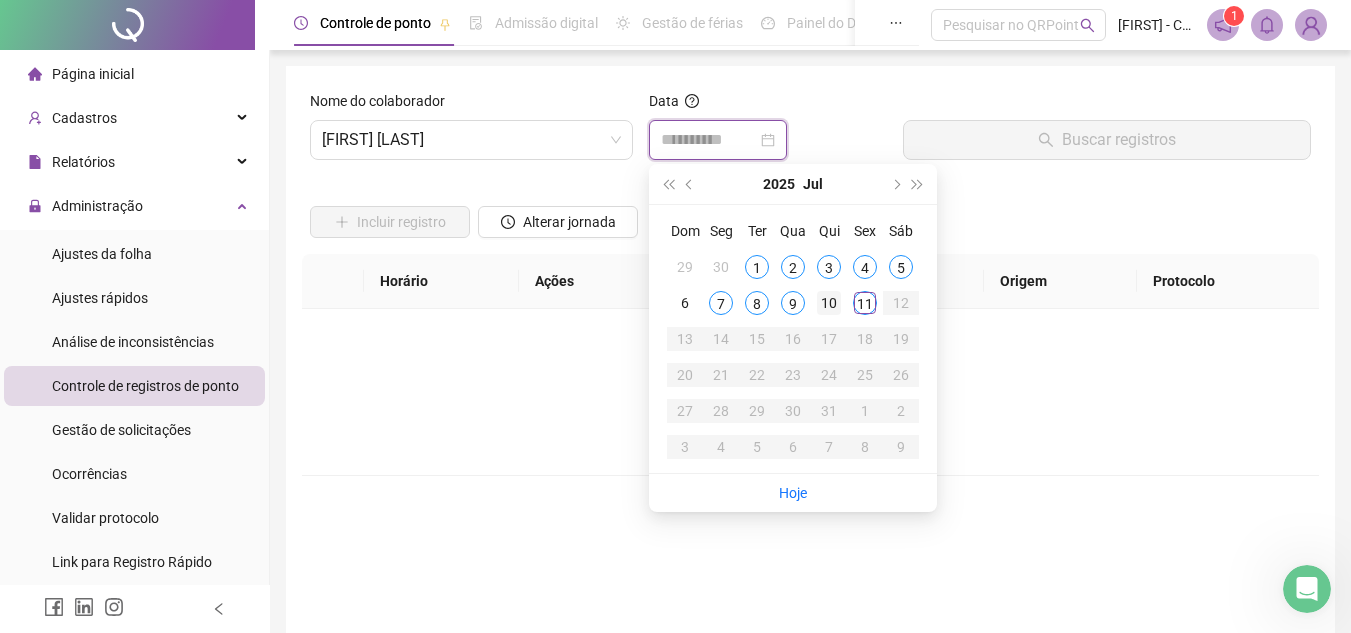 type on "**********" 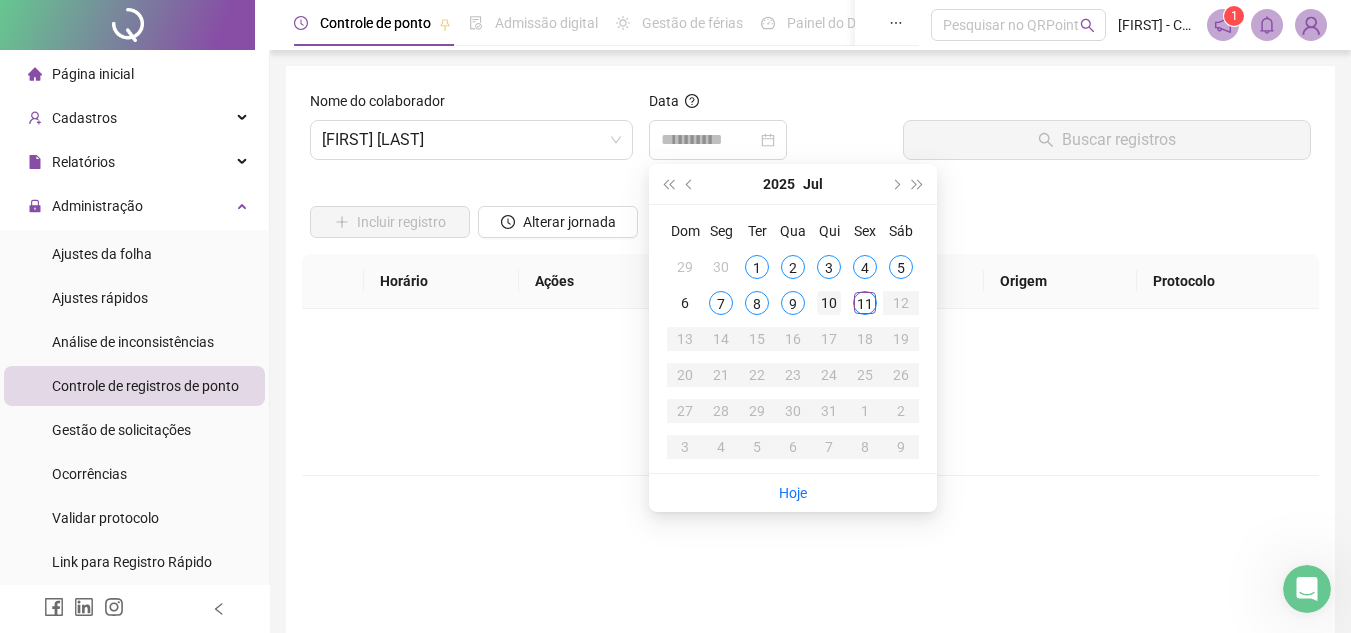 click on "10" at bounding box center [829, 303] 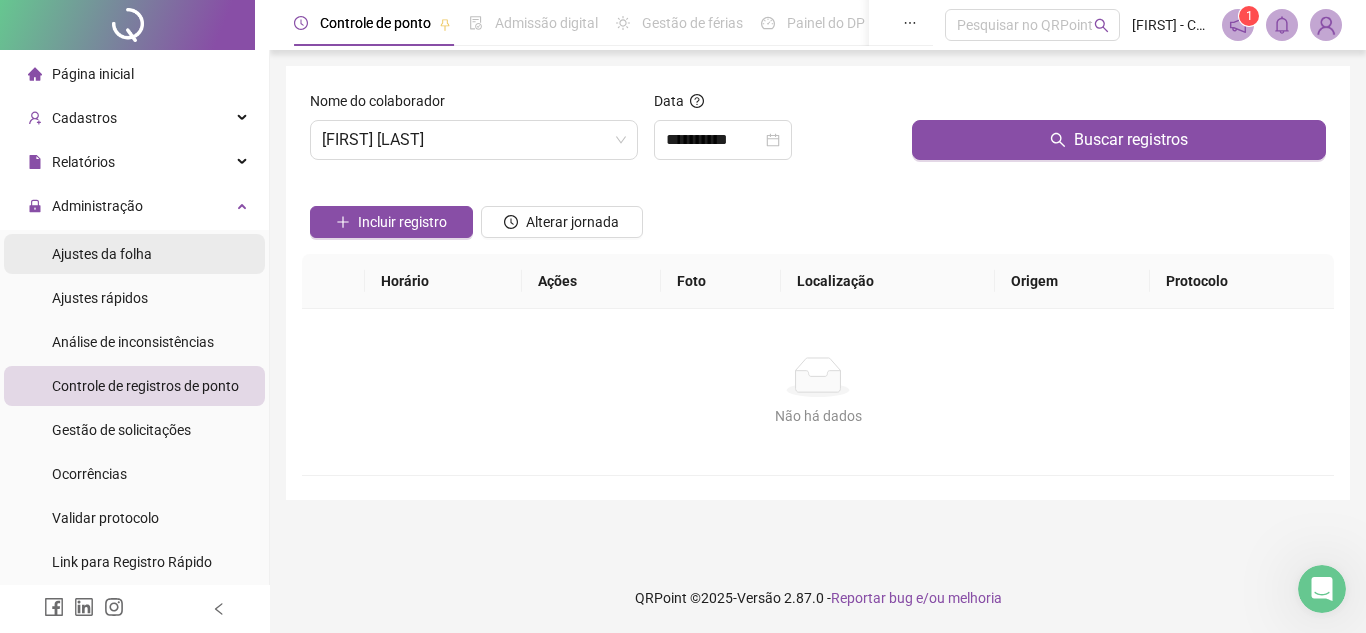 click on "Ajustes da folha" at bounding box center [134, 254] 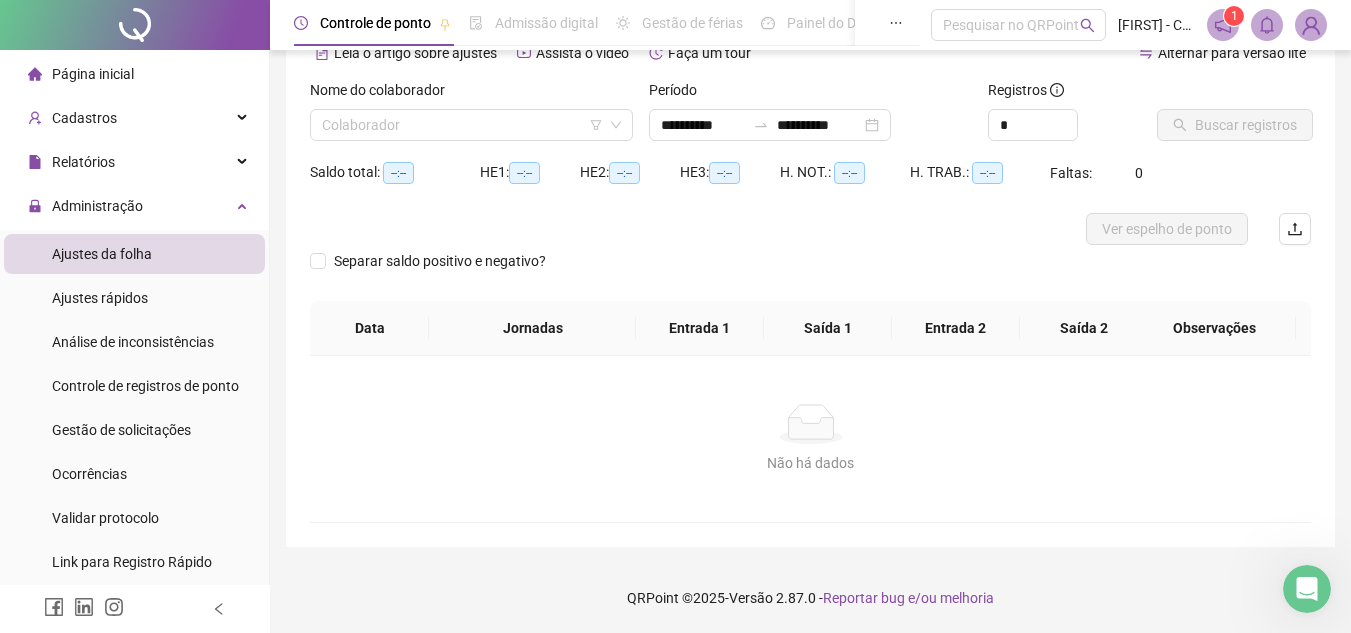 scroll, scrollTop: 0, scrollLeft: 0, axis: both 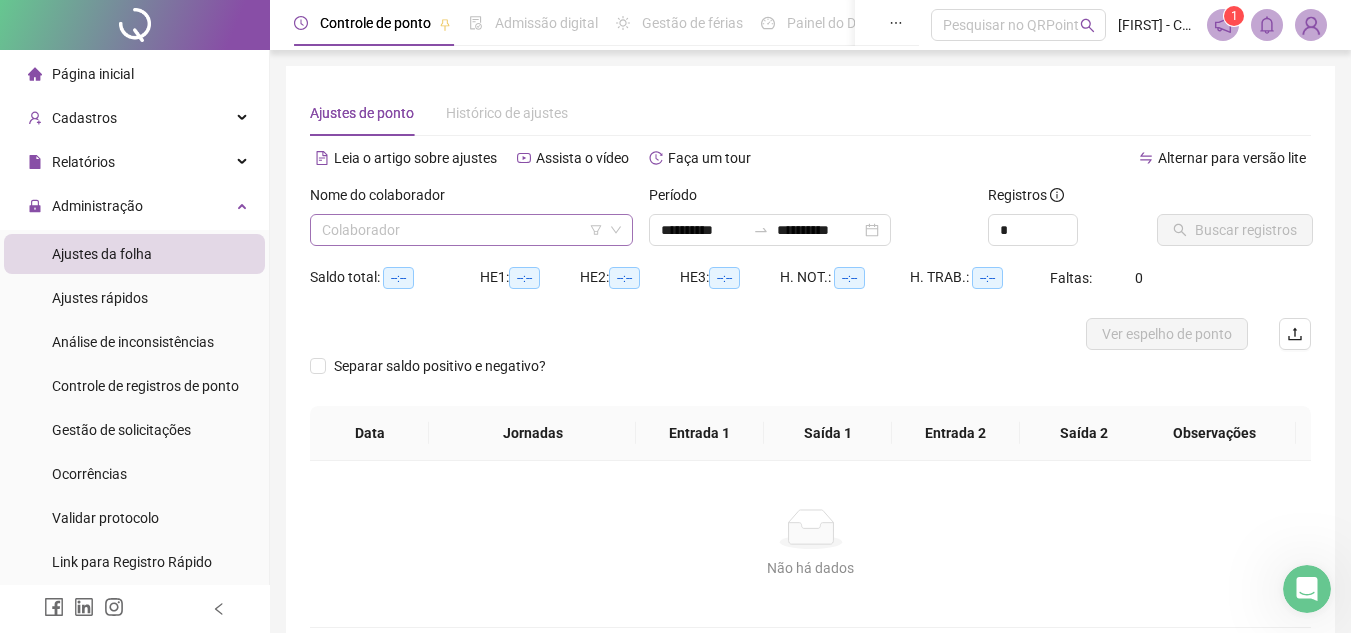click at bounding box center [465, 230] 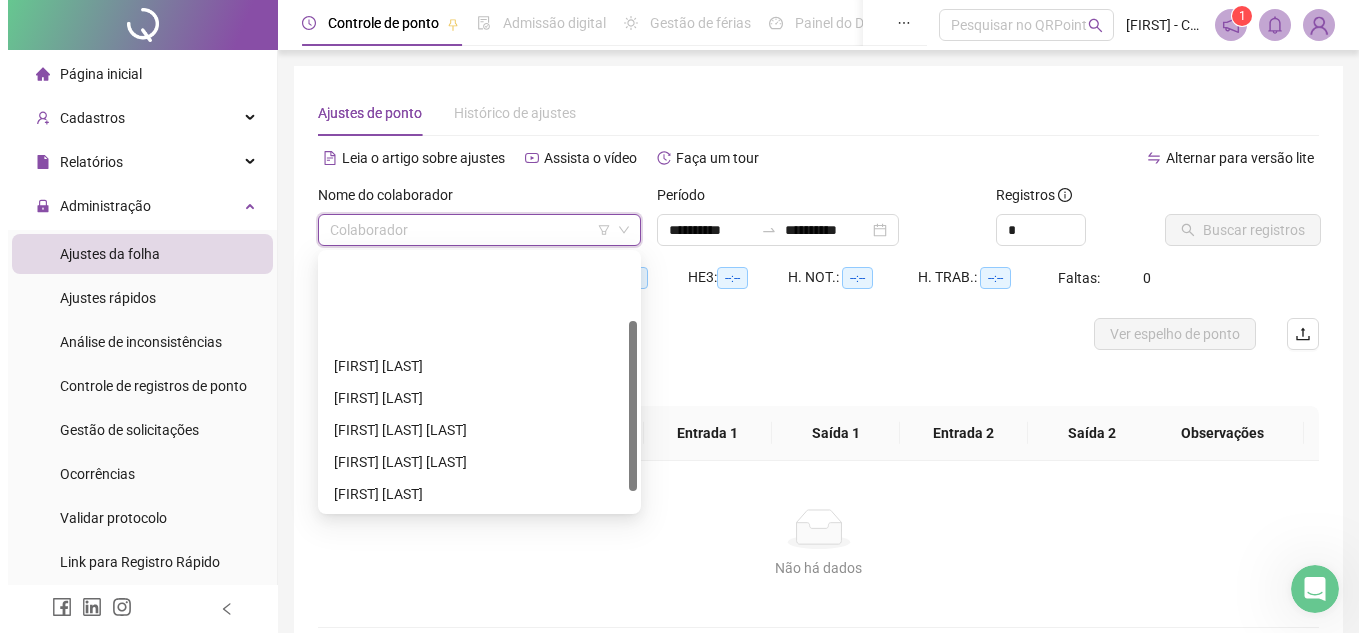 scroll, scrollTop: 100, scrollLeft: 0, axis: vertical 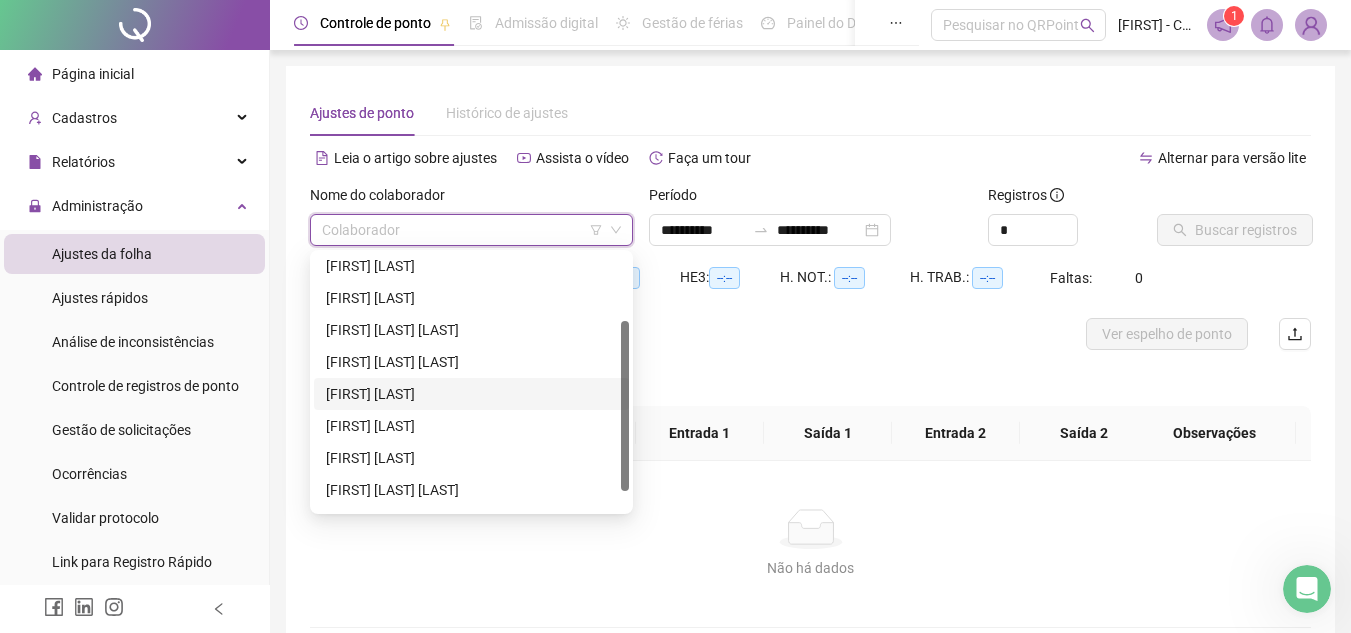 click on "[FIRST] [LAST]" at bounding box center (471, 394) 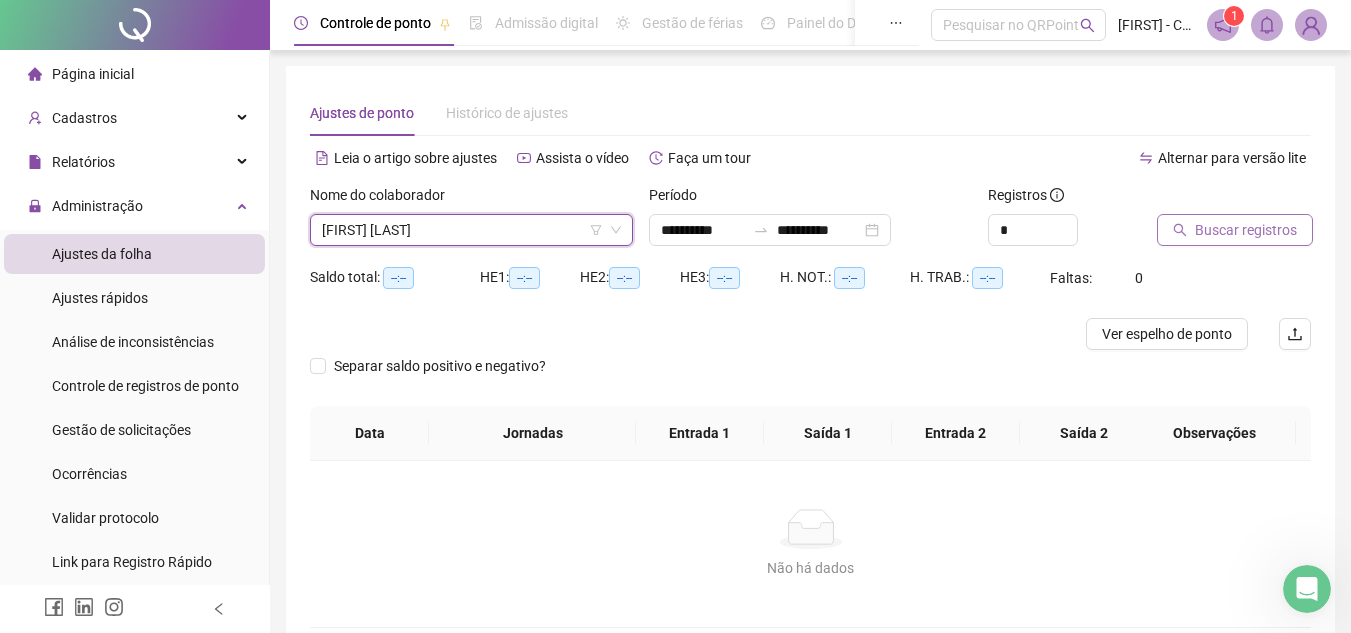 click on "Buscar registros" at bounding box center (1235, 230) 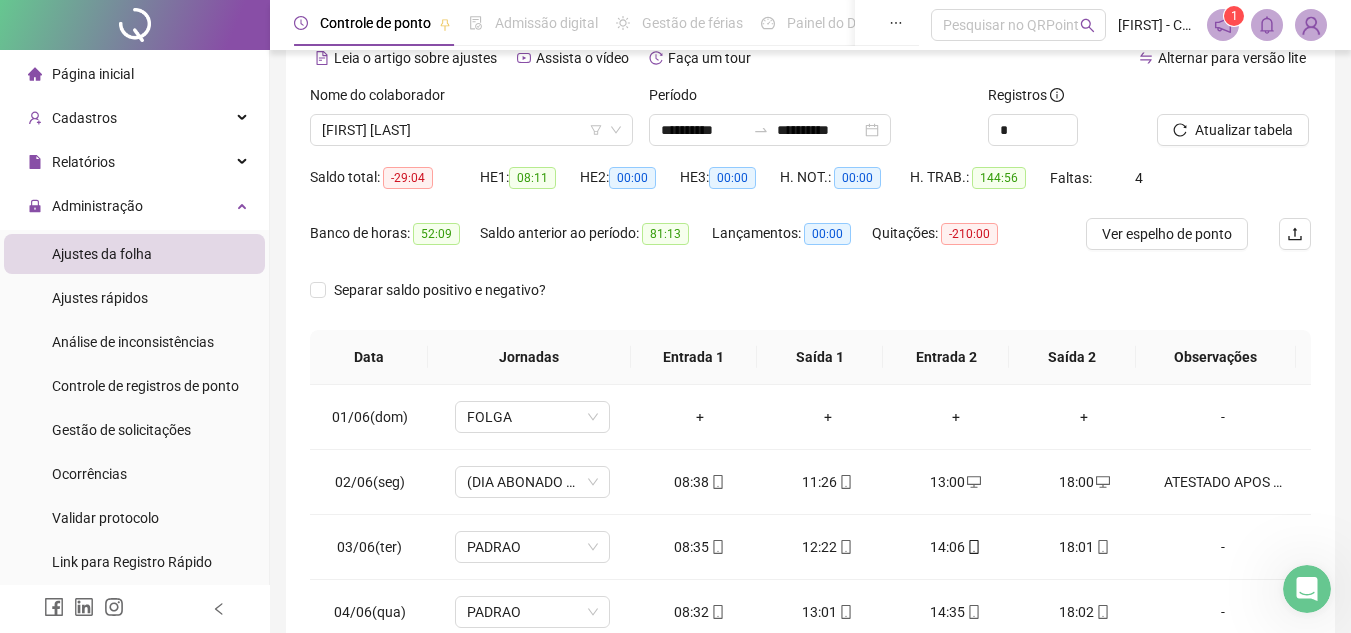 scroll, scrollTop: 389, scrollLeft: 0, axis: vertical 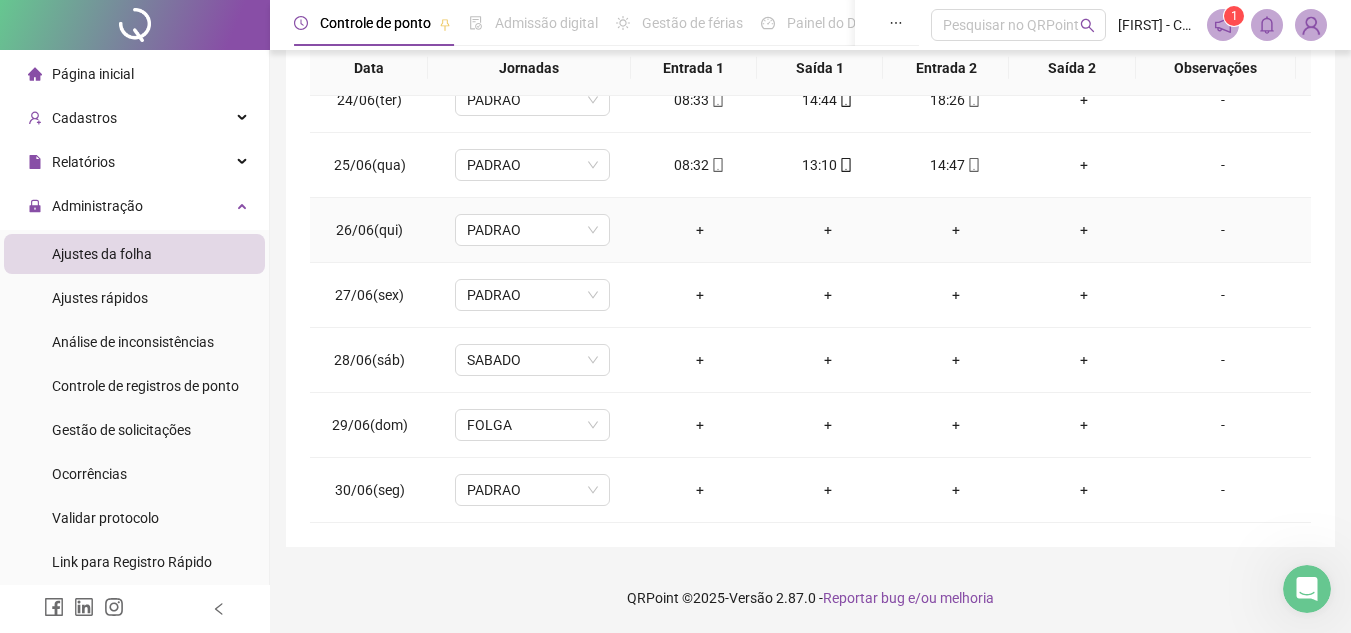 click on "-" at bounding box center (1223, 230) 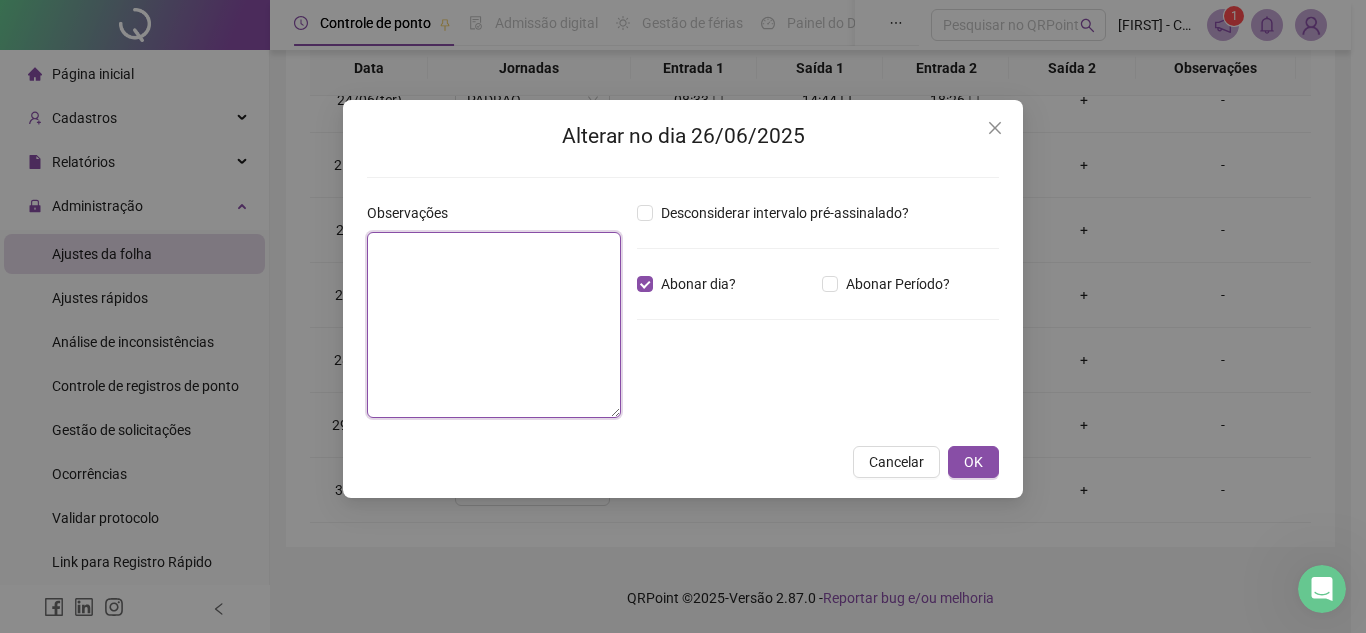 click at bounding box center [494, 325] 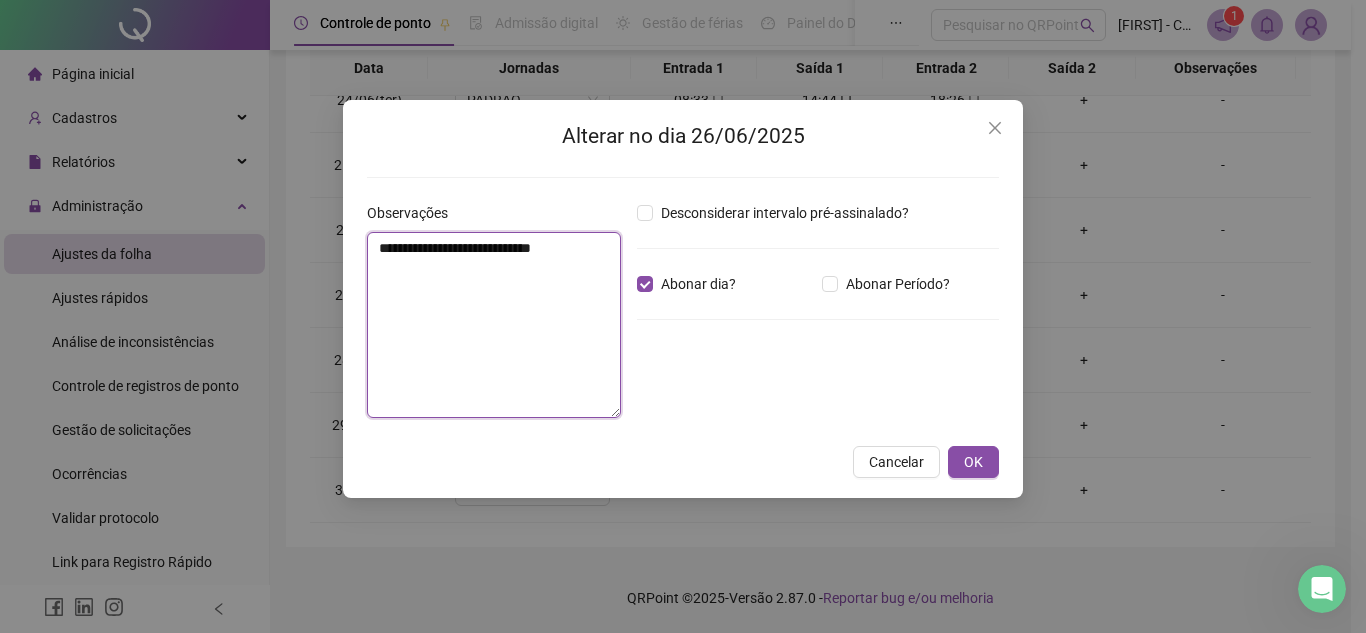 click on "**********" at bounding box center (494, 325) 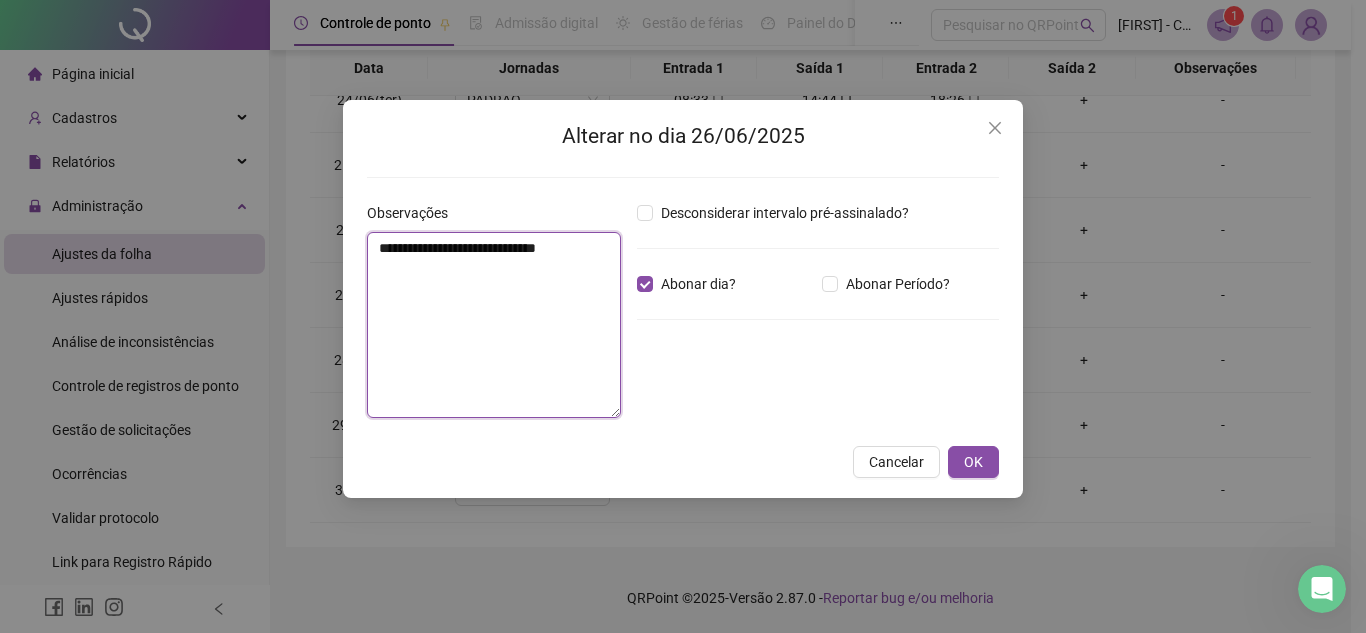 drag, startPoint x: 499, startPoint y: 241, endPoint x: 342, endPoint y: 236, distance: 157.0796 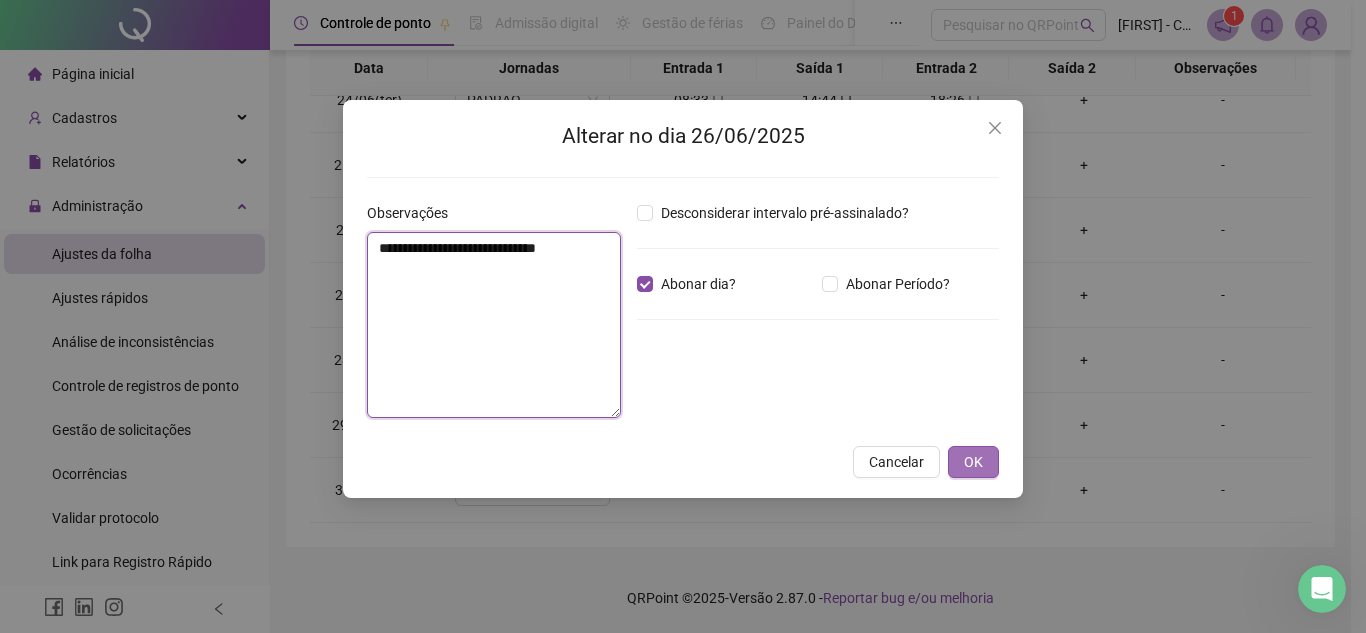 type on "**********" 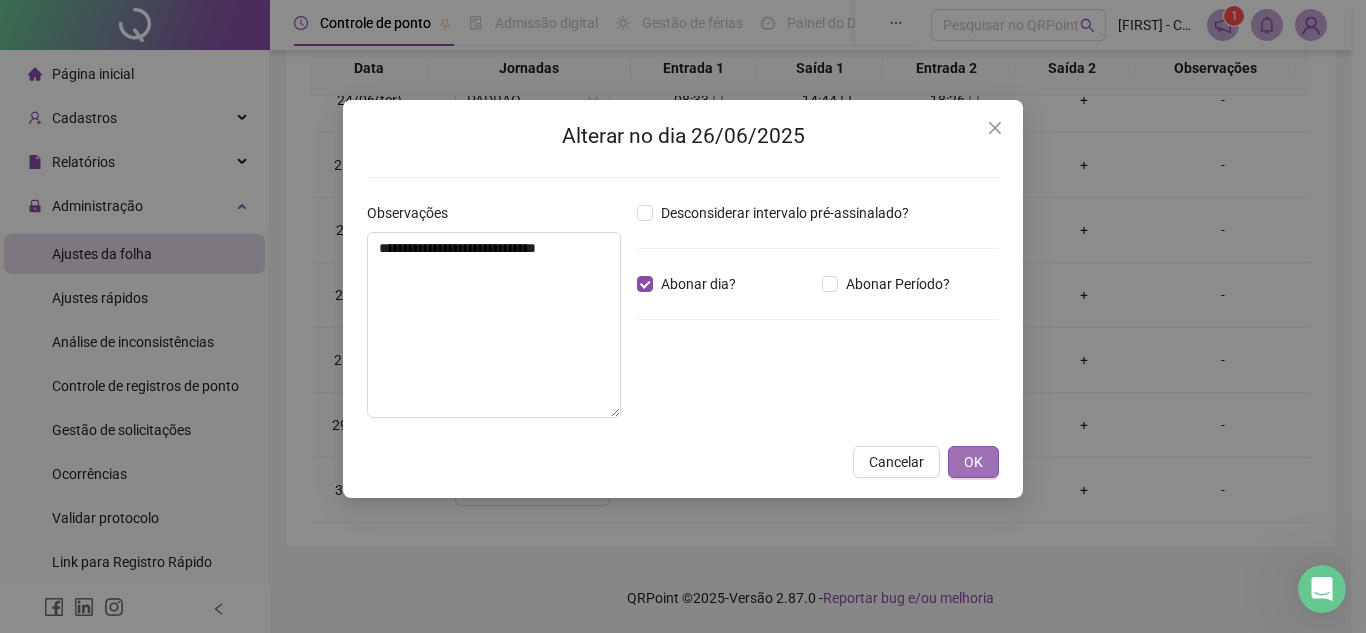 click on "OK" at bounding box center (973, 462) 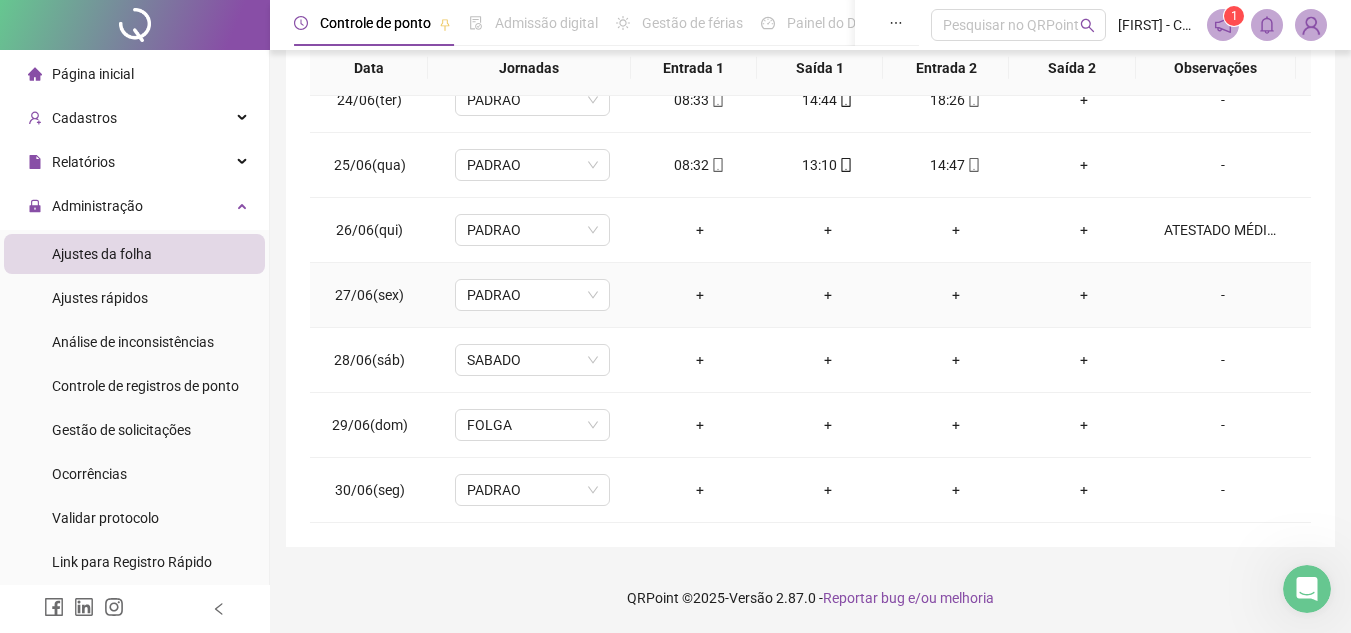 click on "-" at bounding box center (1223, 295) 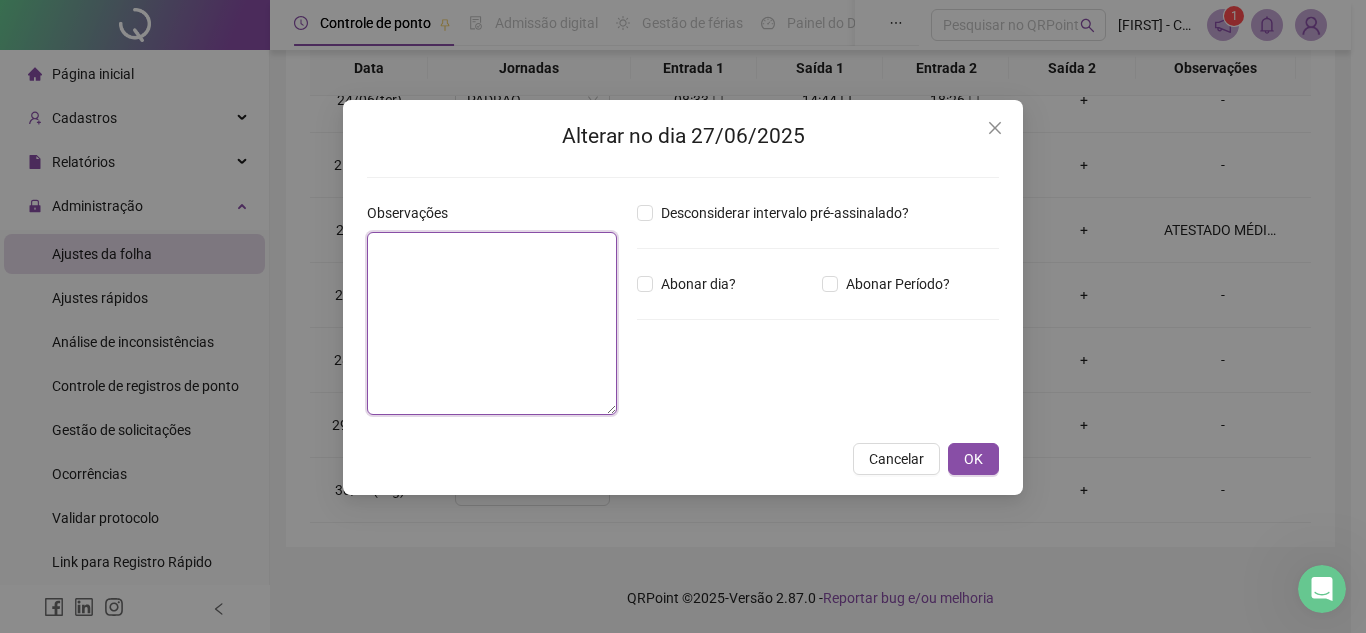 click at bounding box center (492, 323) 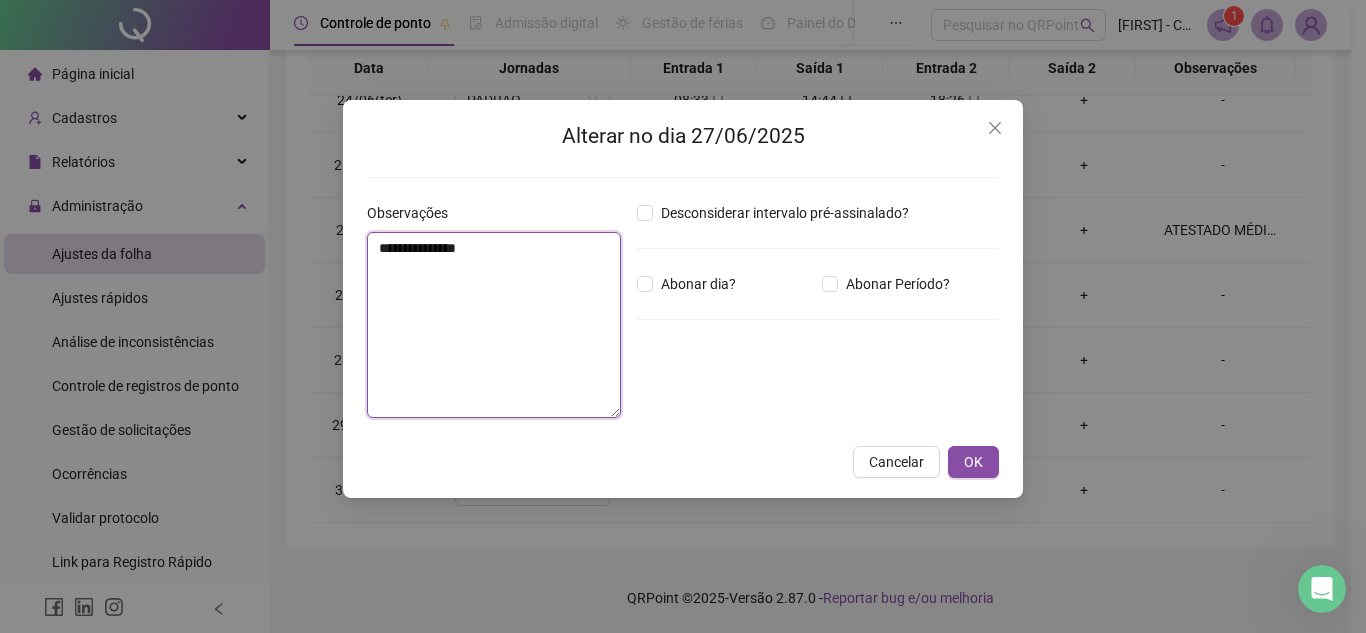 type on "**********" 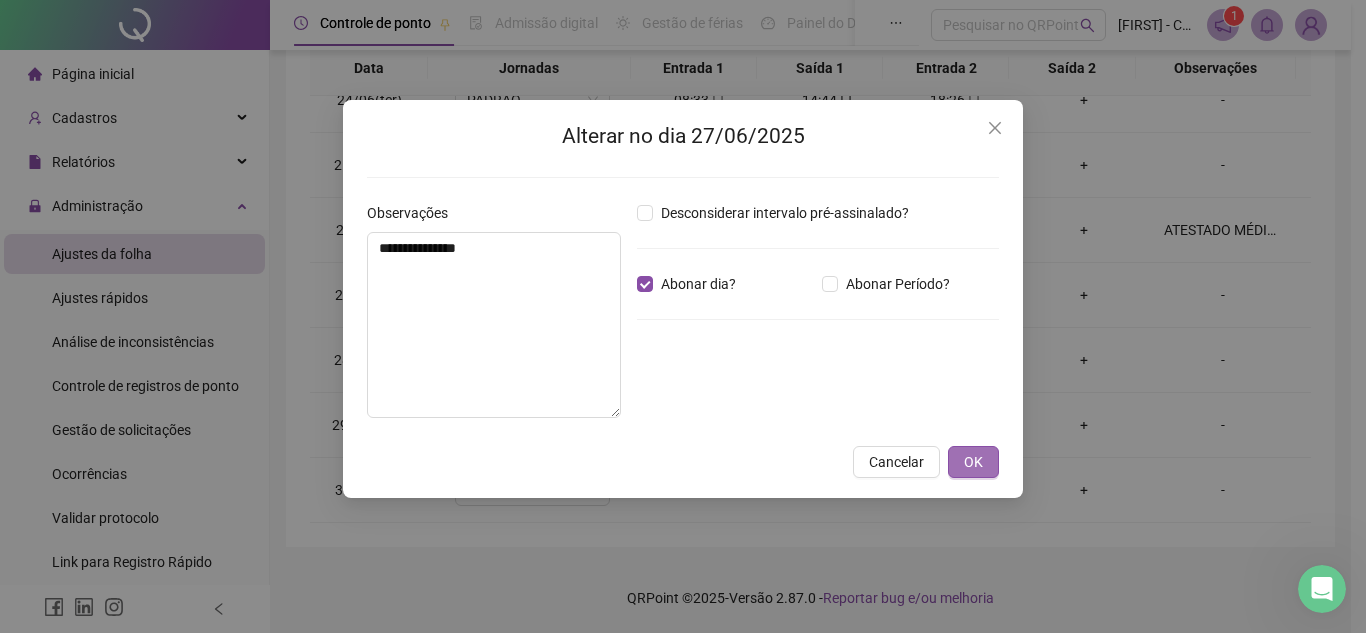 click on "OK" at bounding box center (973, 462) 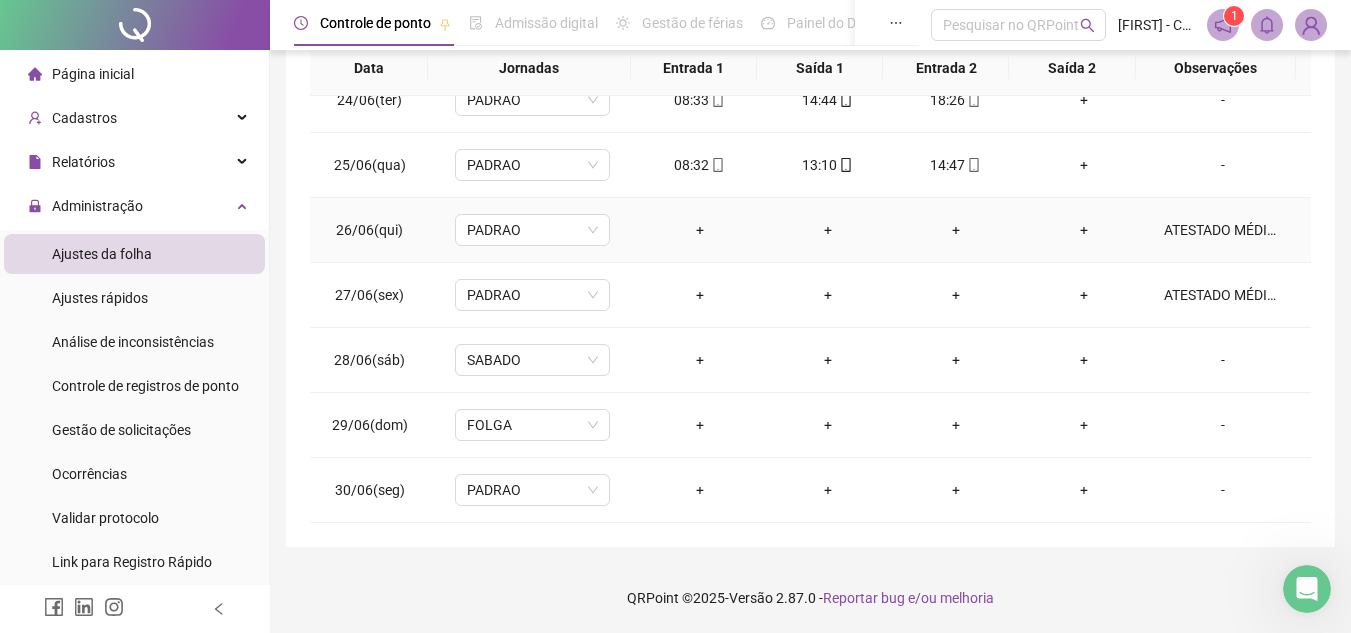 click on "ATESTADO MÉDICO - QUIMIOTERAPIA" at bounding box center (1223, 230) 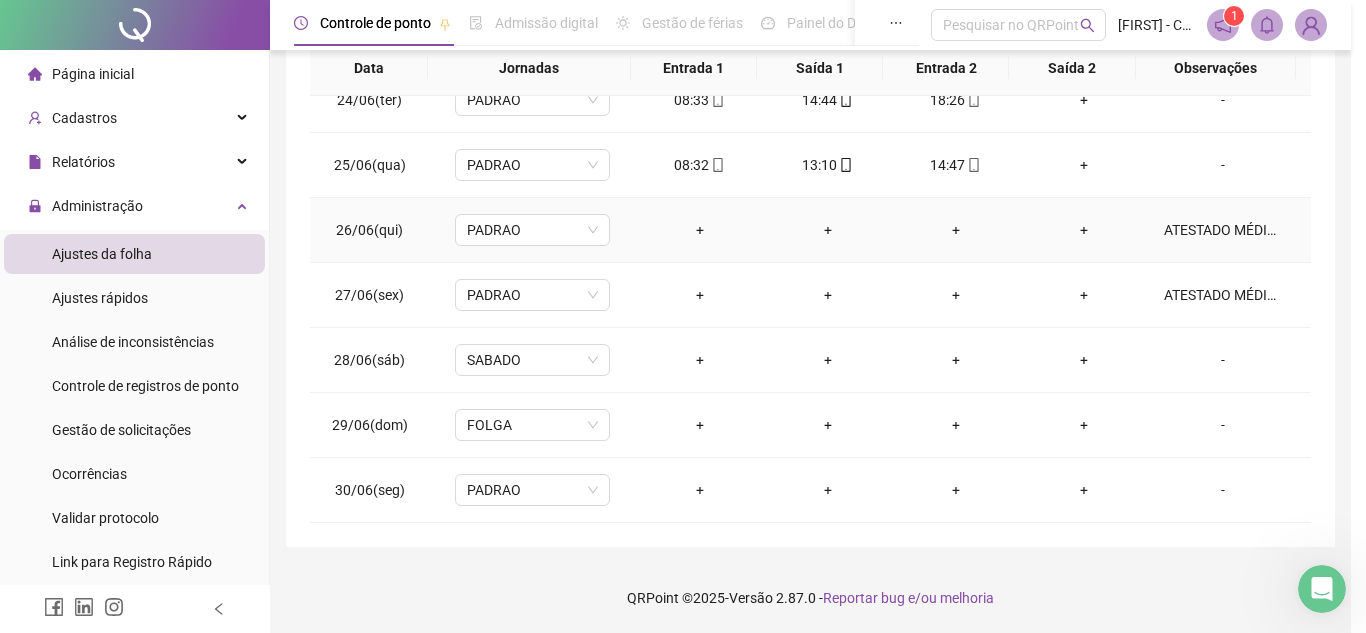 type on "**********" 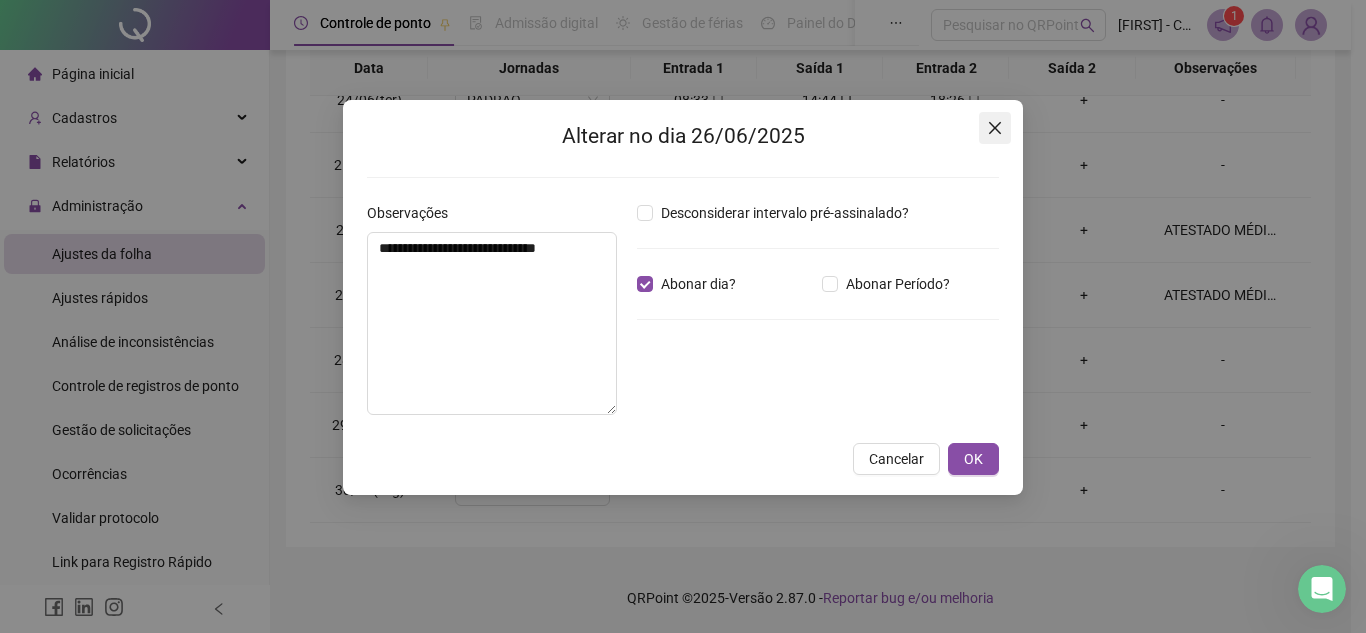 click 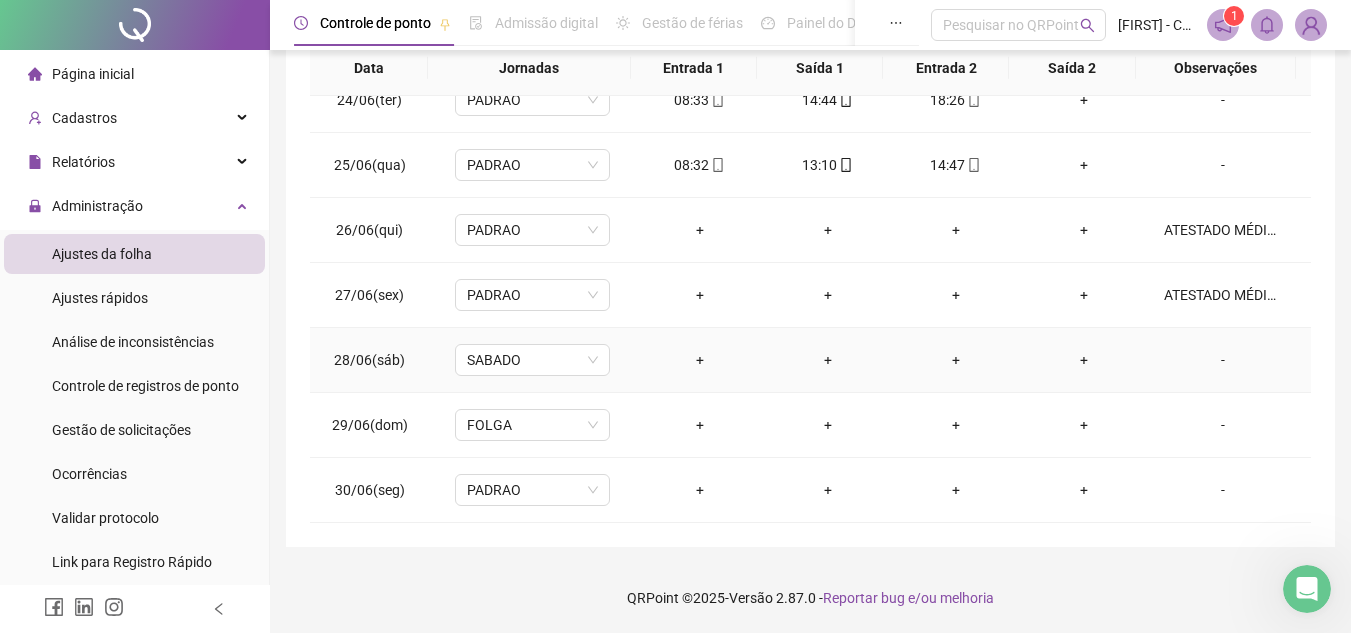 click on "-" at bounding box center (1223, 360) 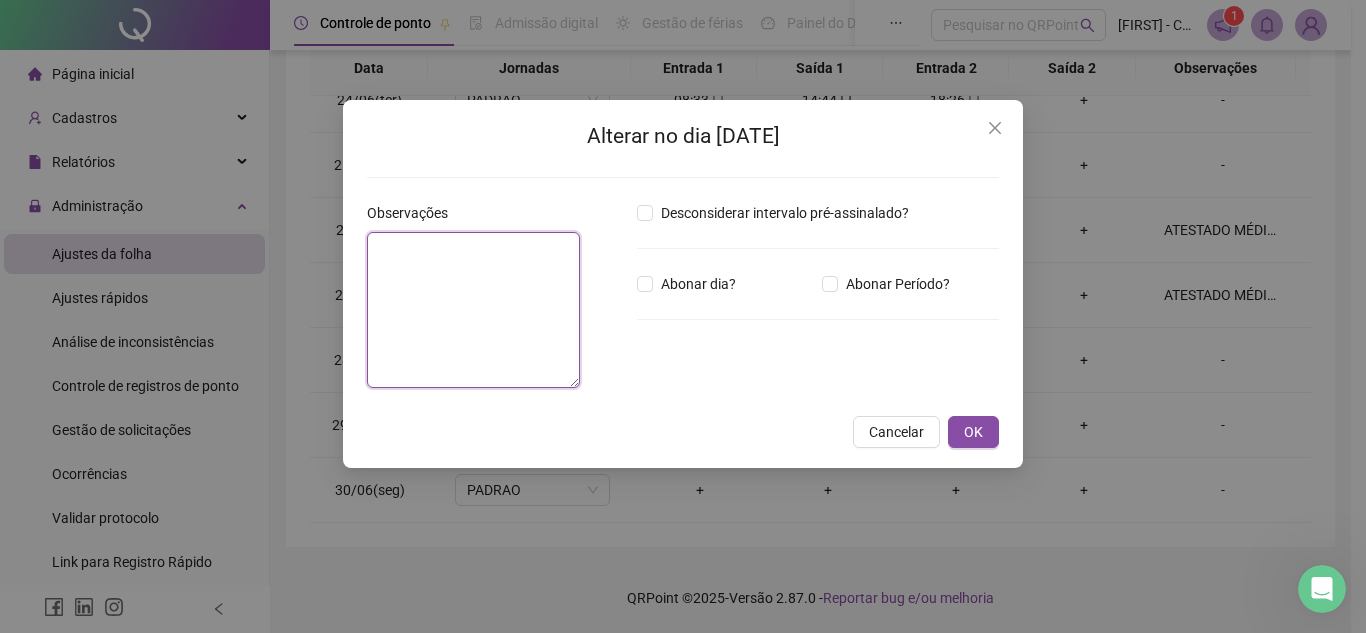 click at bounding box center (473, 310) 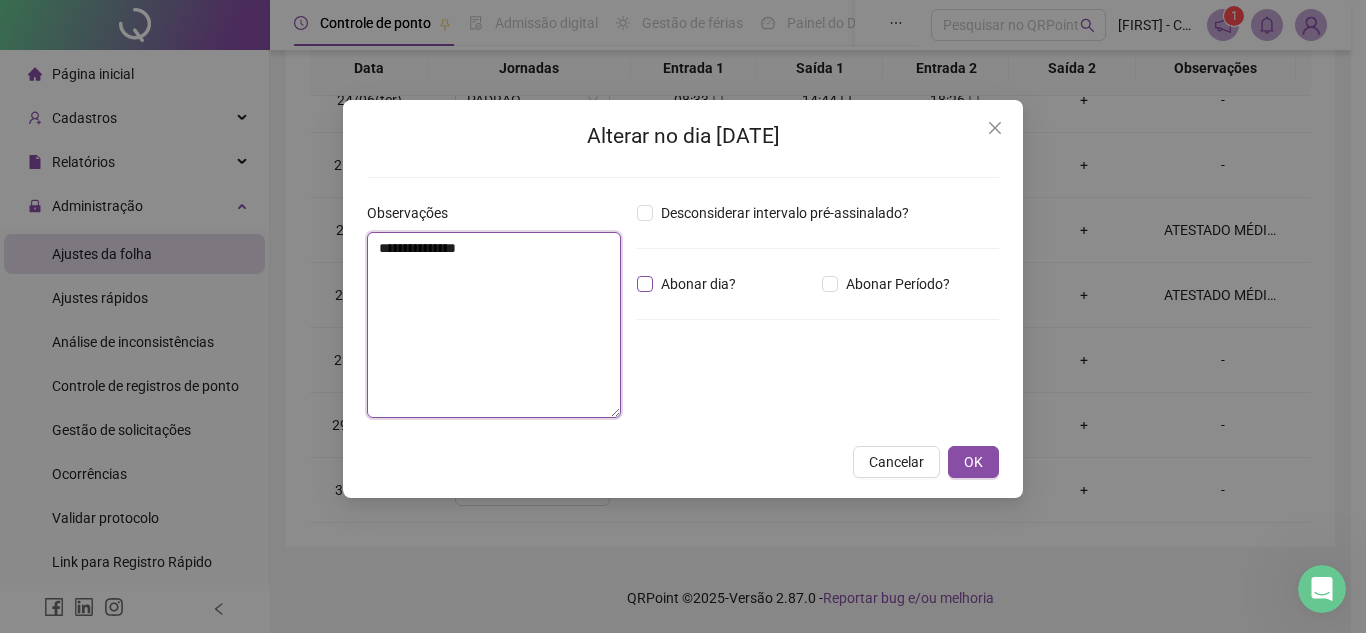 type on "**********" 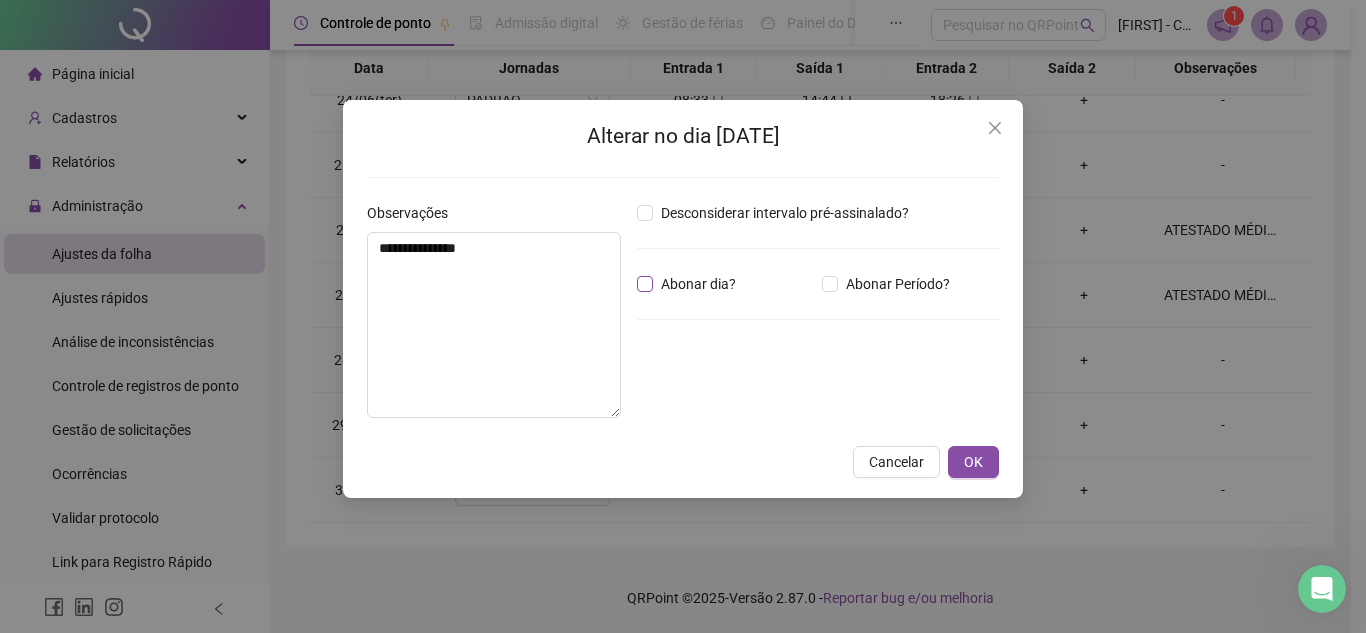 click on "Abonar dia?" at bounding box center [698, 284] 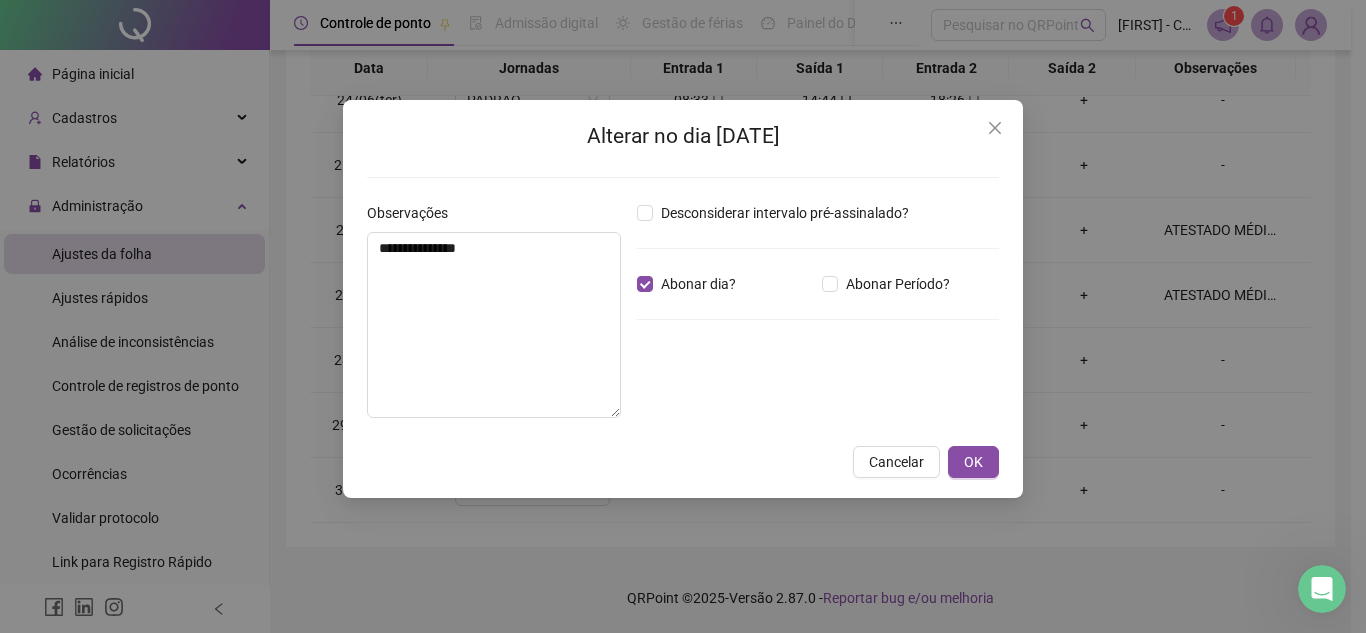 drag, startPoint x: 974, startPoint y: 467, endPoint x: 1039, endPoint y: 449, distance: 67.44627 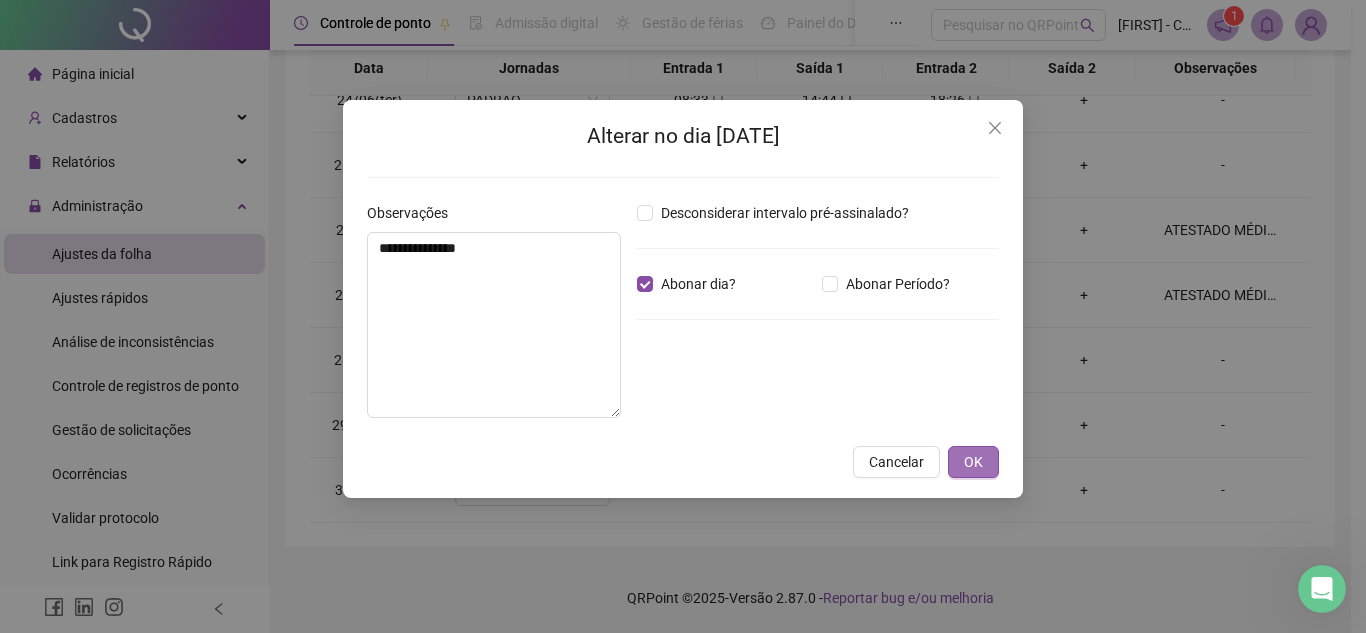 click on "**********" at bounding box center [683, 316] 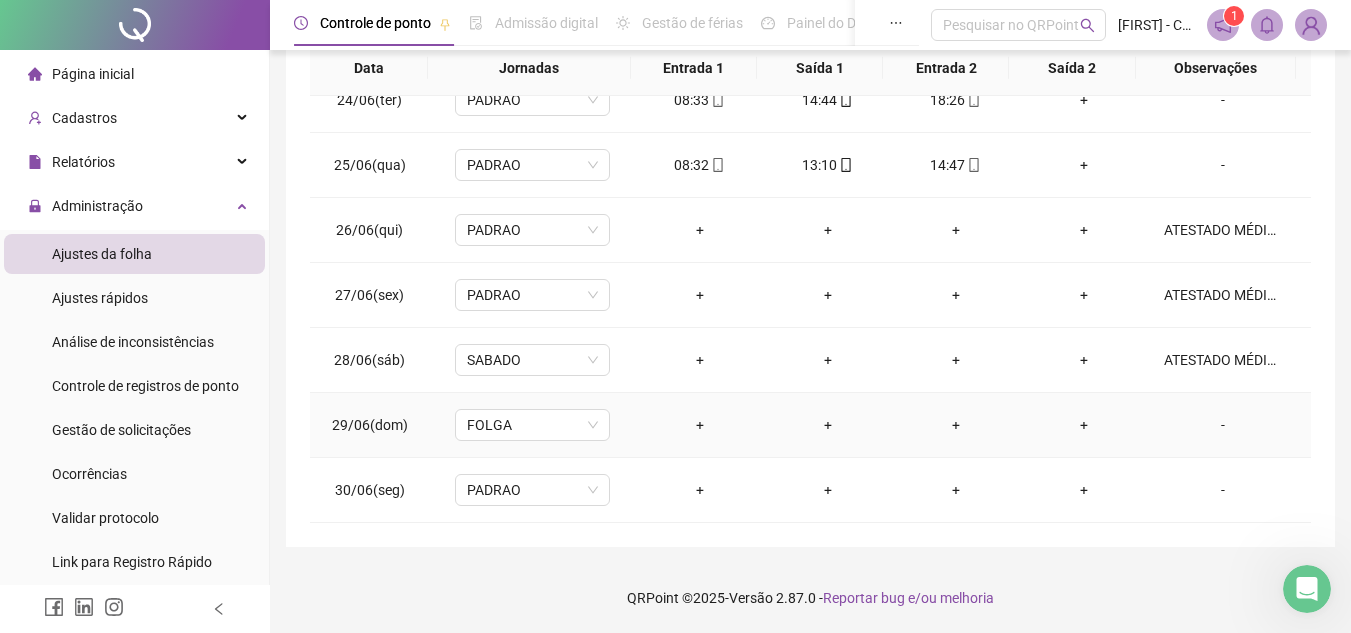 click on "-" at bounding box center (1223, 425) 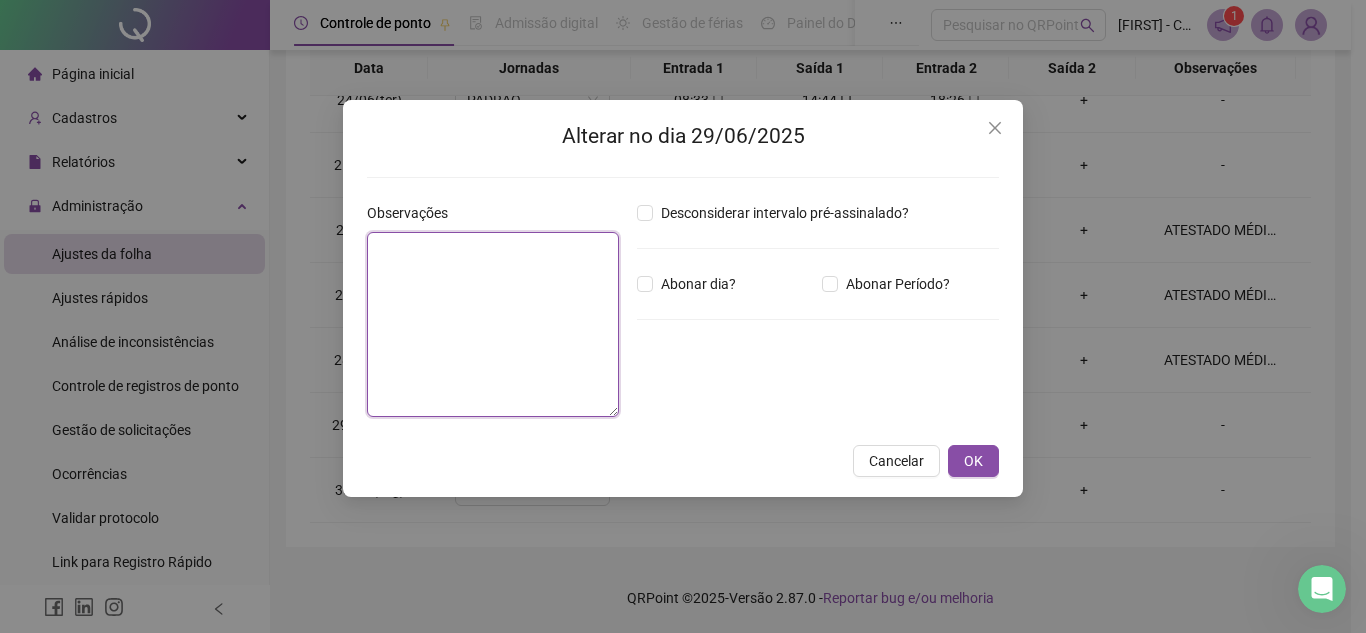 click at bounding box center [493, 324] 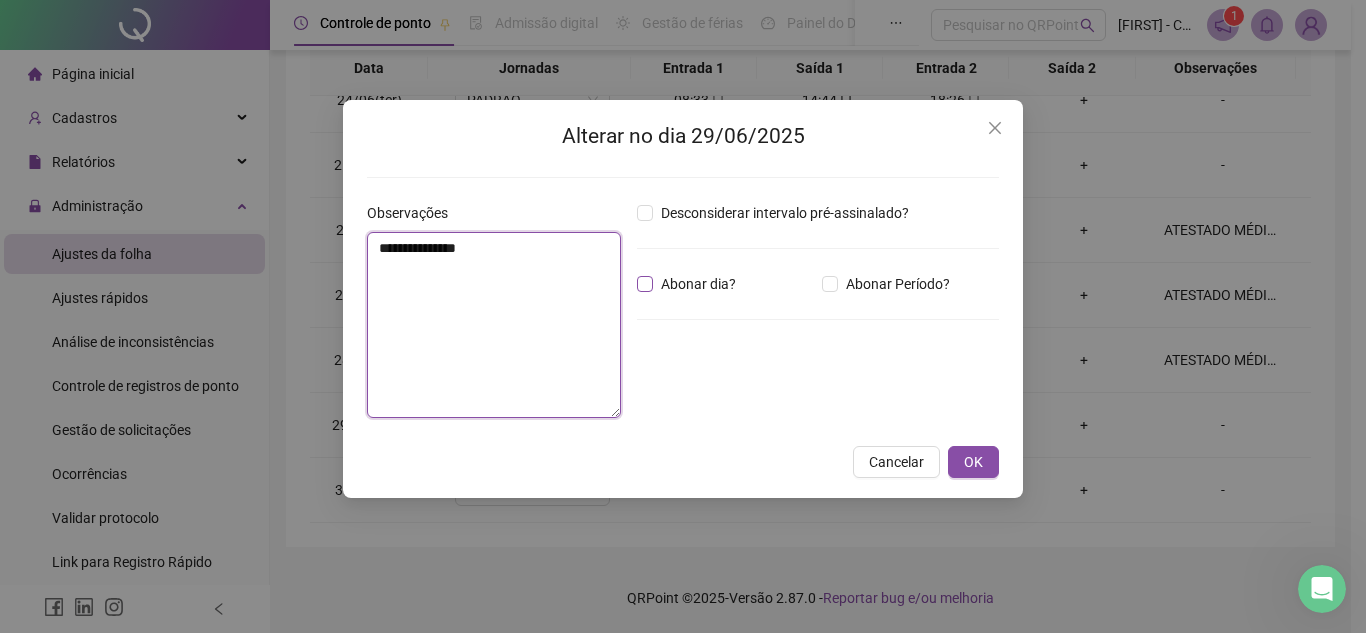 type on "**********" 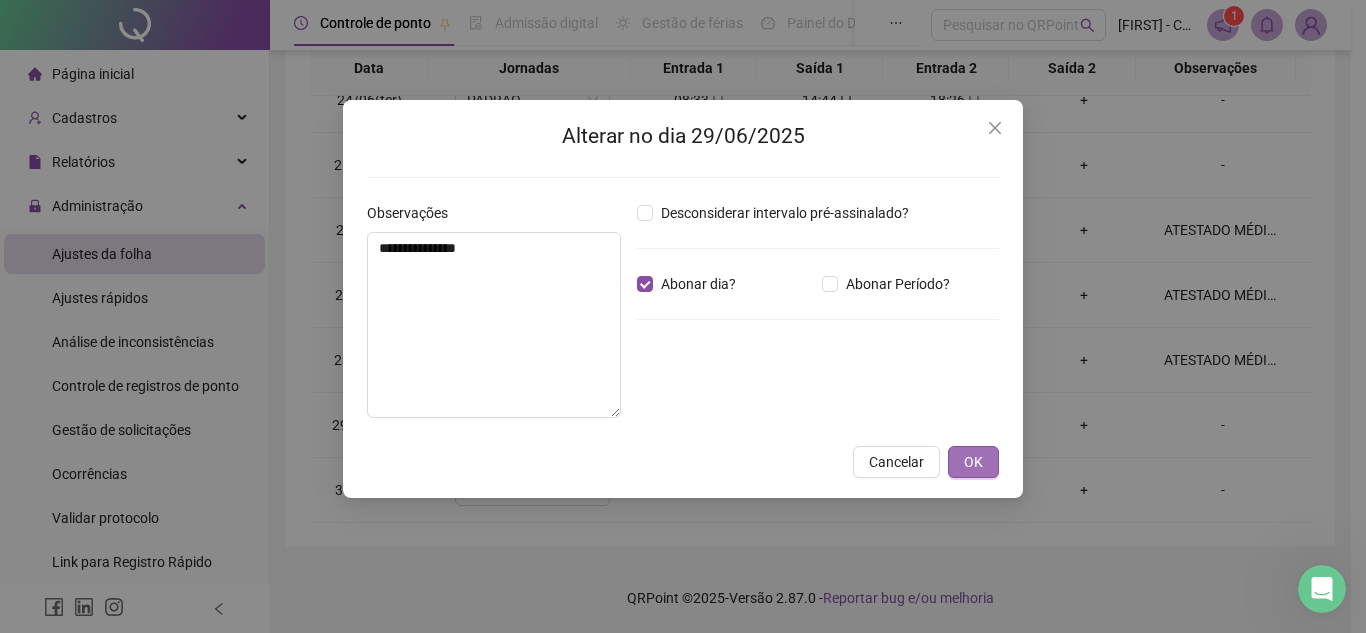 click on "OK" at bounding box center [973, 462] 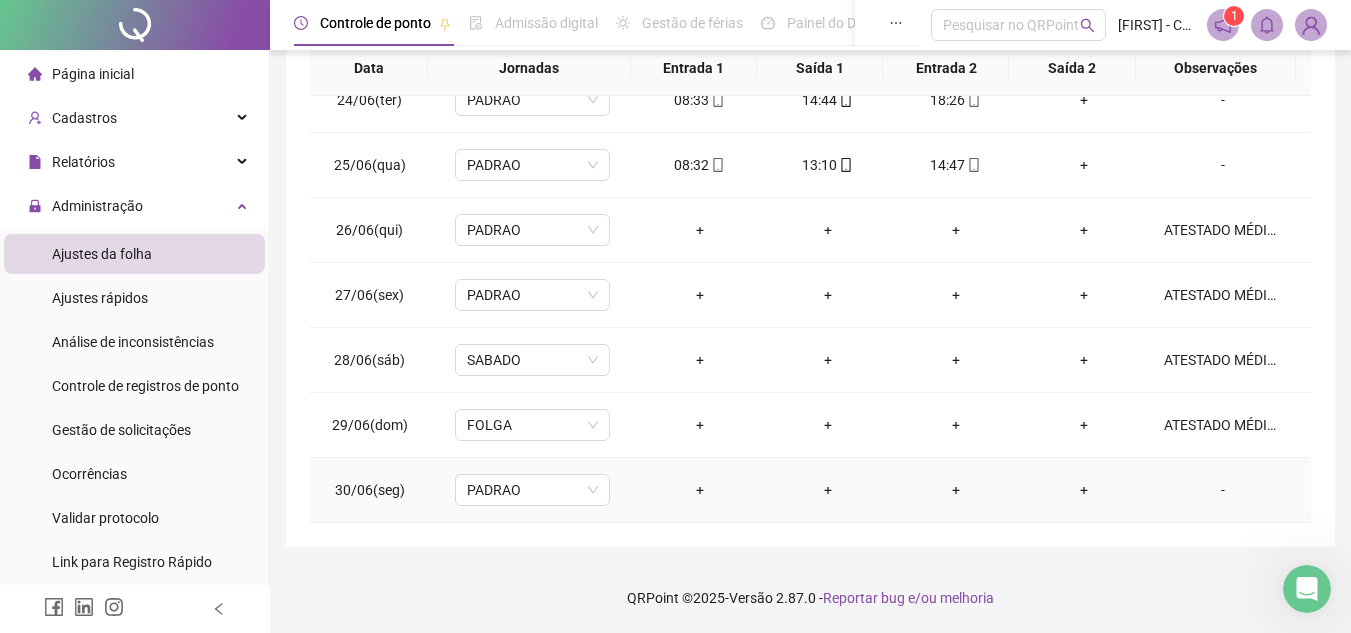 click on "-" at bounding box center [1223, 490] 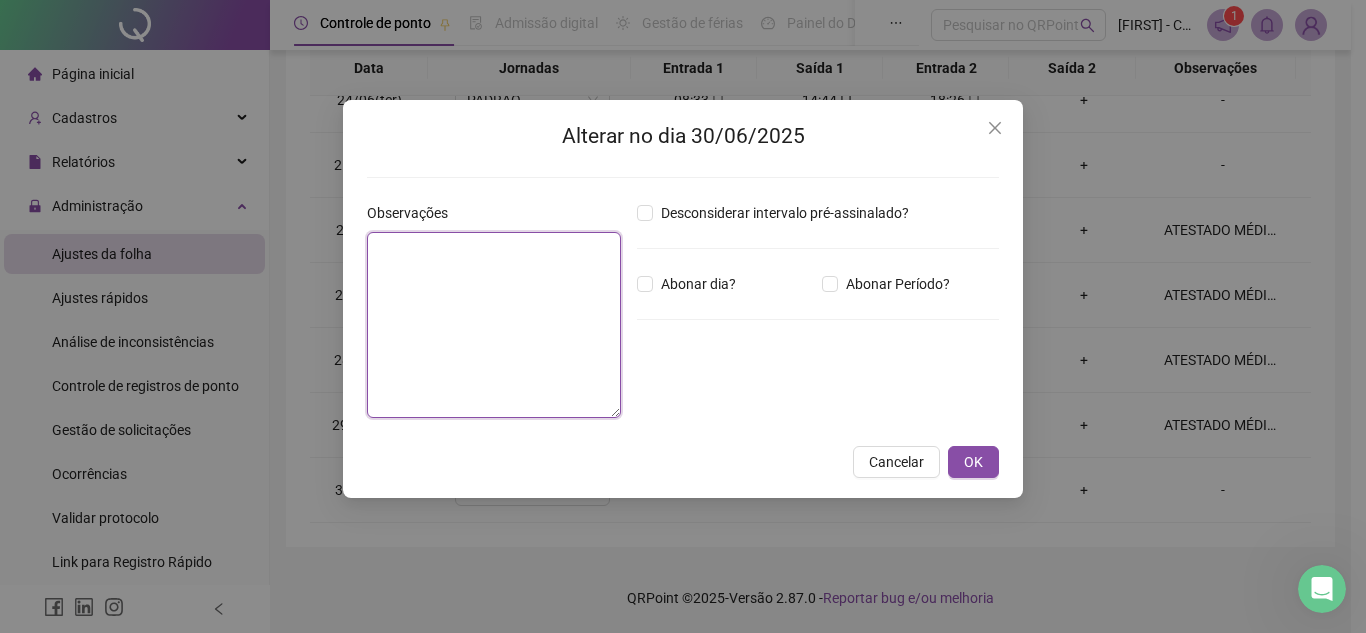 click at bounding box center [494, 325] 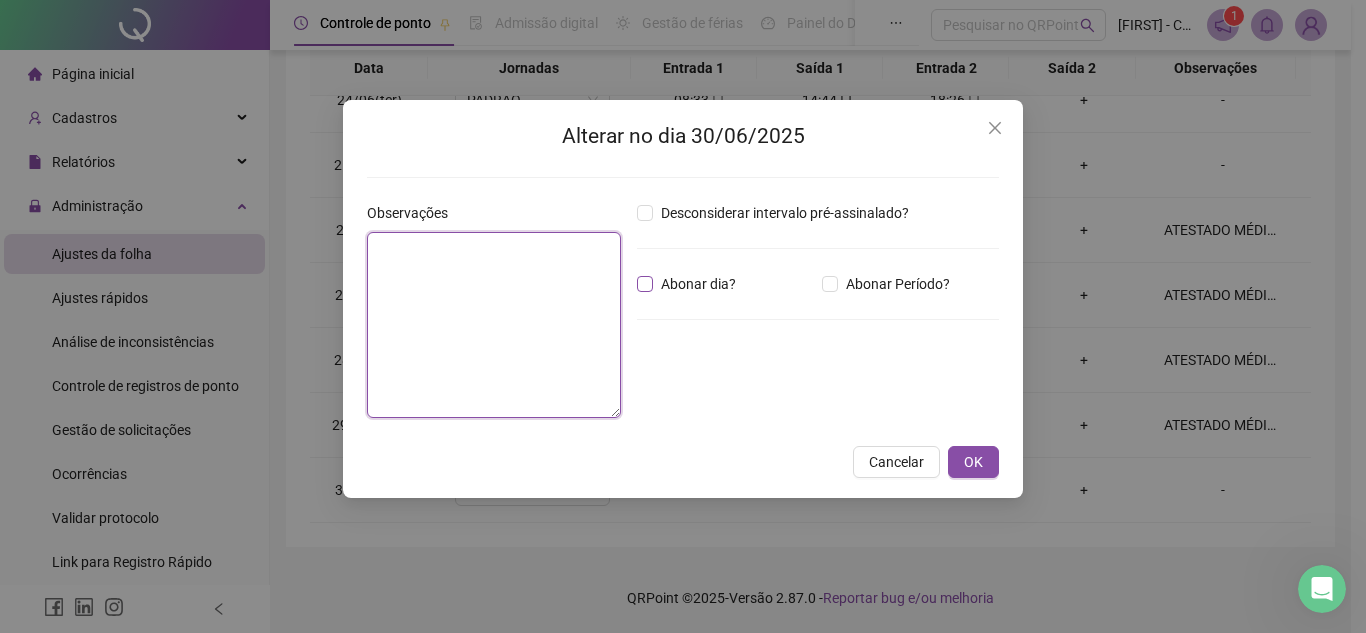 paste on "**********" 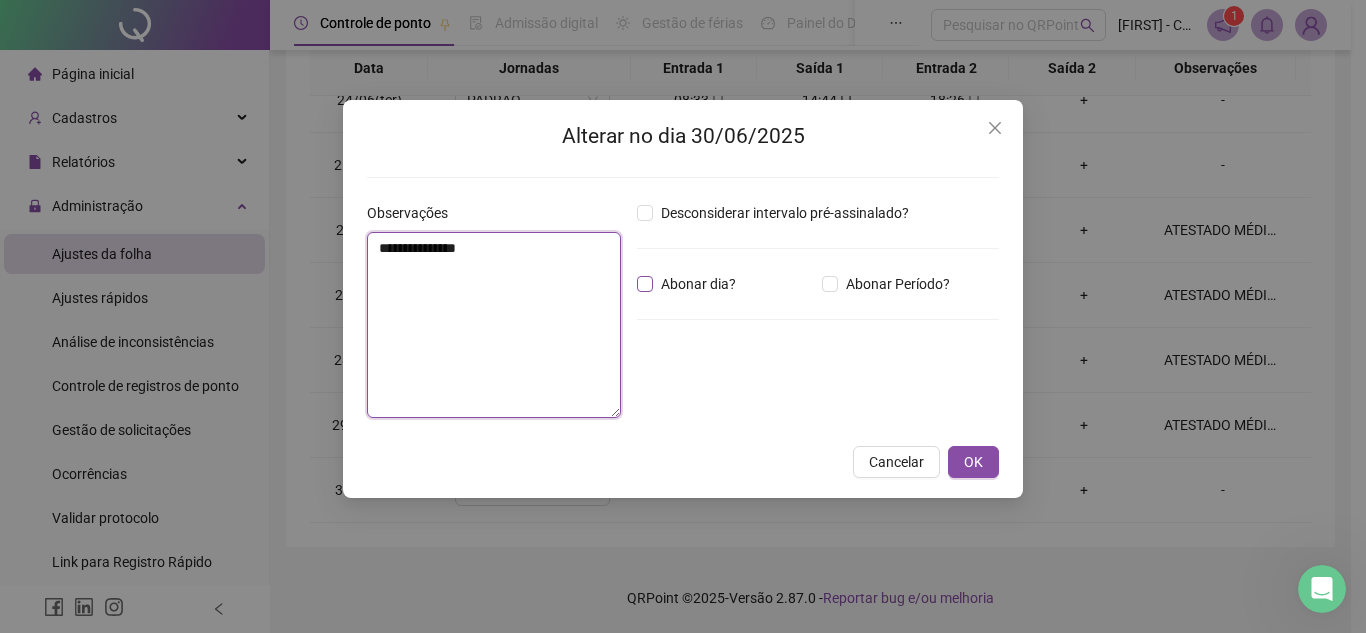 paste 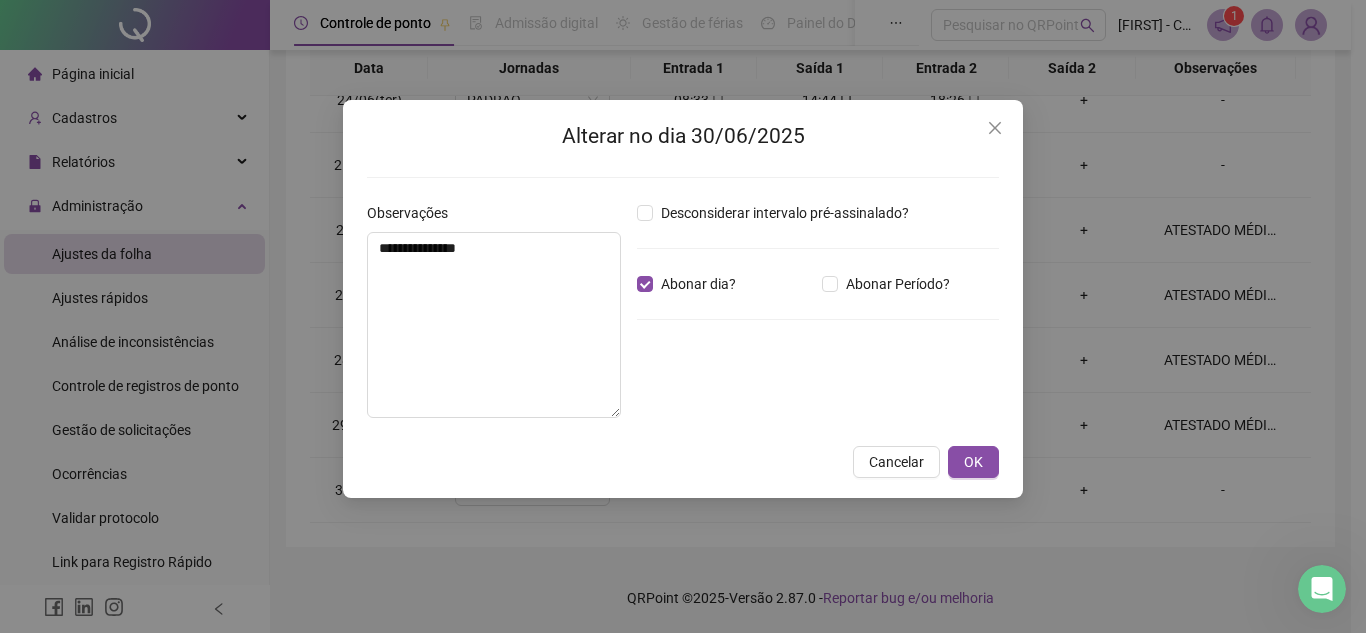 drag, startPoint x: 969, startPoint y: 460, endPoint x: 1035, endPoint y: 415, distance: 79.881165 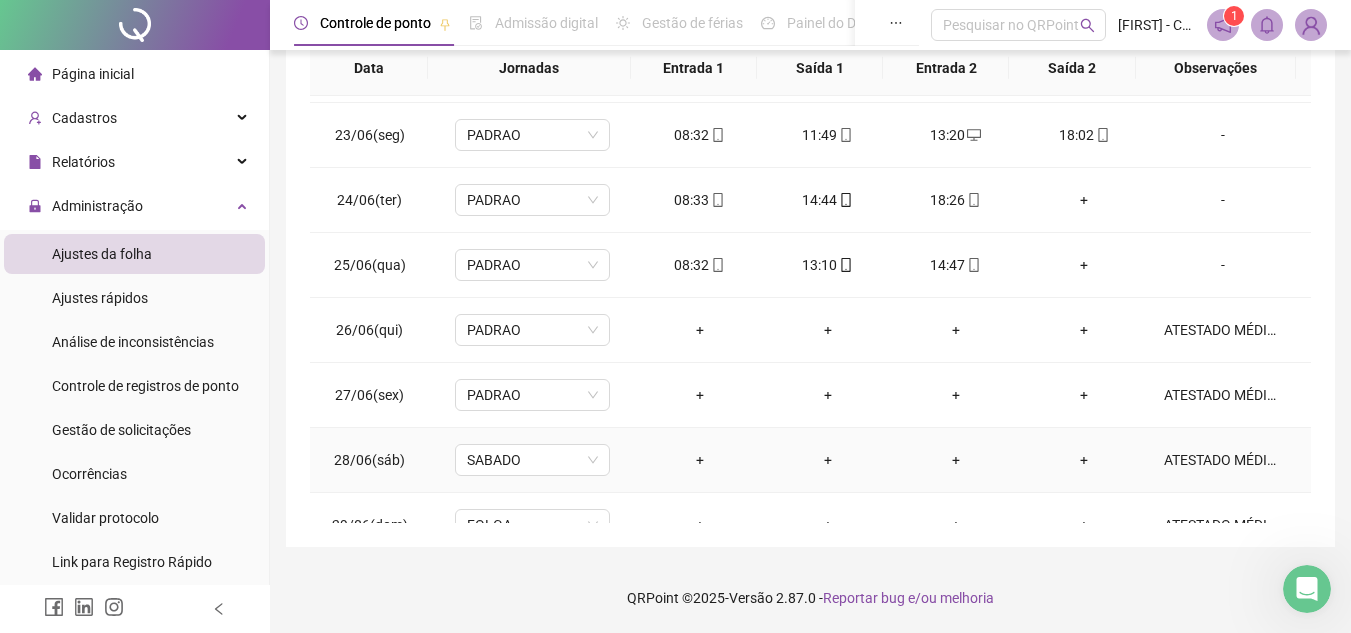 scroll, scrollTop: 1323, scrollLeft: 0, axis: vertical 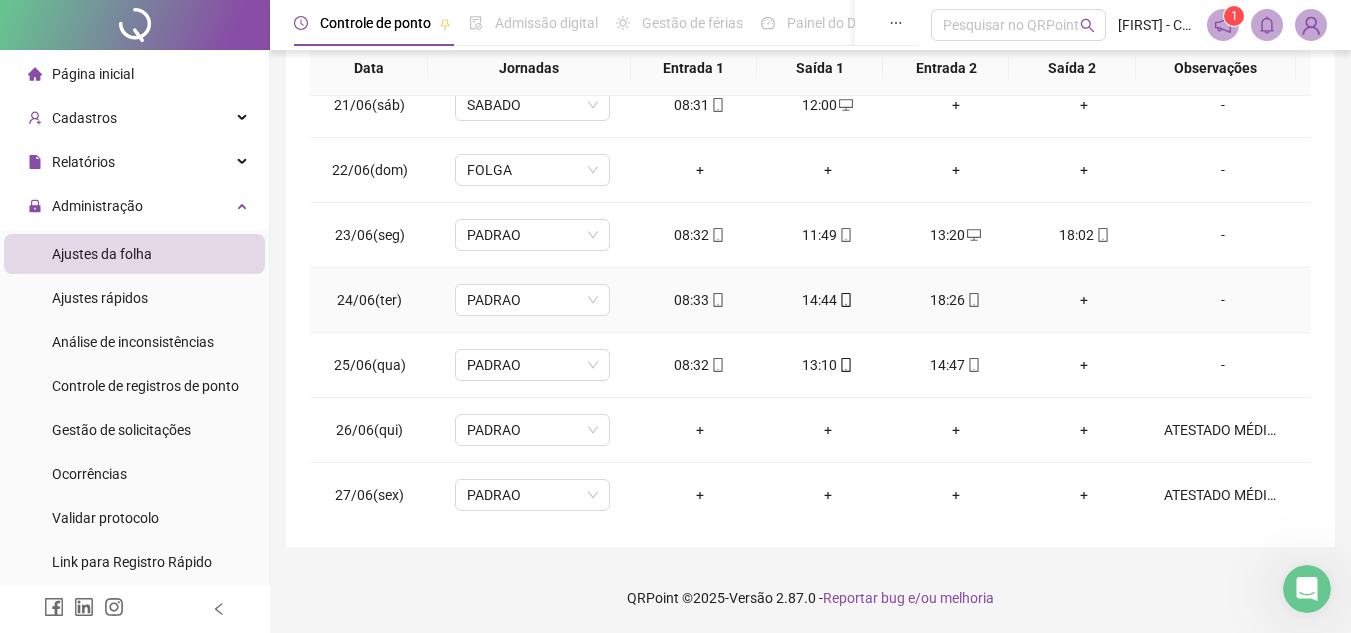 click on "+" at bounding box center [1084, 300] 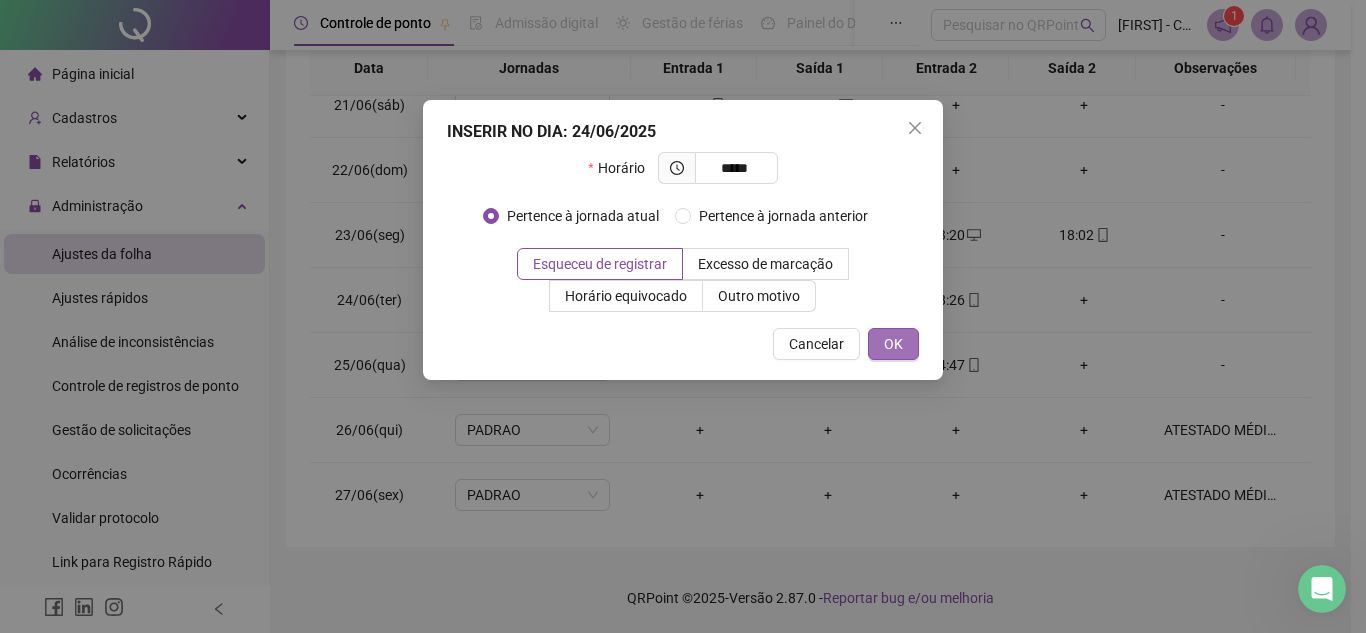 type on "*****" 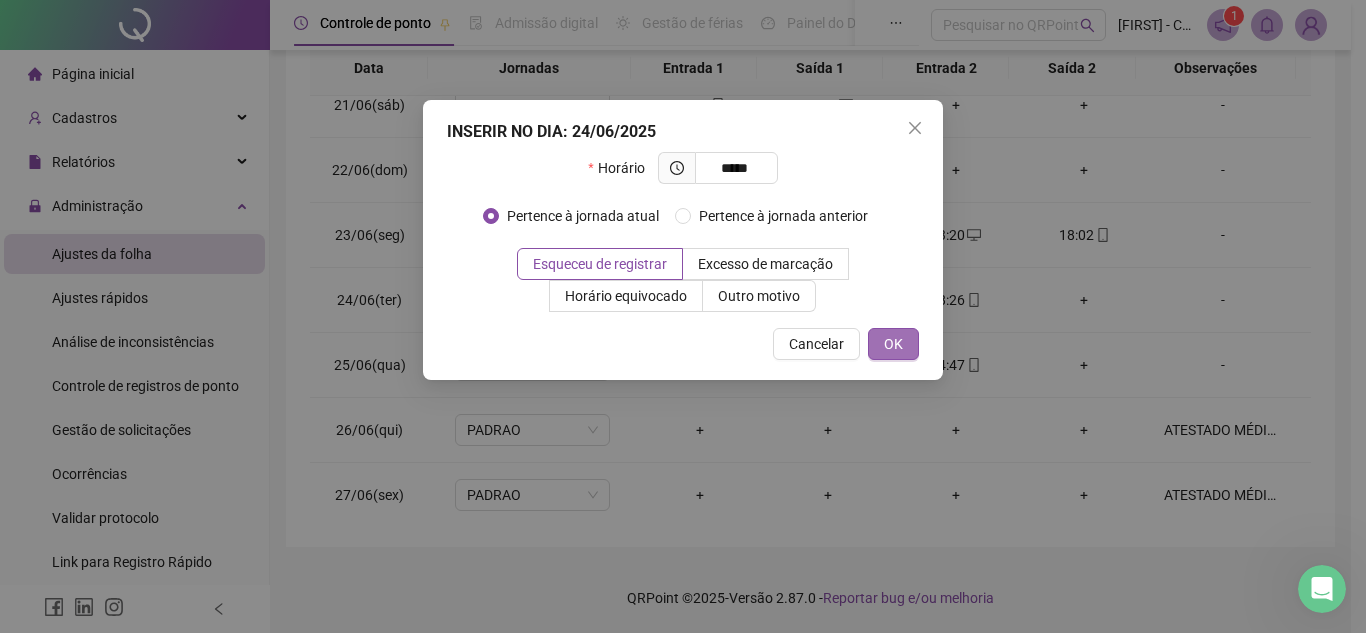 drag, startPoint x: 882, startPoint y: 349, endPoint x: 913, endPoint y: 342, distance: 31.780497 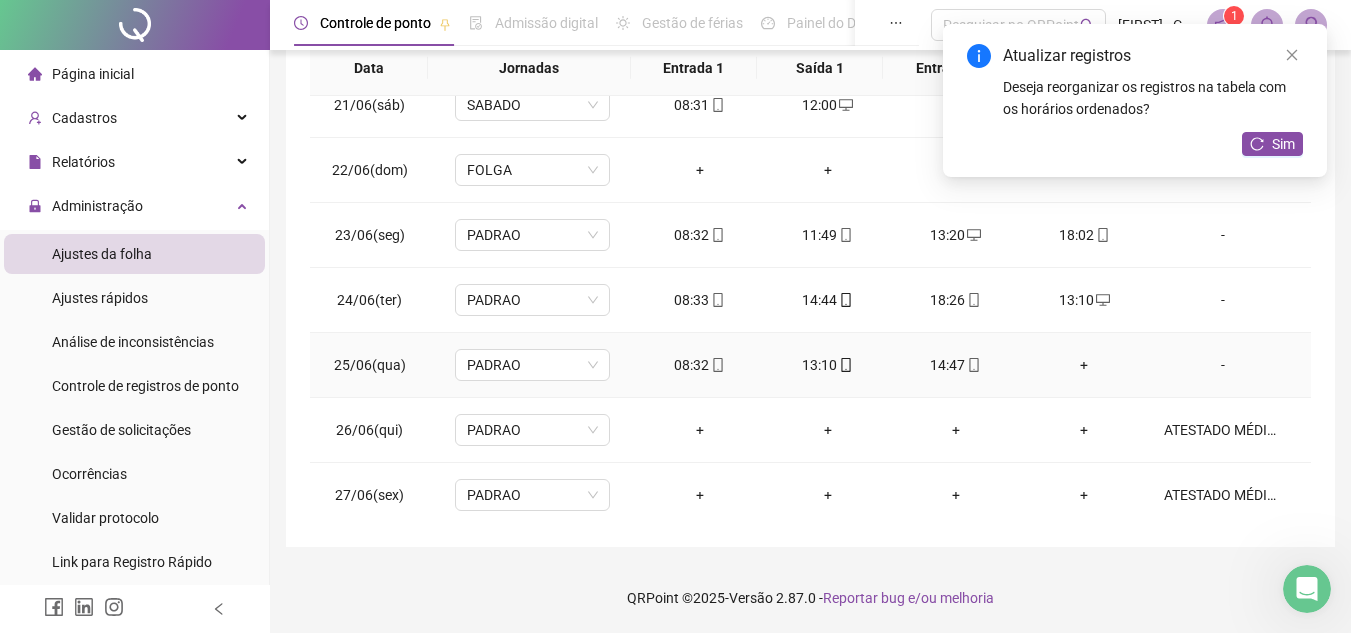 click on "+" at bounding box center (1084, 365) 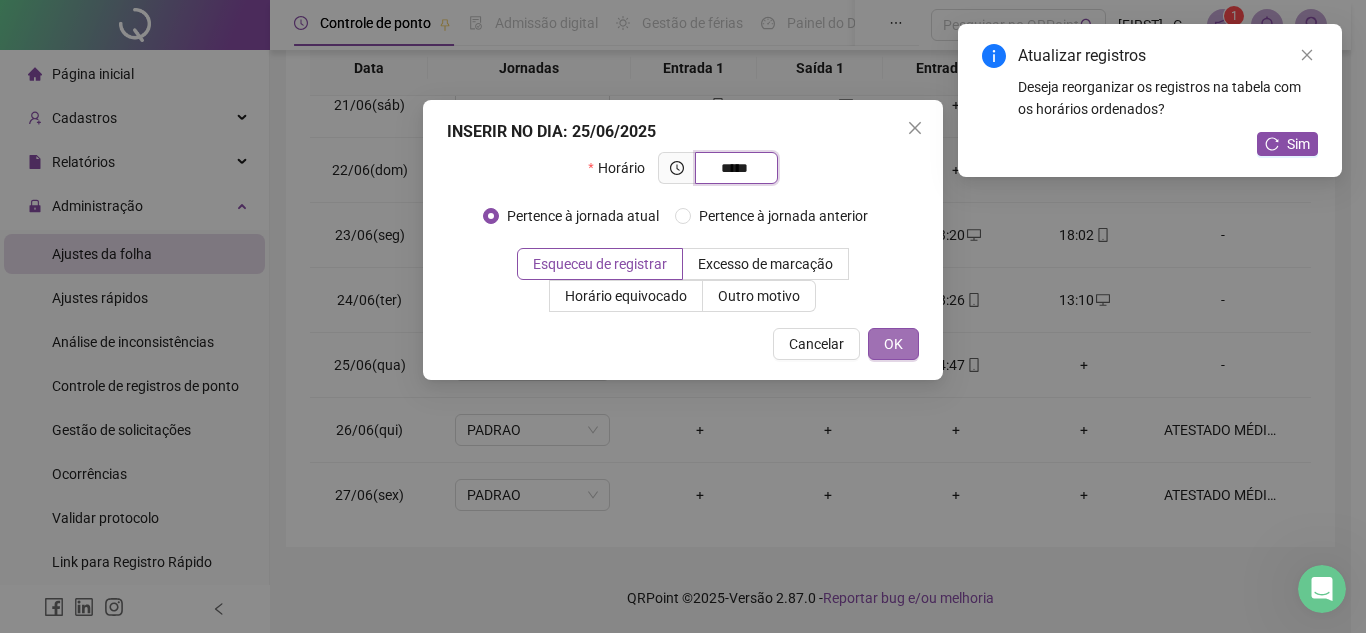 type on "*****" 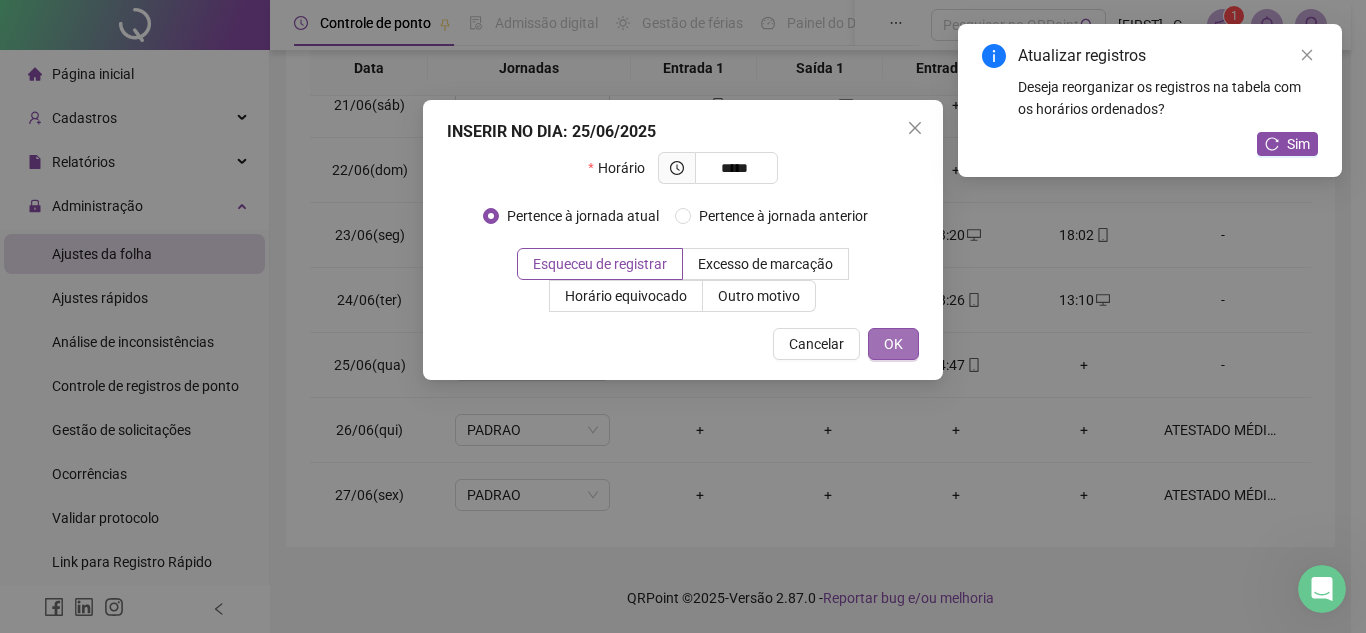 click on "OK" at bounding box center [893, 344] 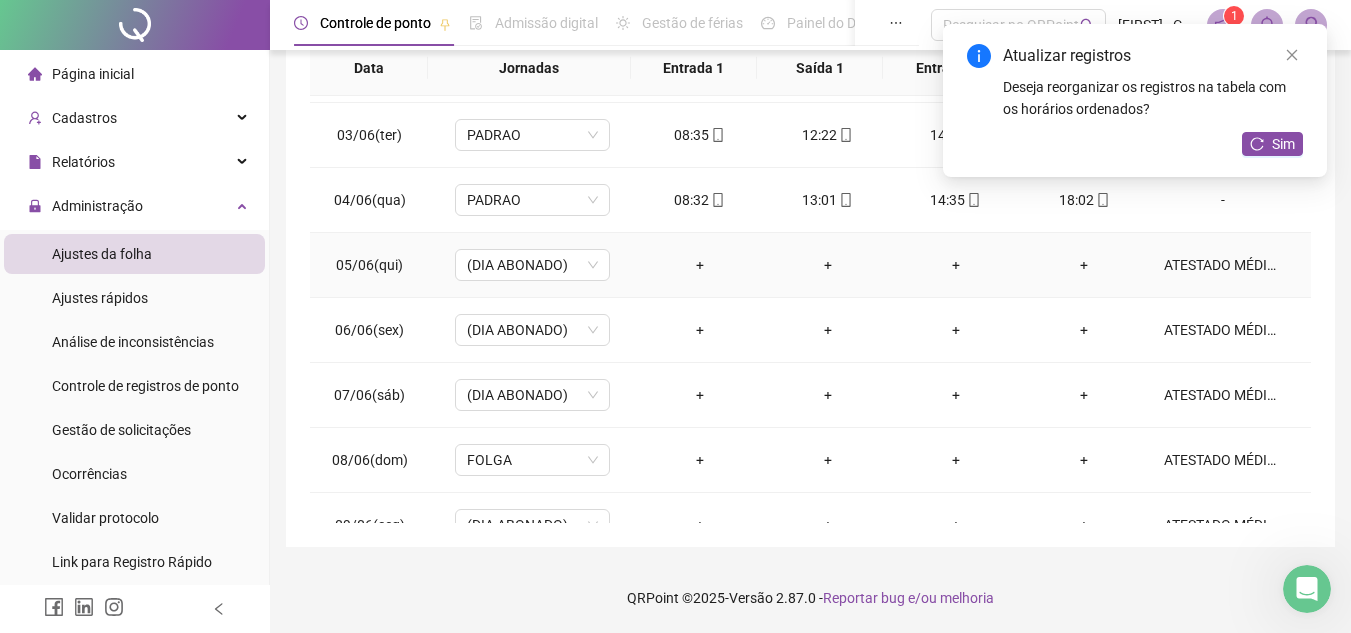 scroll, scrollTop: 0, scrollLeft: 0, axis: both 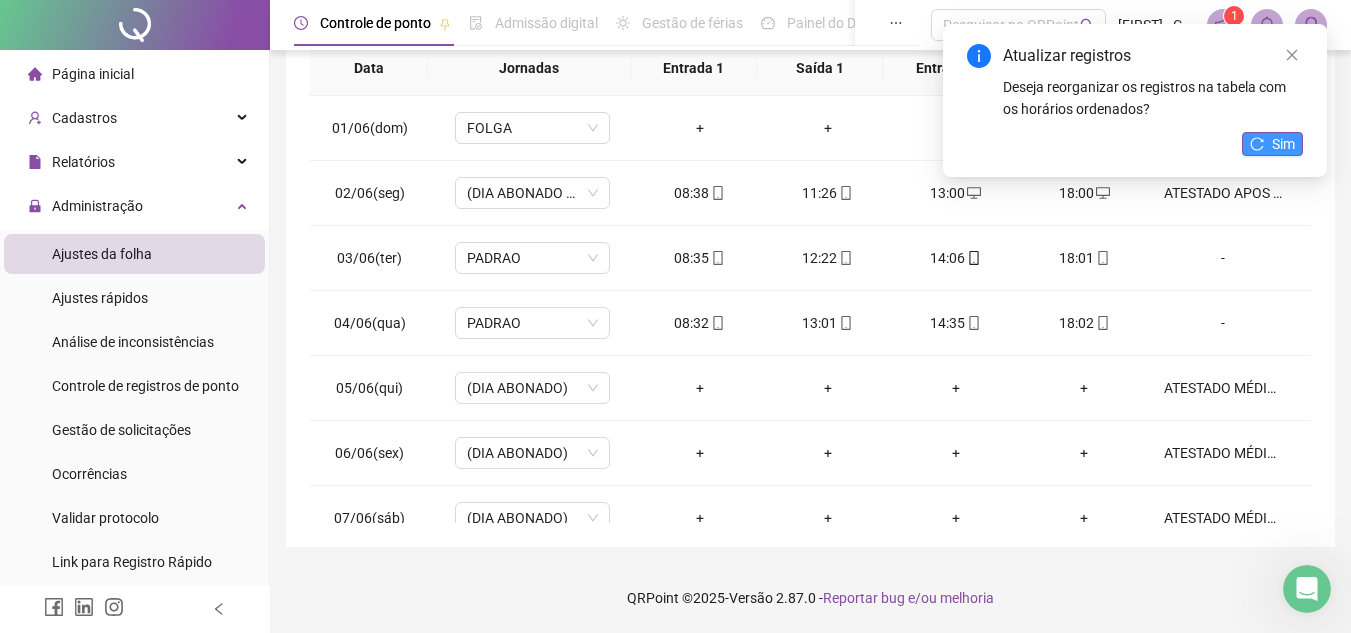 click on "Sim" at bounding box center [1272, 144] 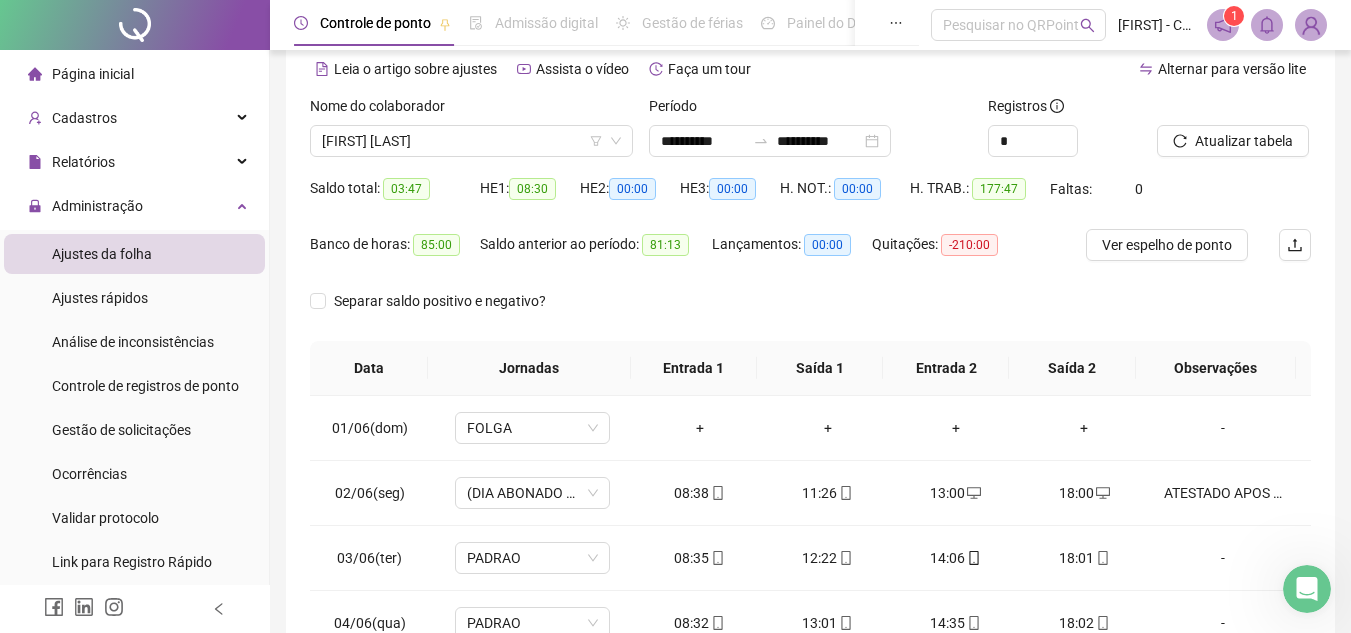 scroll, scrollTop: 0, scrollLeft: 0, axis: both 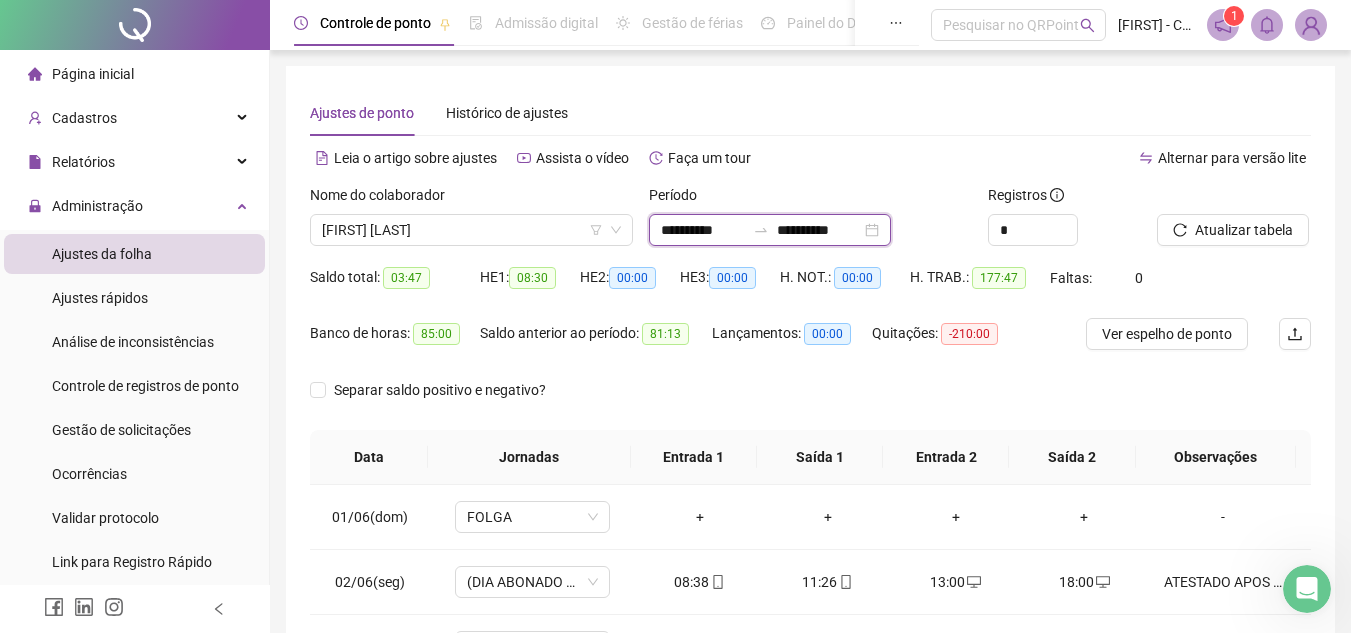 click on "**********" at bounding box center [703, 230] 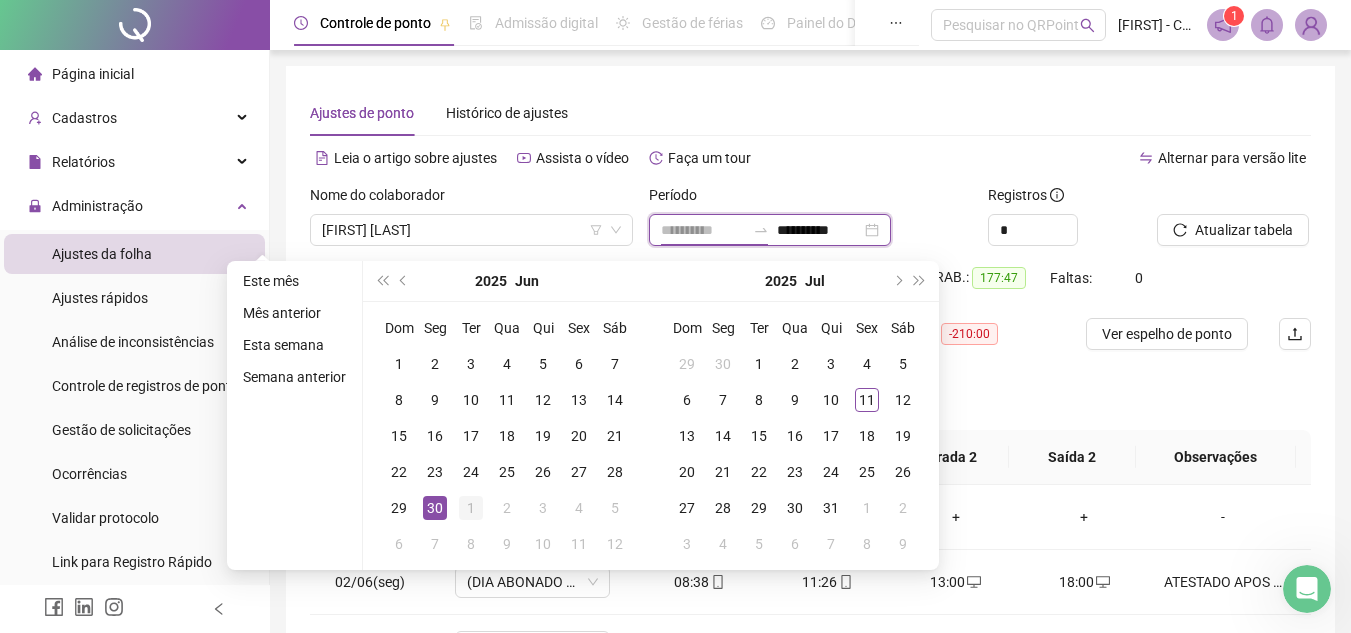 type on "**********" 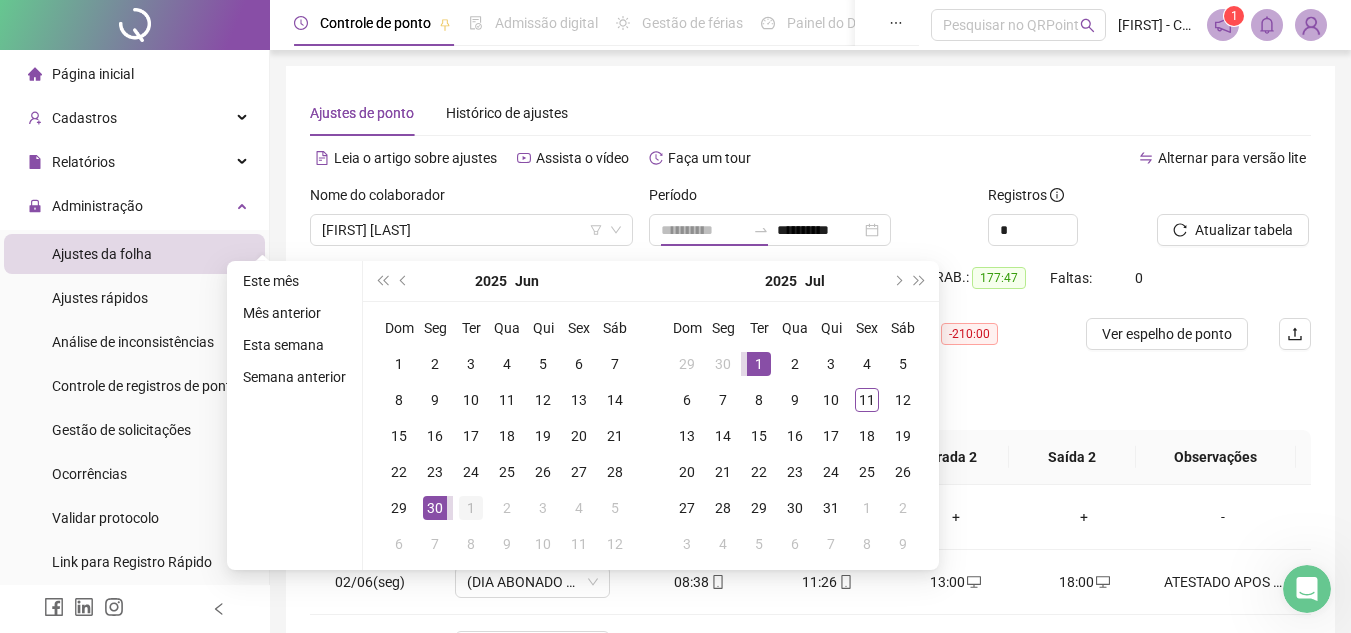click on "1" at bounding box center [471, 508] 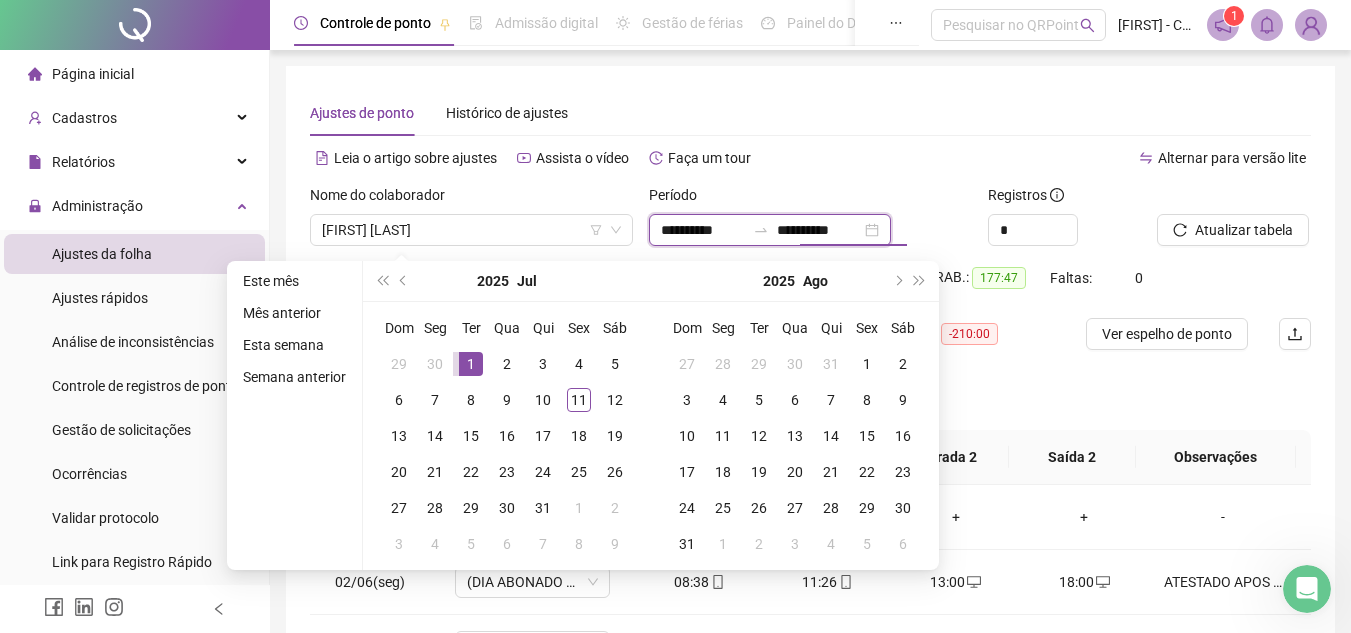 click on "**********" at bounding box center (819, 230) 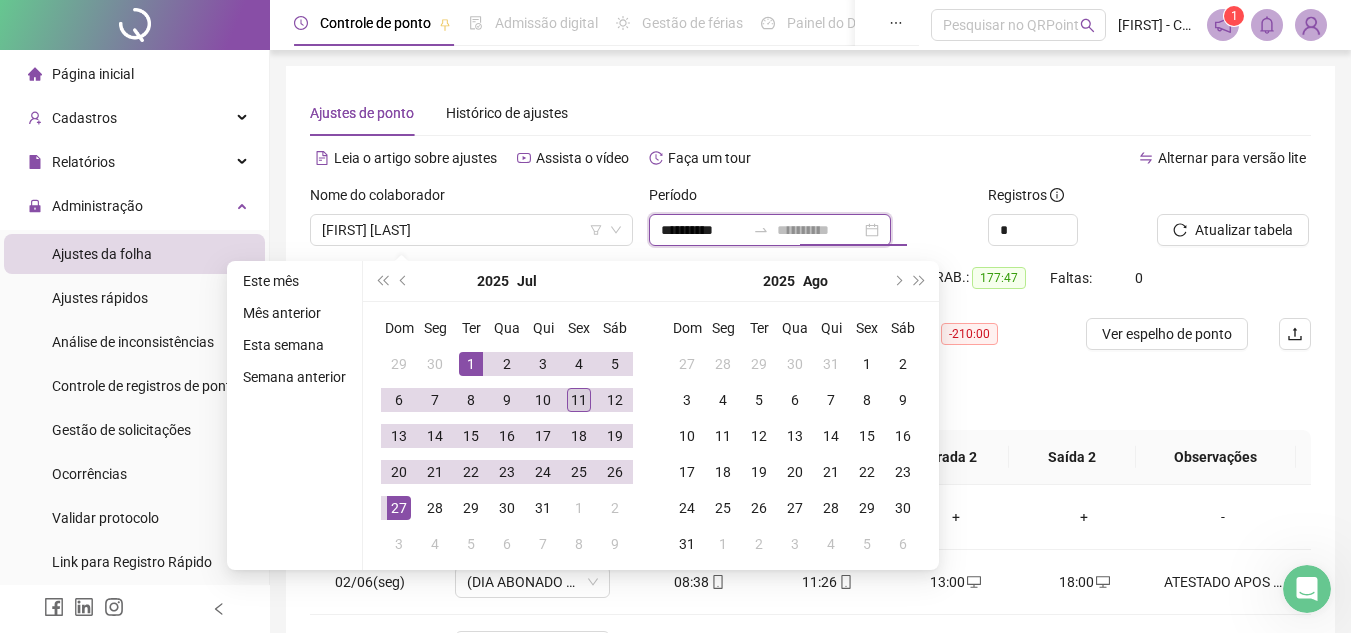 type on "**********" 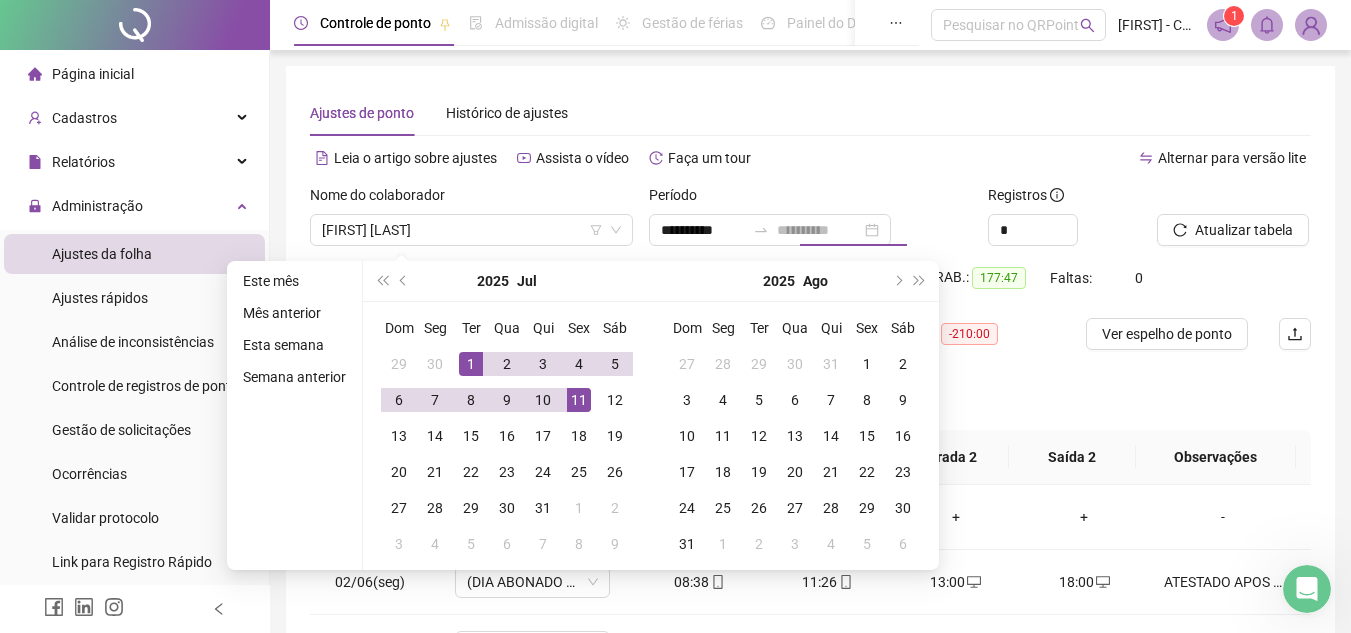click on "11" at bounding box center [579, 400] 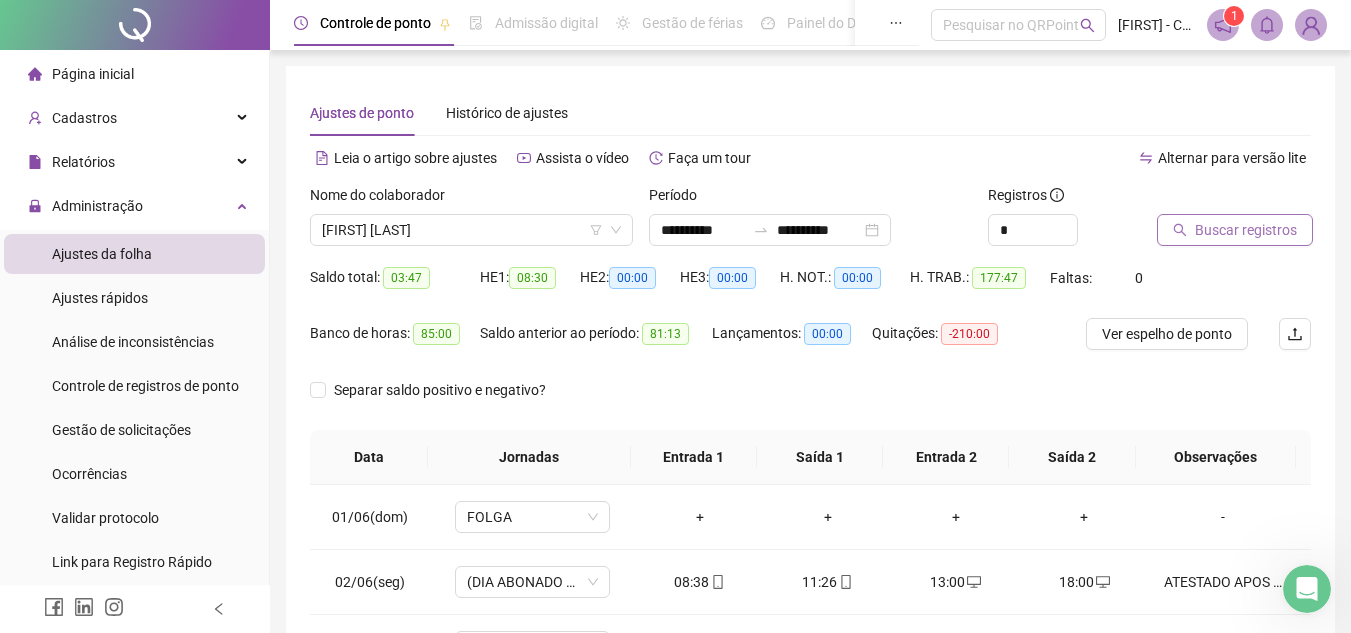 click on "Buscar registros" at bounding box center (1246, 230) 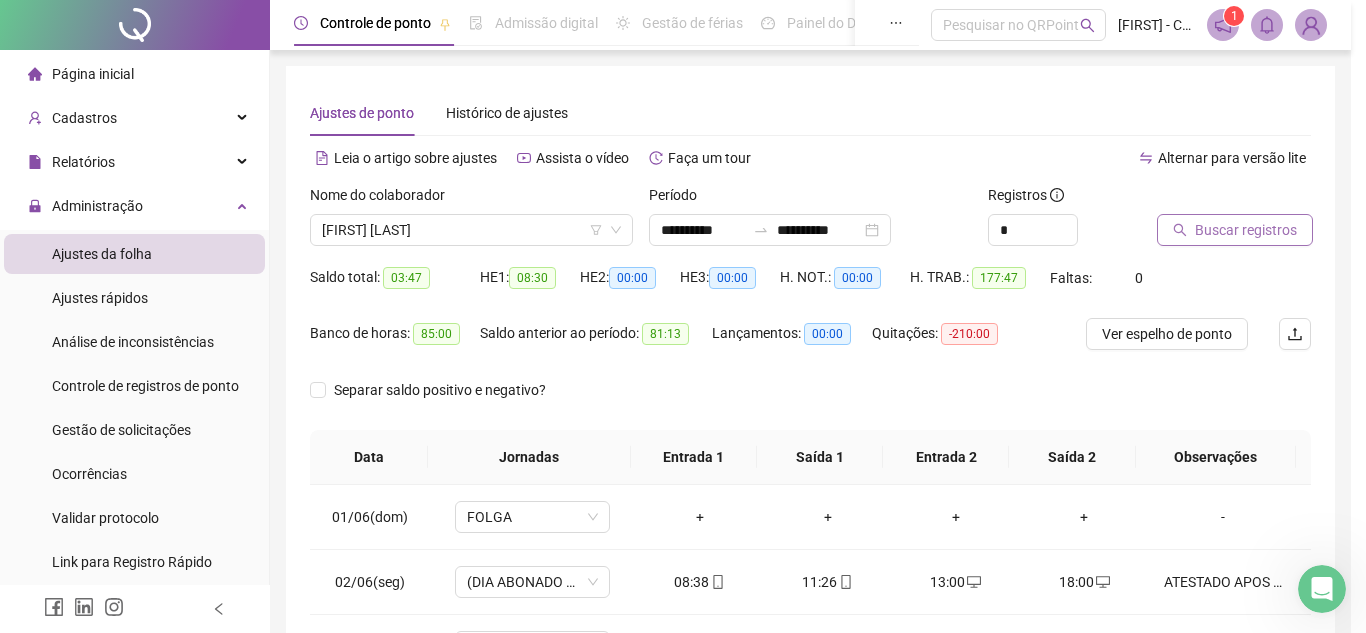 click on "Buscando registros Os registros de ponto estão sendo buscados... OK" at bounding box center (683, 316) 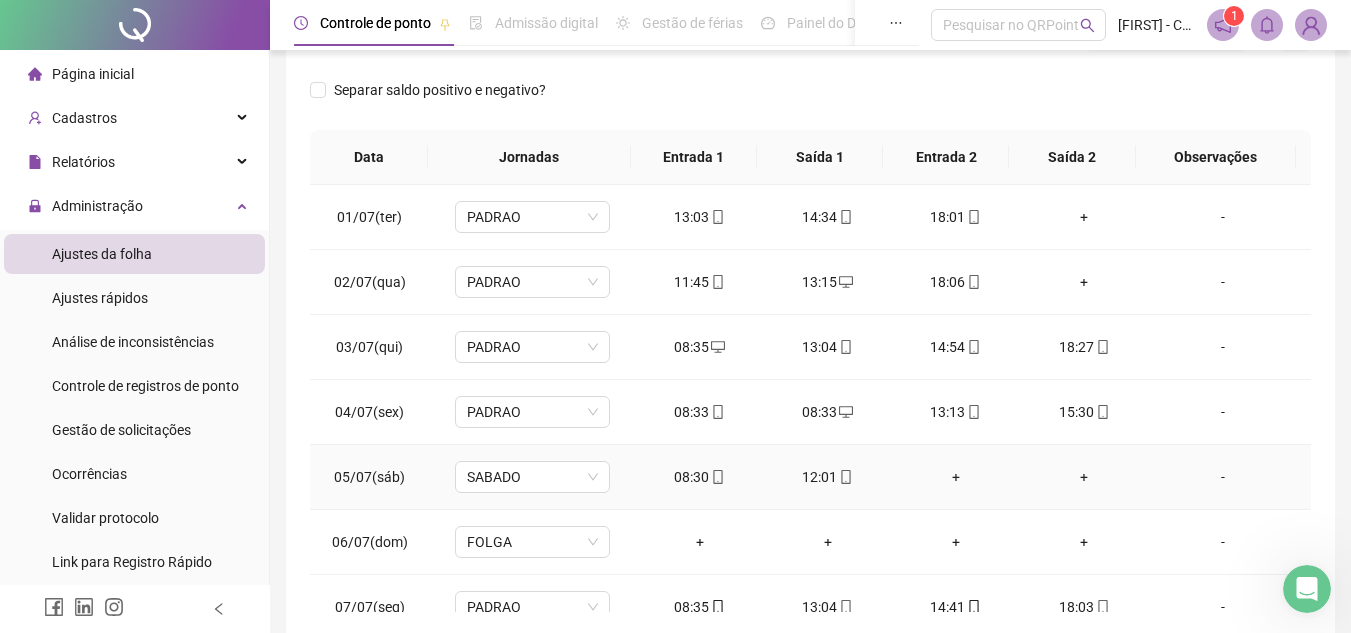 scroll, scrollTop: 389, scrollLeft: 0, axis: vertical 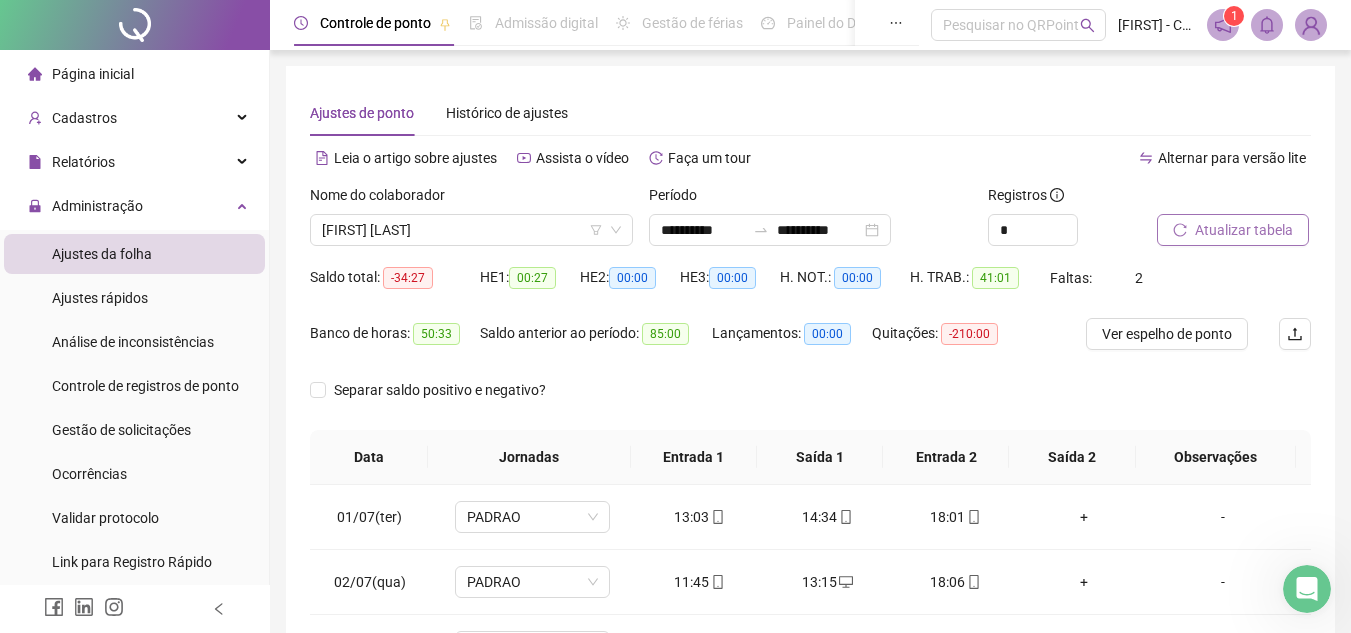 type 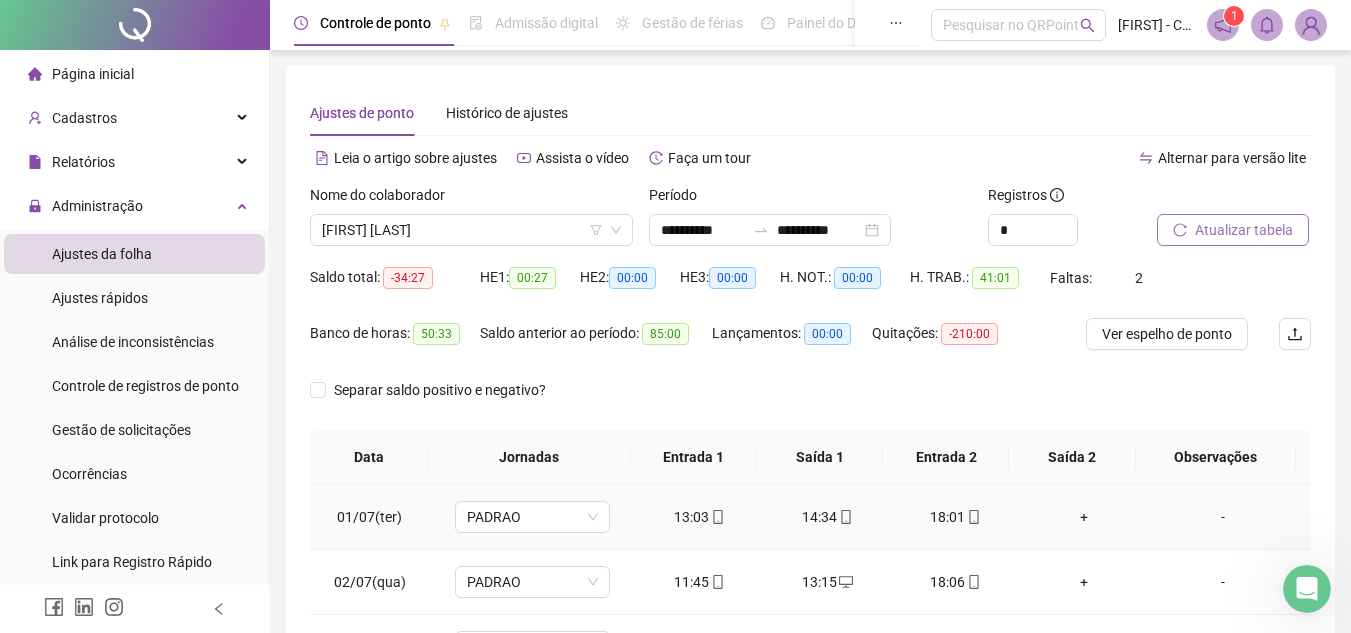 scroll, scrollTop: 389, scrollLeft: 0, axis: vertical 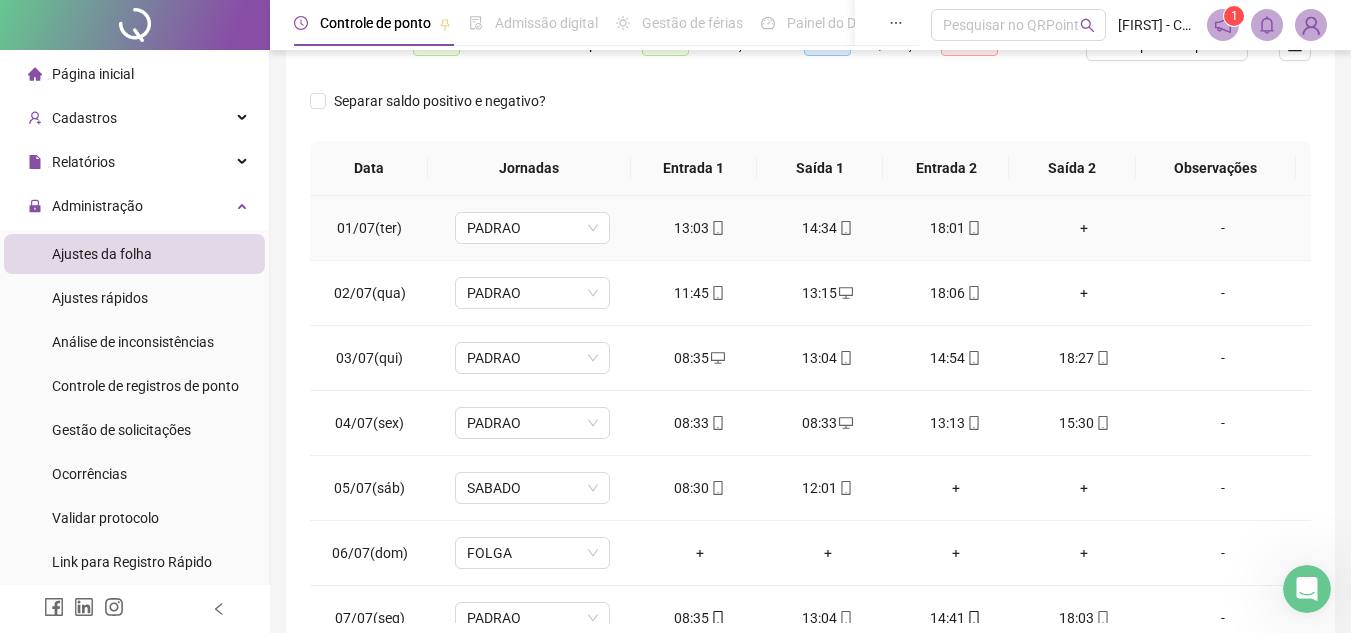 click on "+" at bounding box center [1084, 228] 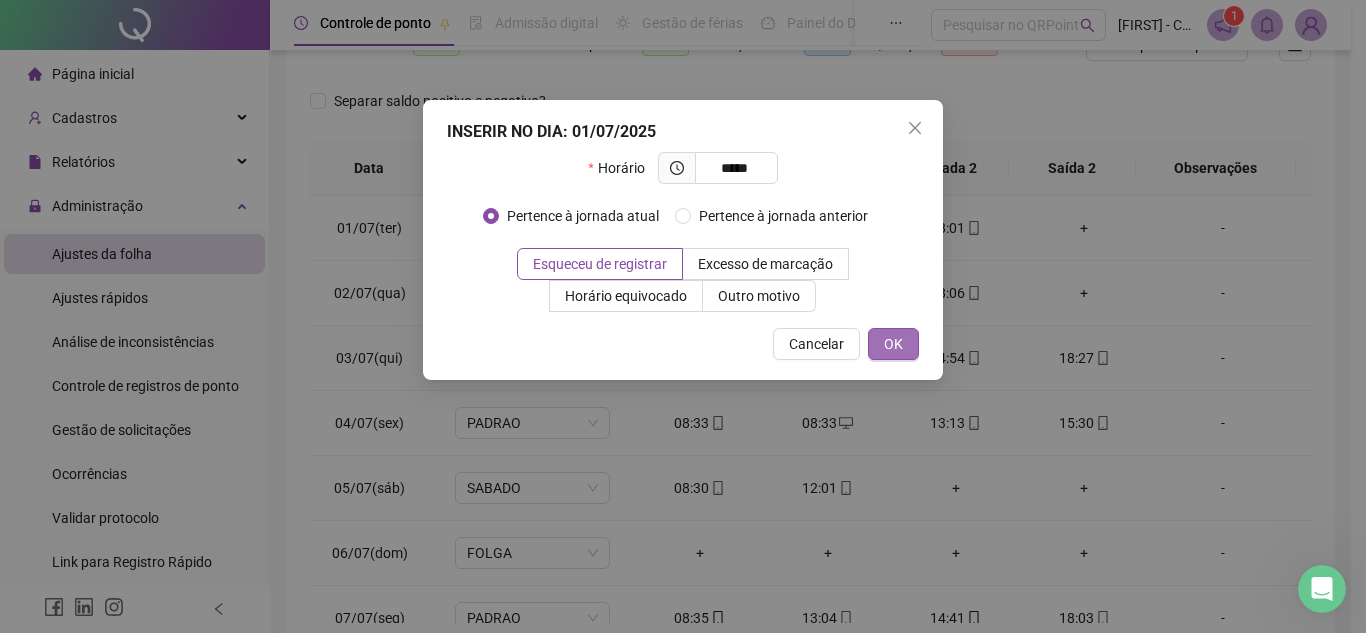 type on "*****" 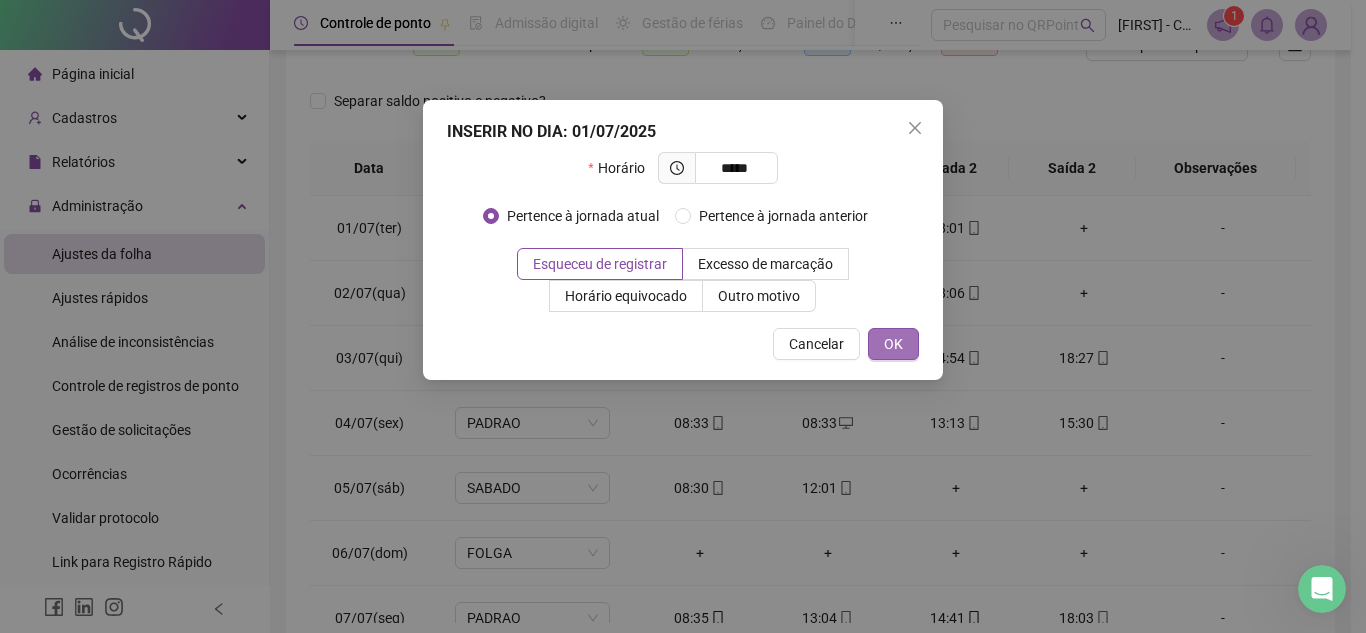 click on "OK" at bounding box center (893, 344) 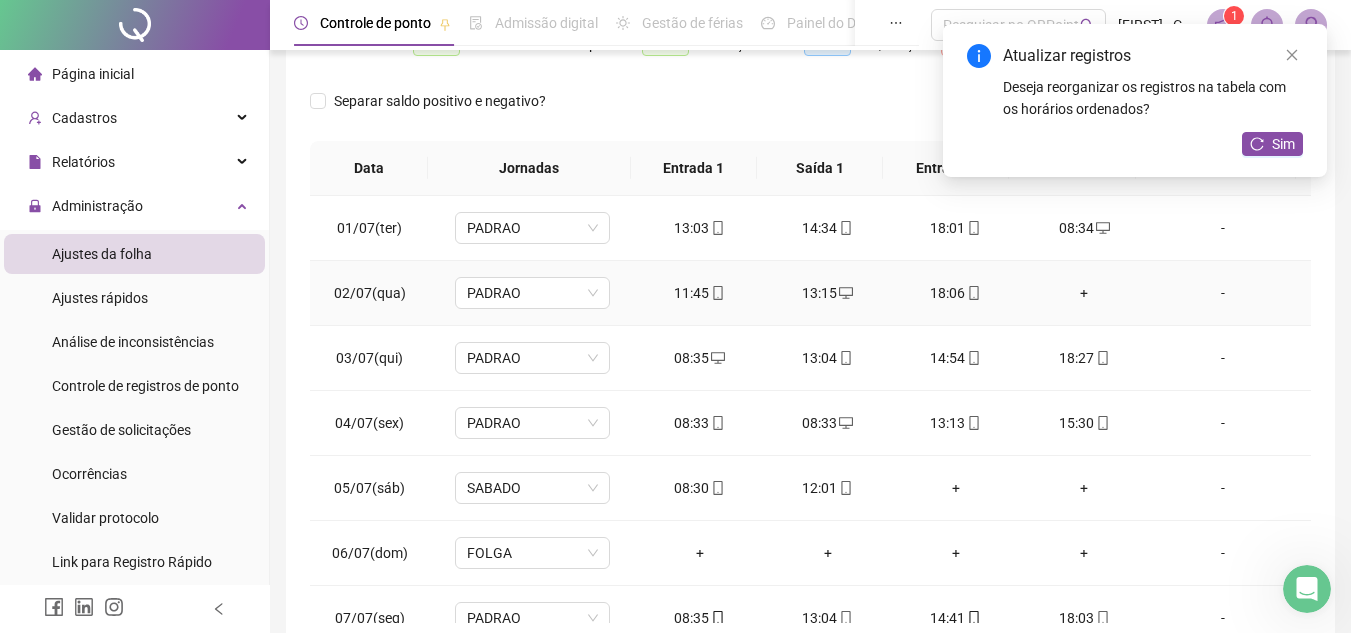 click on "+" at bounding box center (1084, 293) 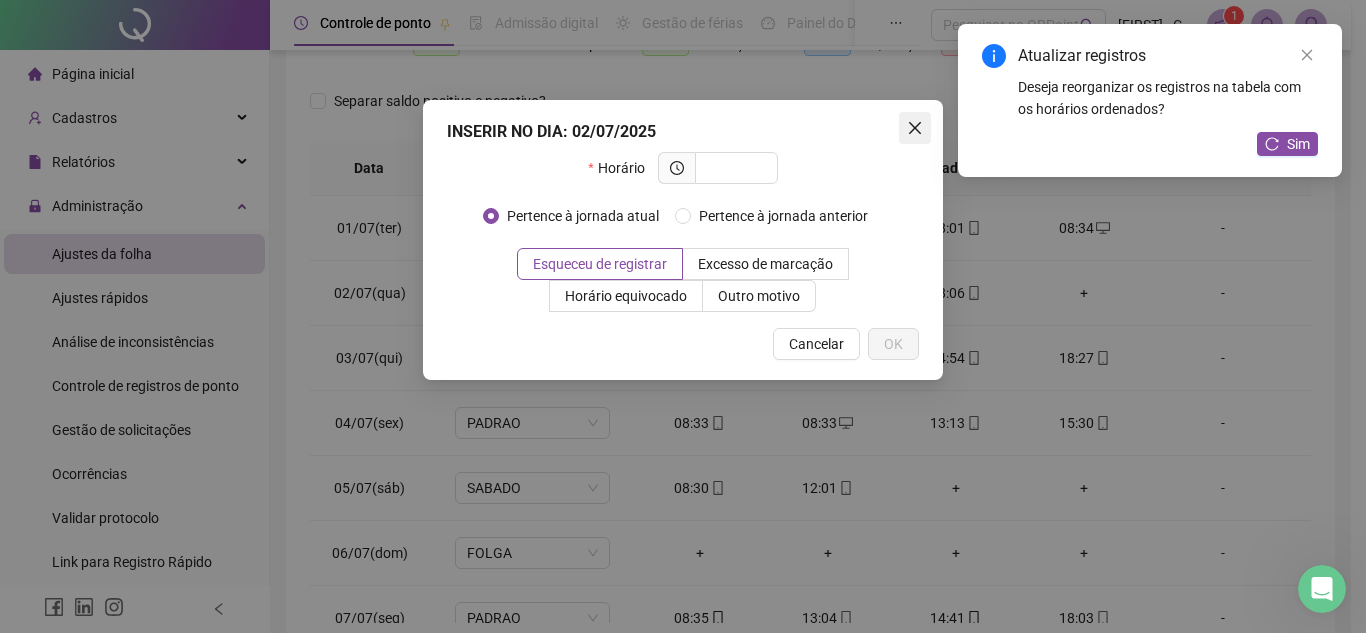 click 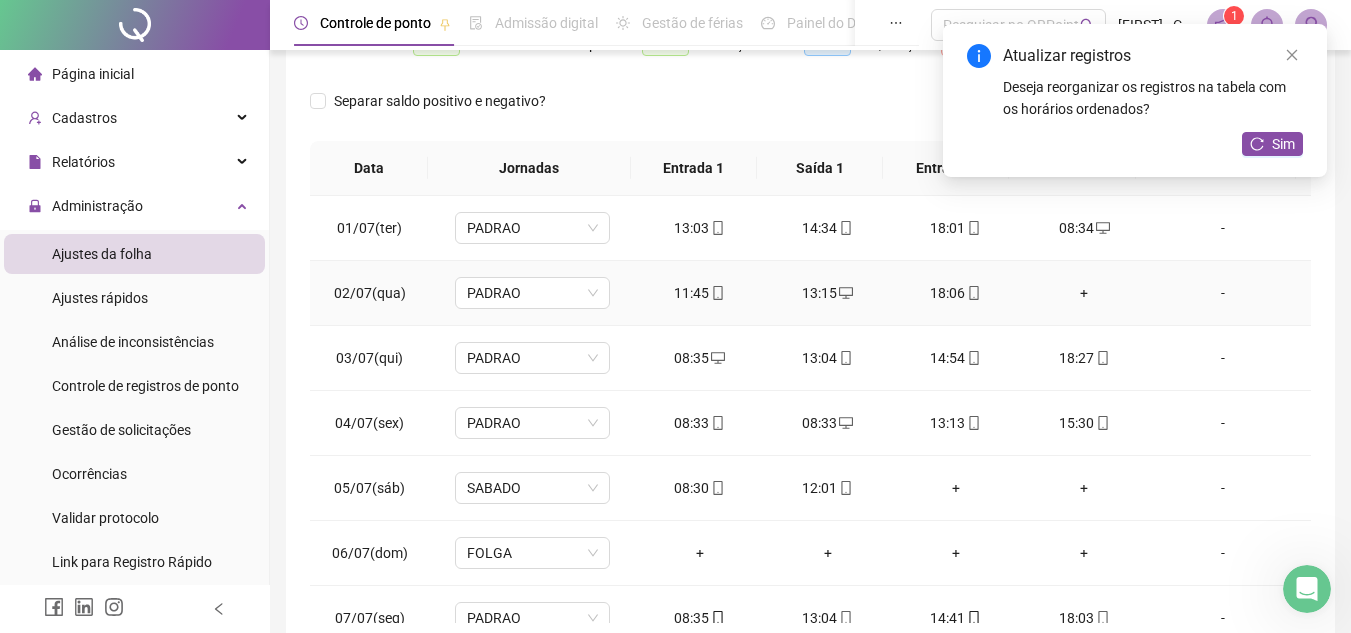 click on "+" at bounding box center [1084, 293] 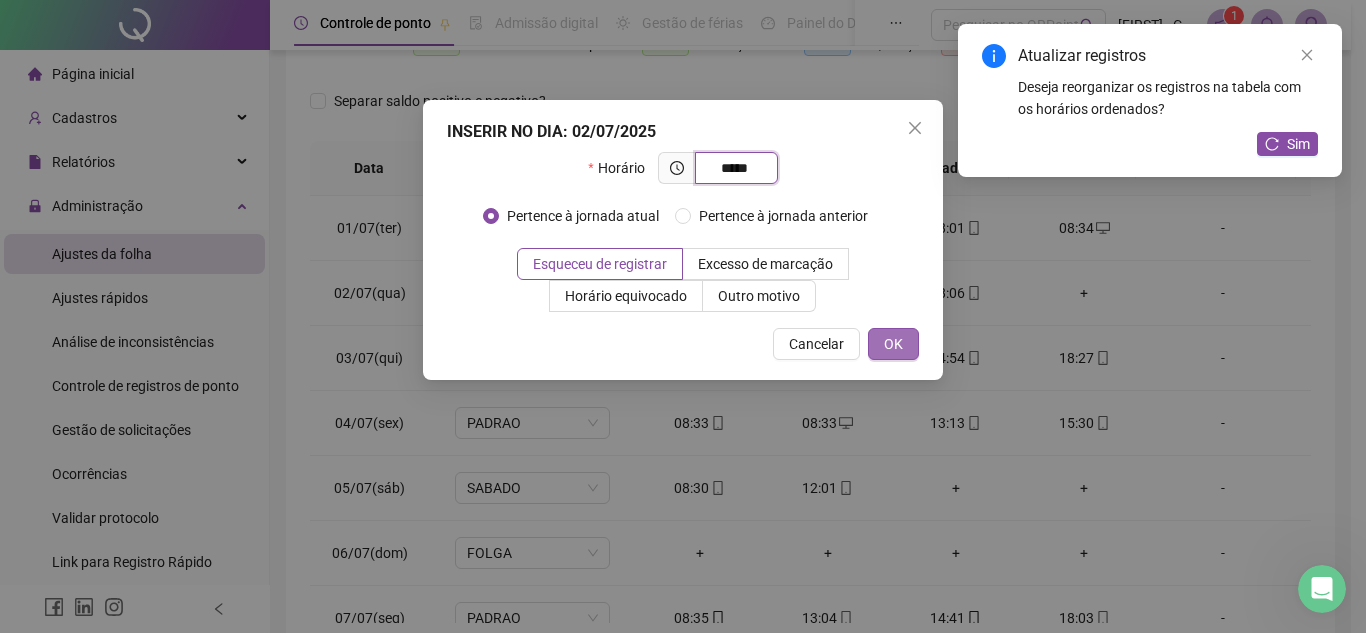type on "*****" 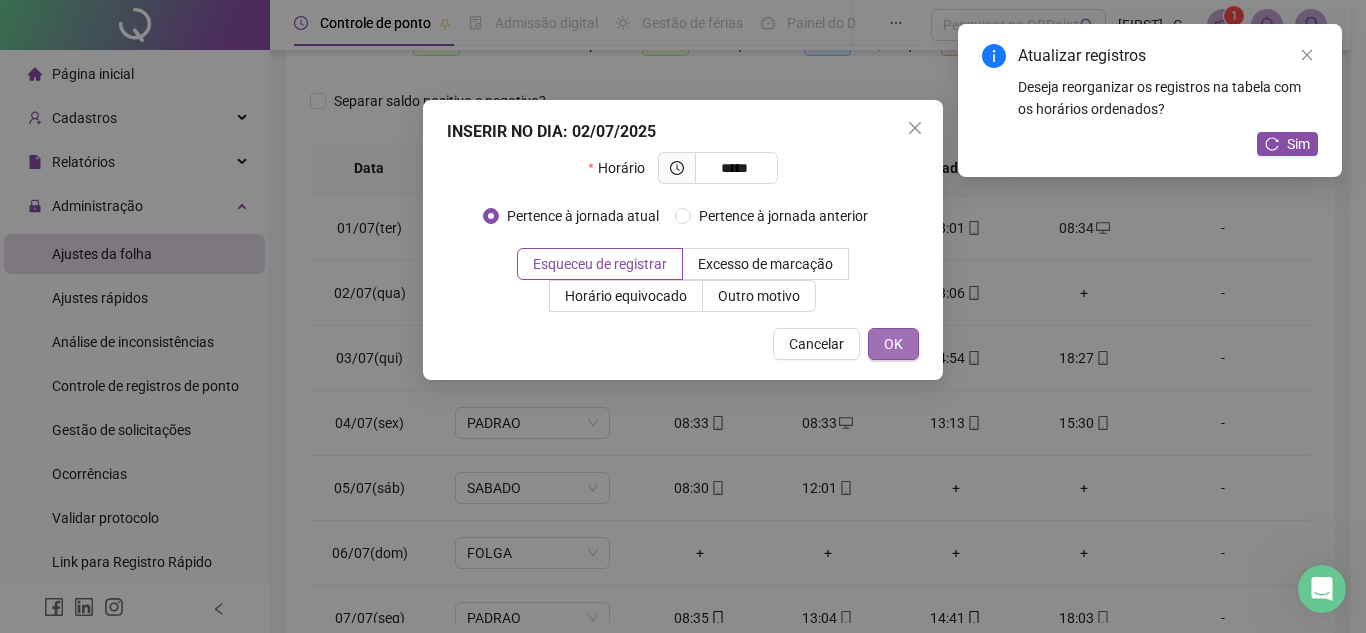 click on "OK" at bounding box center (893, 344) 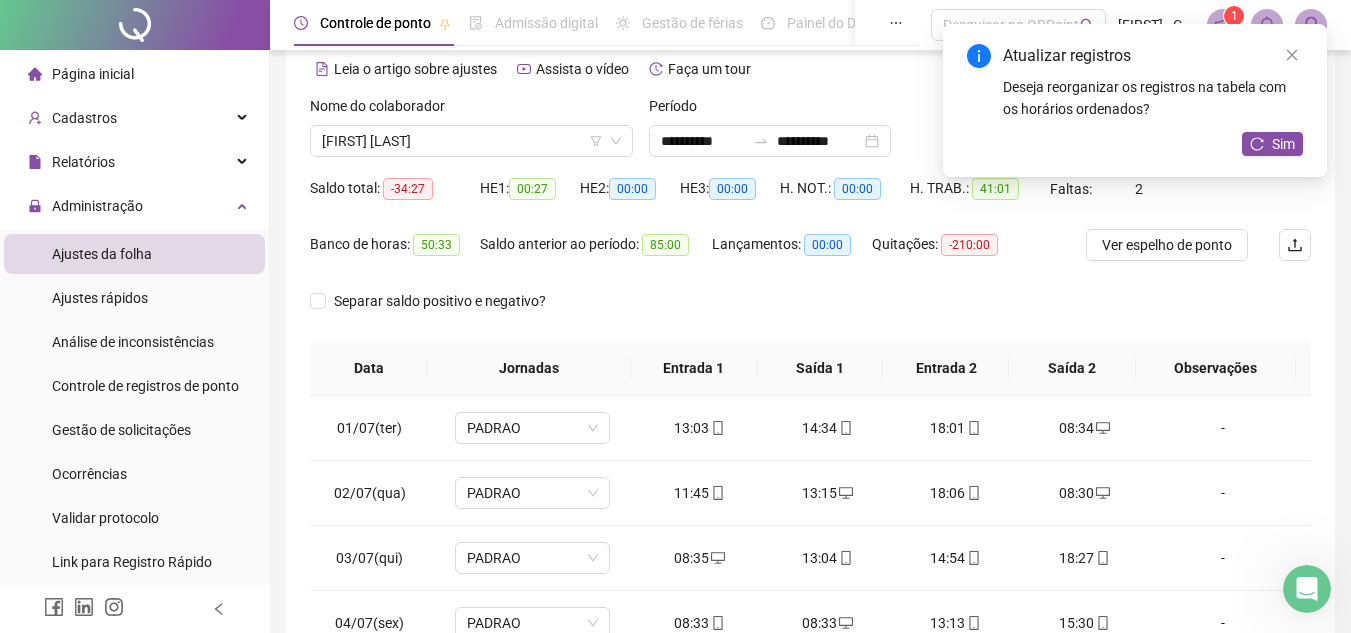 scroll, scrollTop: 289, scrollLeft: 0, axis: vertical 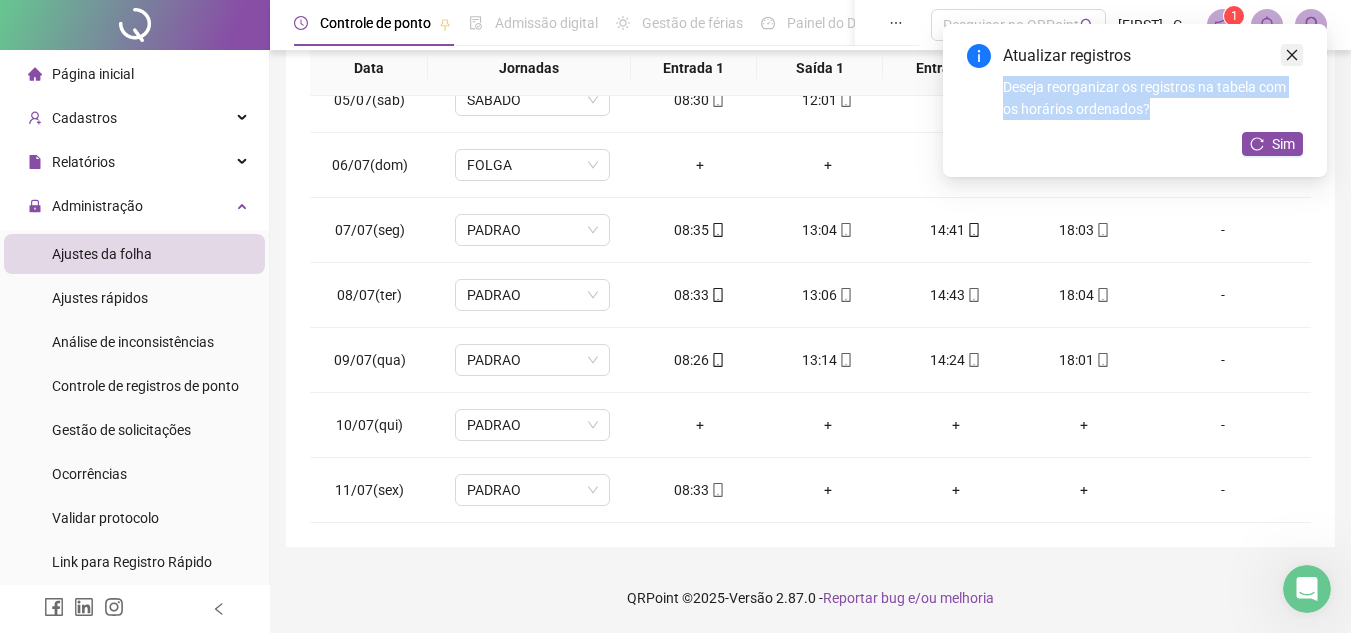click on "Atualizar registros Deseja reorganizar os registros na tabela com os horários ordenados? Sim" at bounding box center [1135, 100] 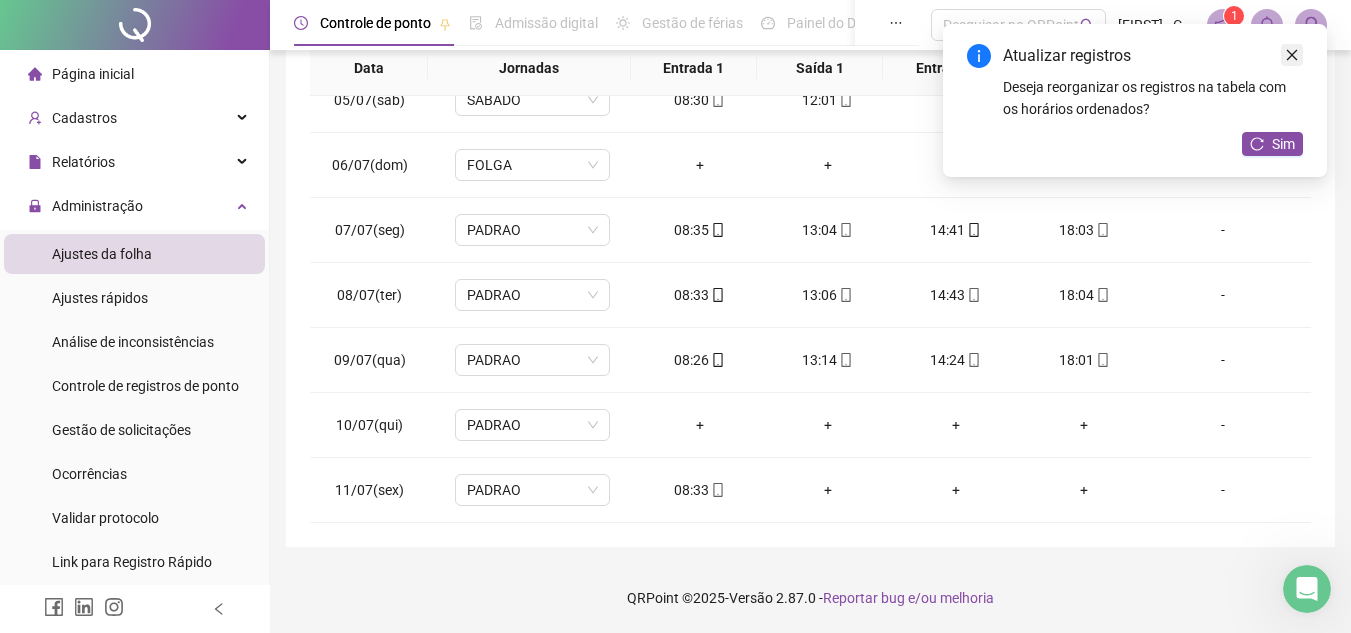 click at bounding box center (1292, 55) 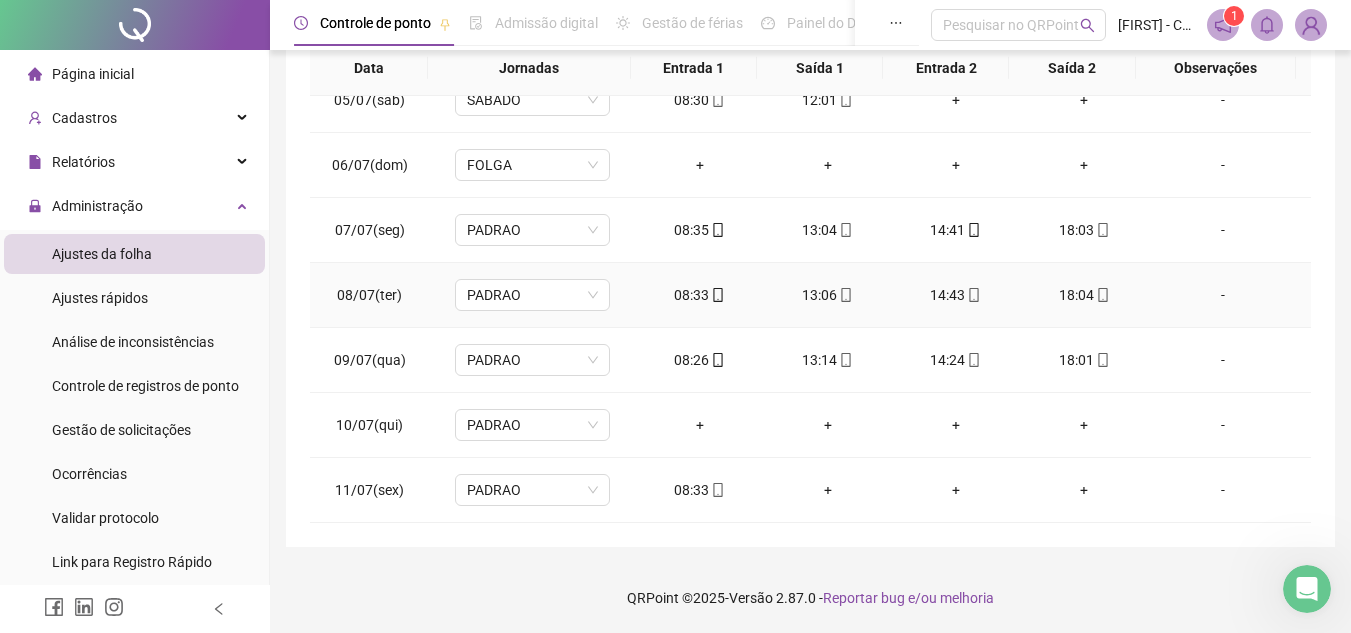 scroll, scrollTop: 0, scrollLeft: 0, axis: both 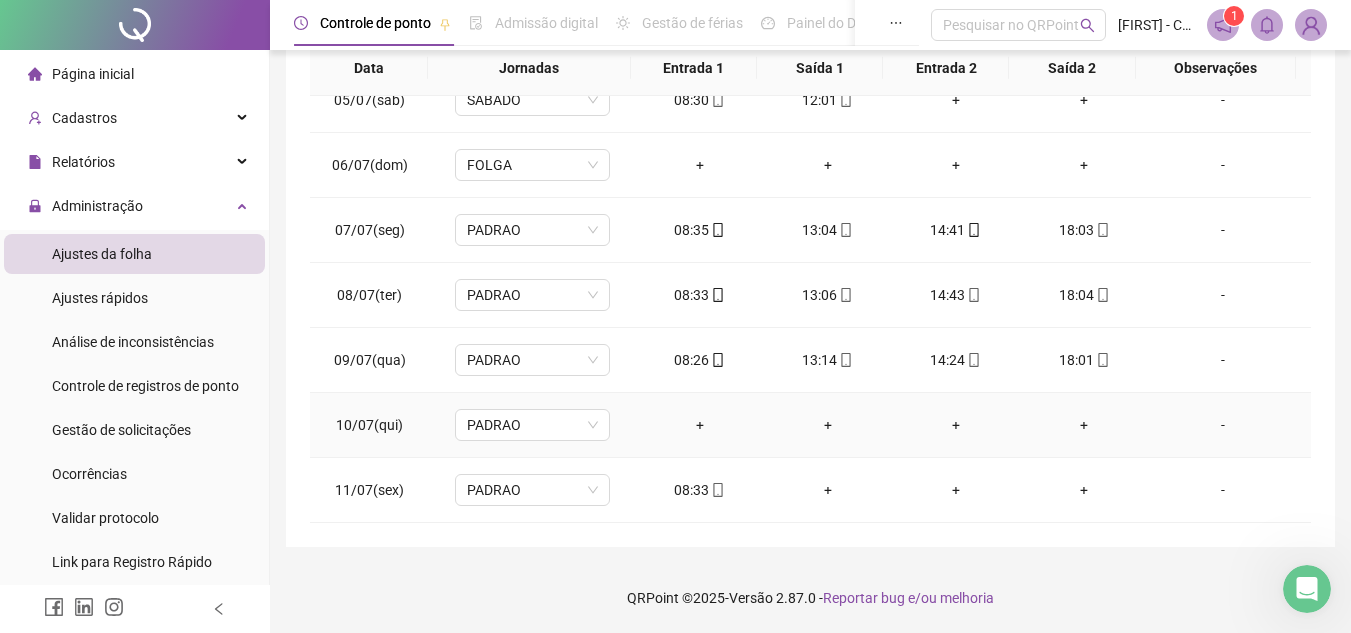 click on "-" at bounding box center [1223, 425] 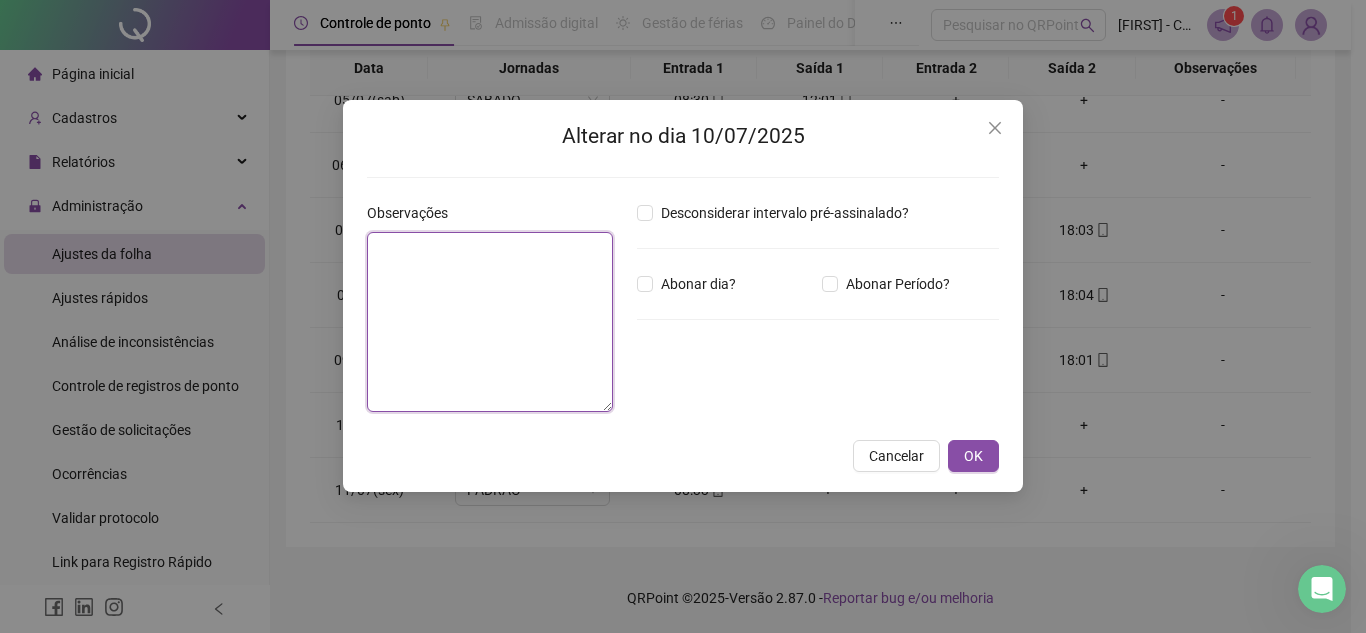 click at bounding box center [490, 322] 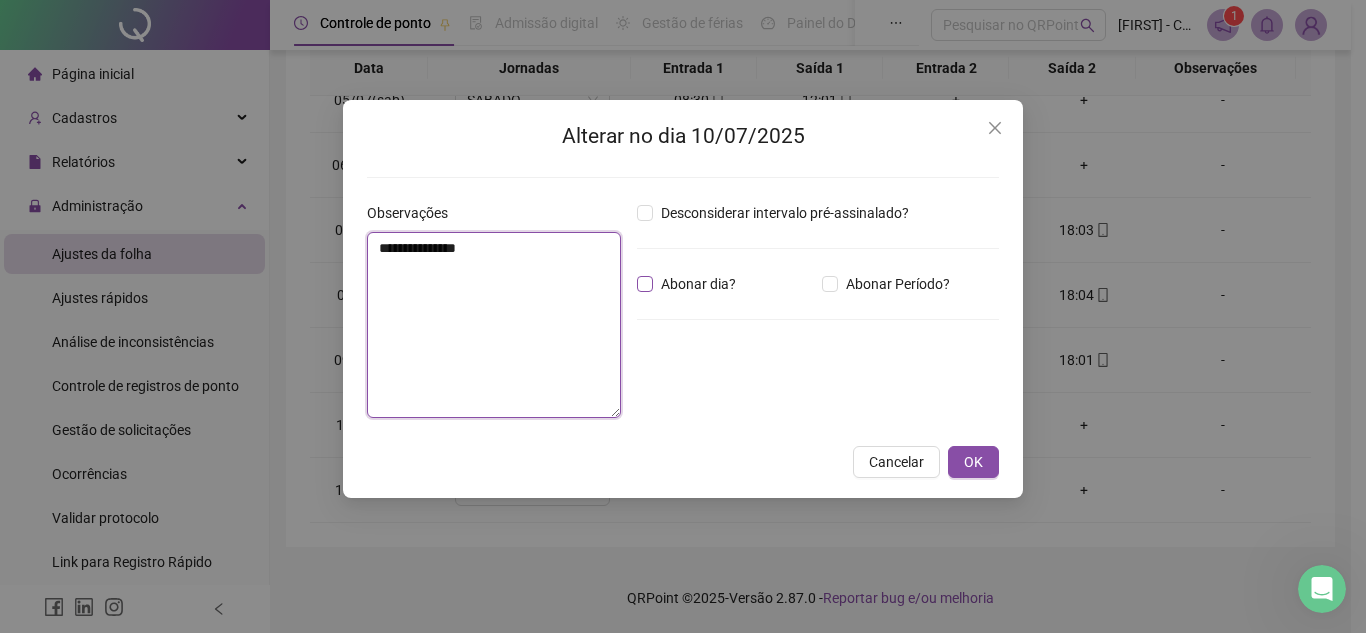 type on "**********" 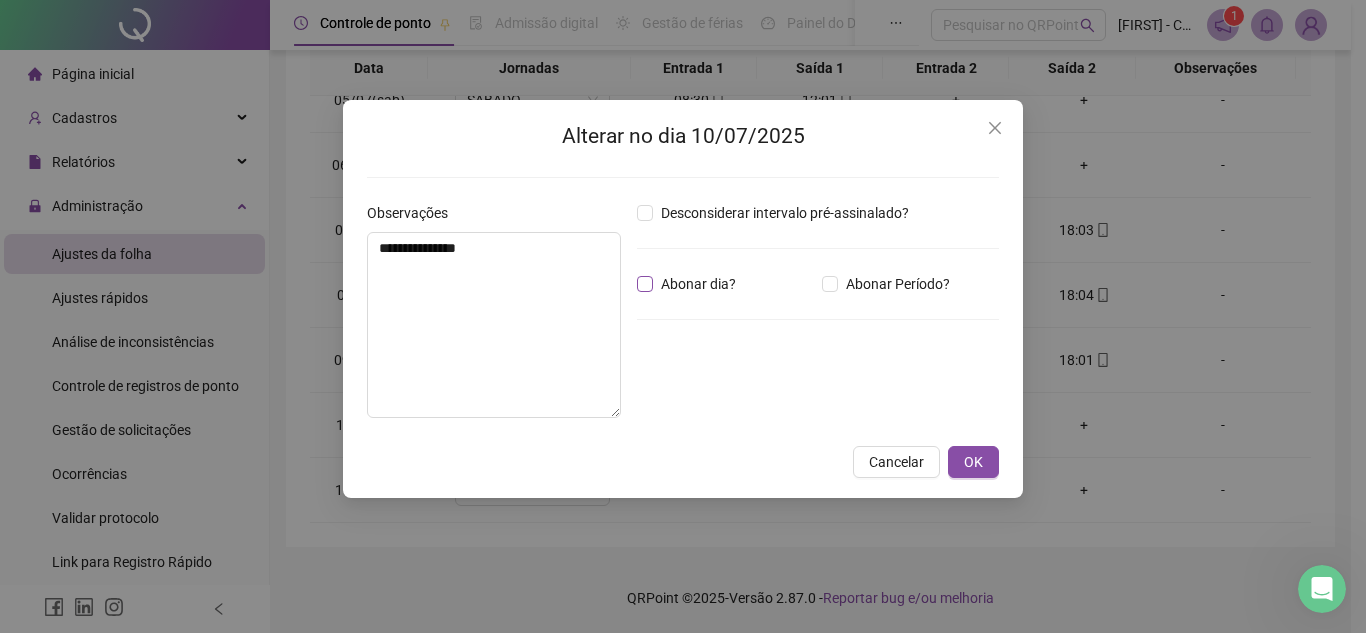 click on "Abonar dia?" at bounding box center [698, 284] 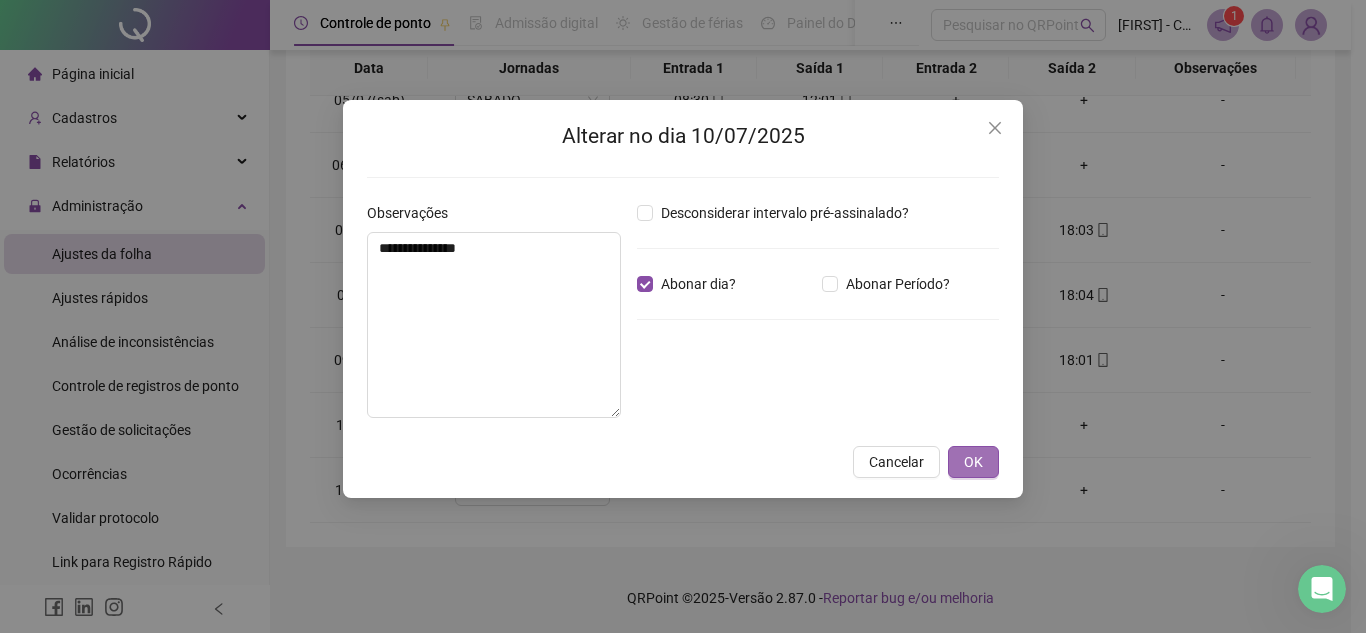 click on "OK" at bounding box center [973, 462] 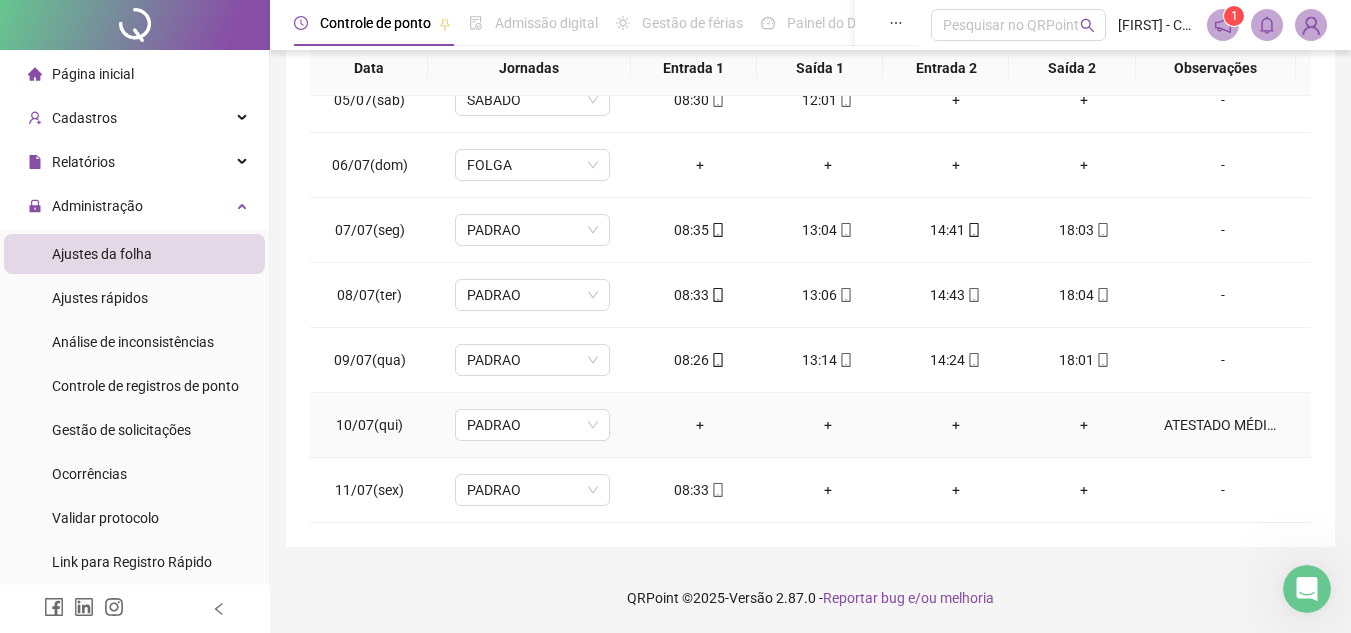 scroll, scrollTop: 0, scrollLeft: 0, axis: both 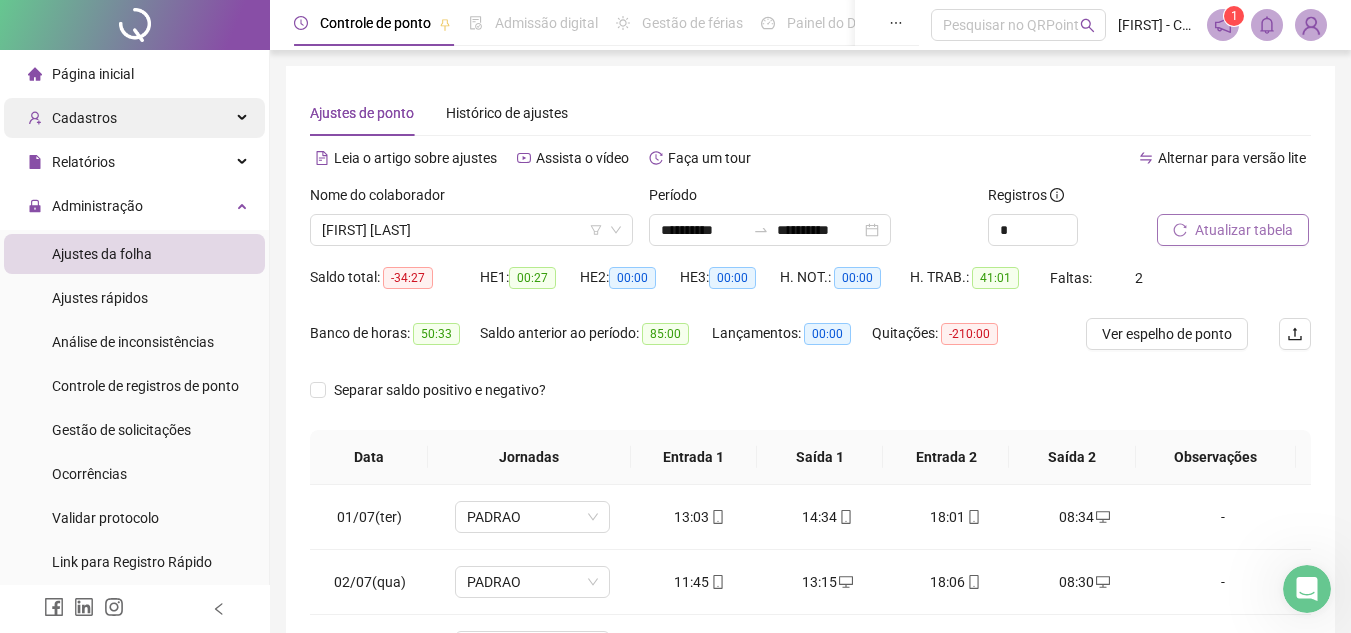 click on "Cadastros" at bounding box center [84, 118] 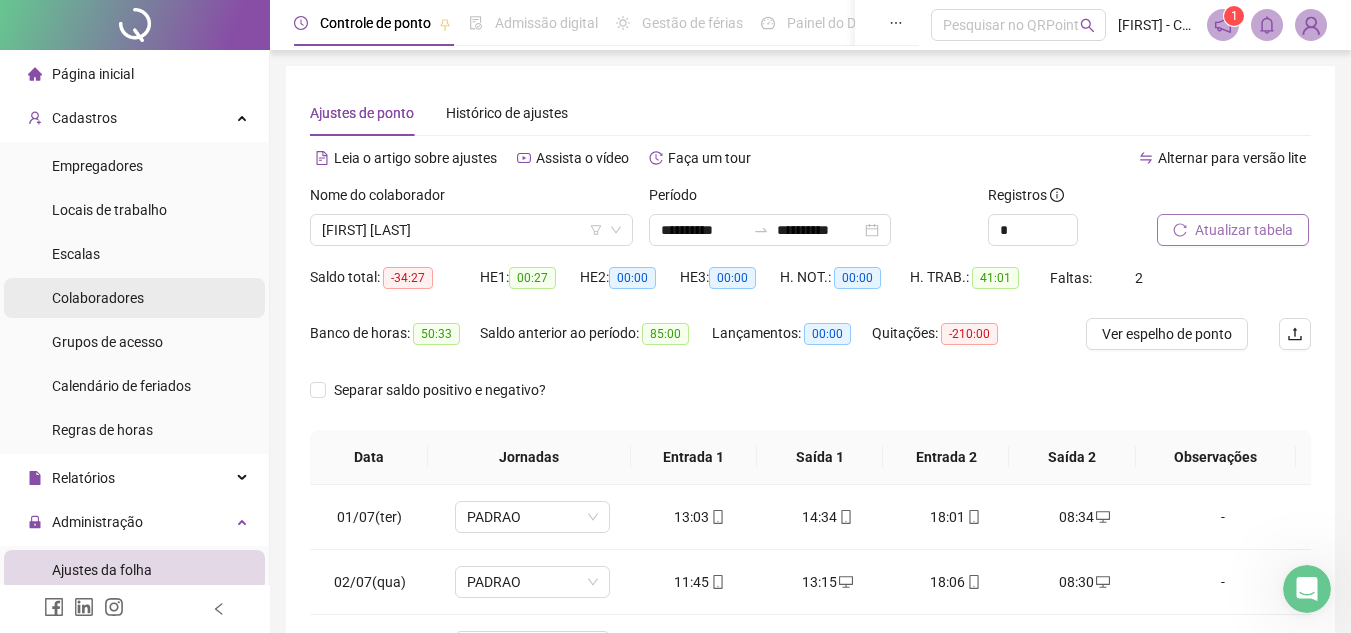 click on "Colaboradores" at bounding box center (98, 298) 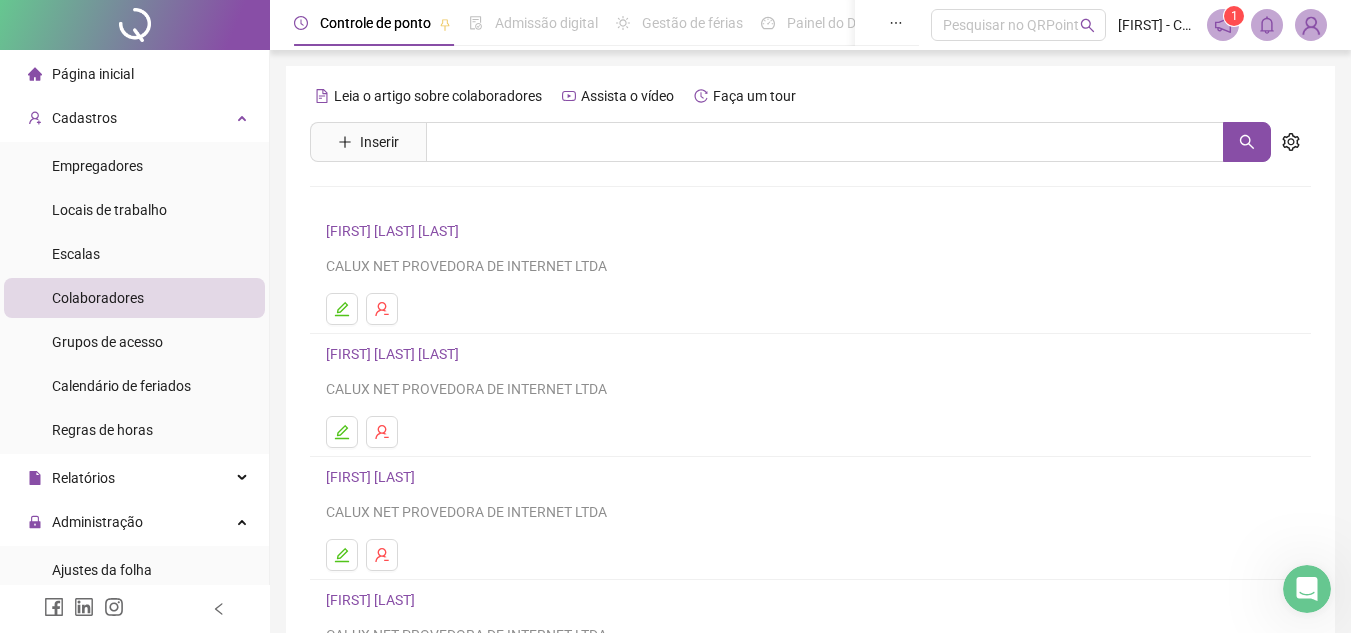 scroll, scrollTop: 334, scrollLeft: 0, axis: vertical 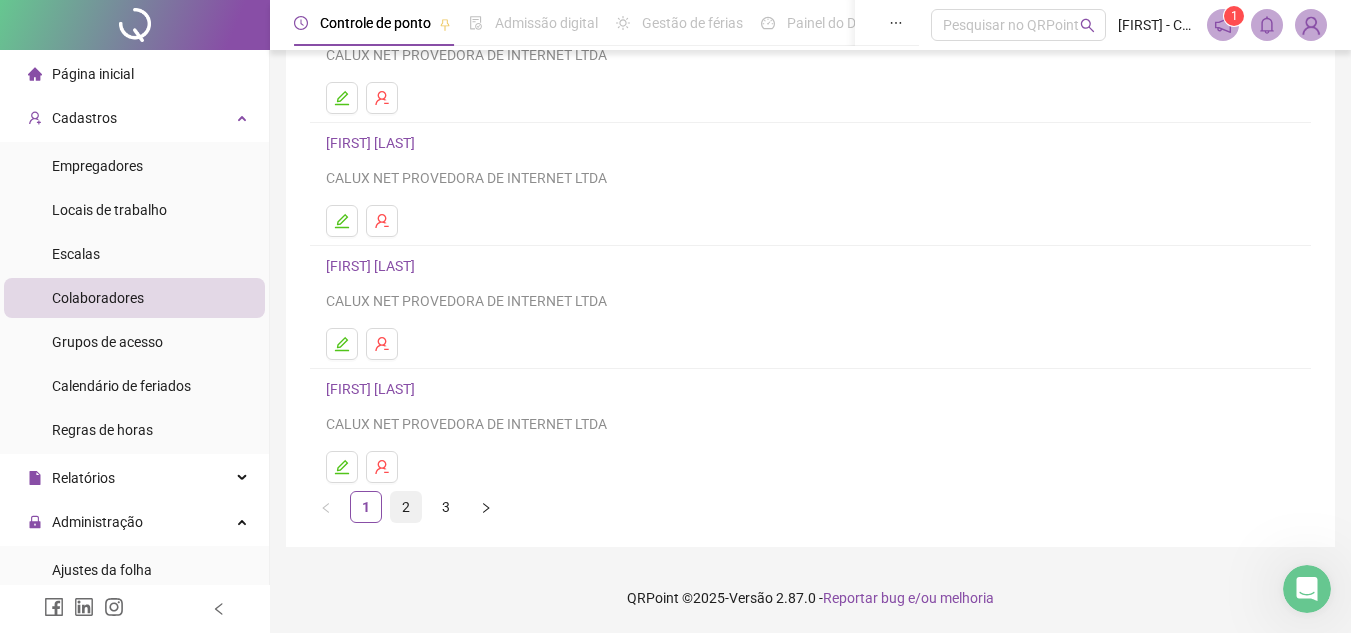 click on "2" at bounding box center [406, 507] 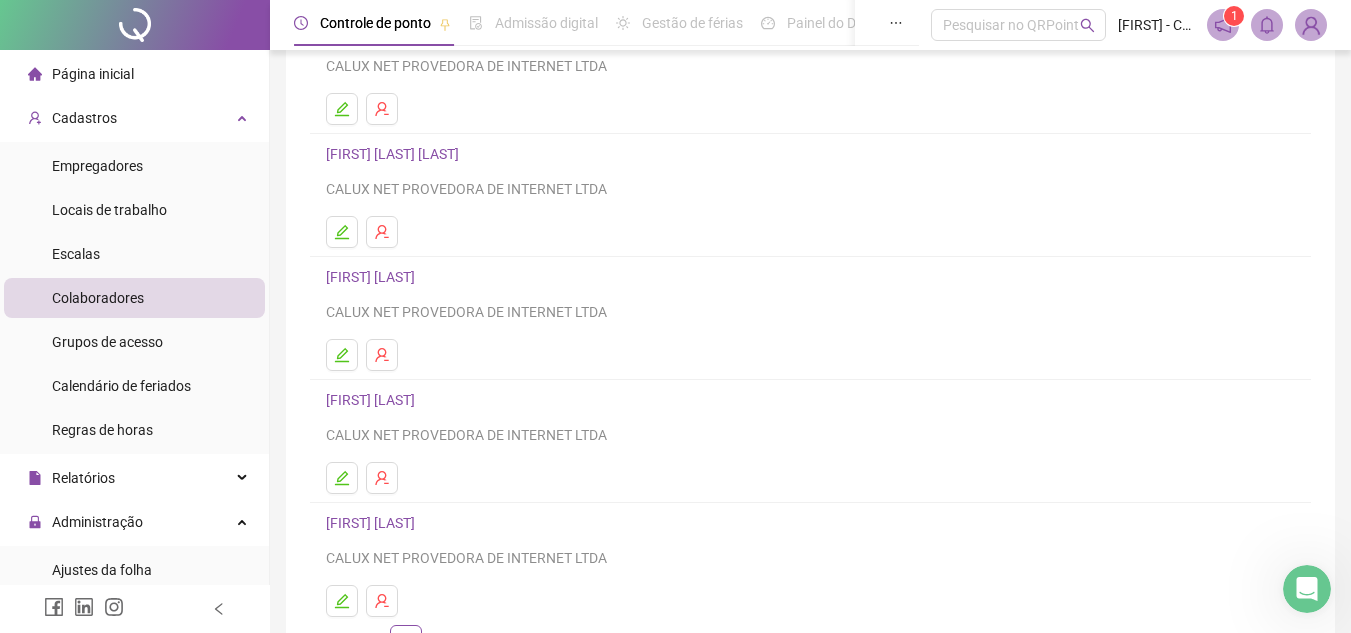 scroll, scrollTop: 300, scrollLeft: 0, axis: vertical 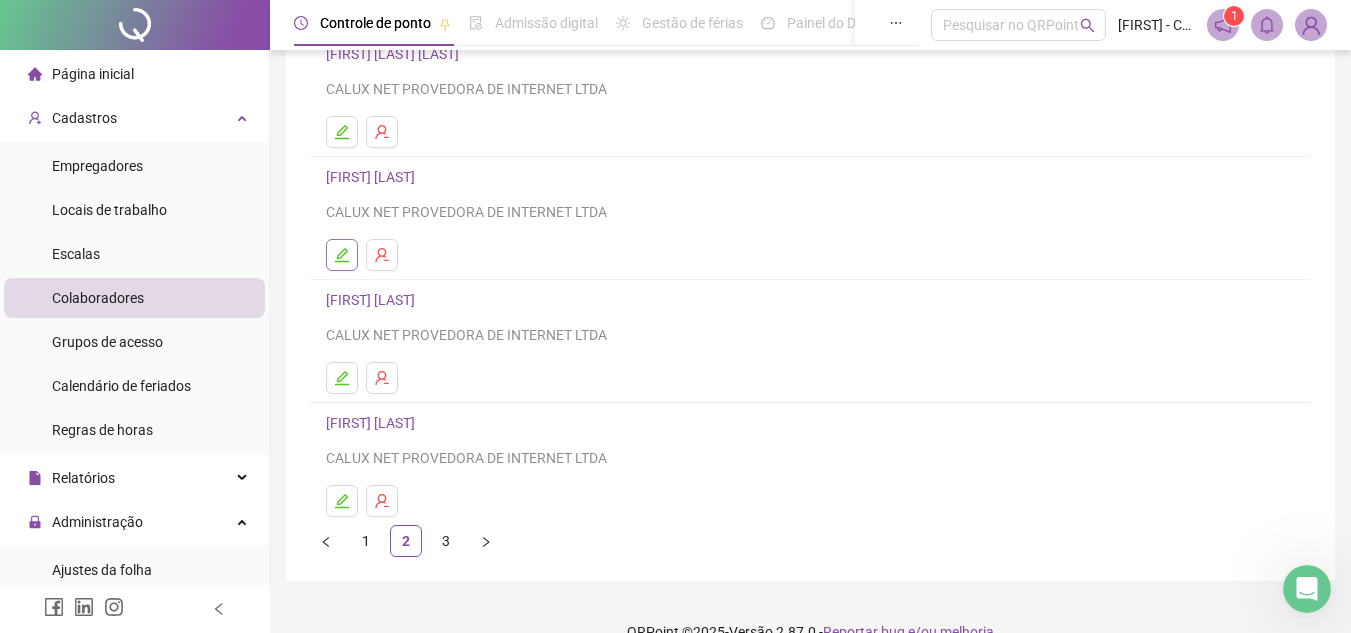 click at bounding box center (342, 255) 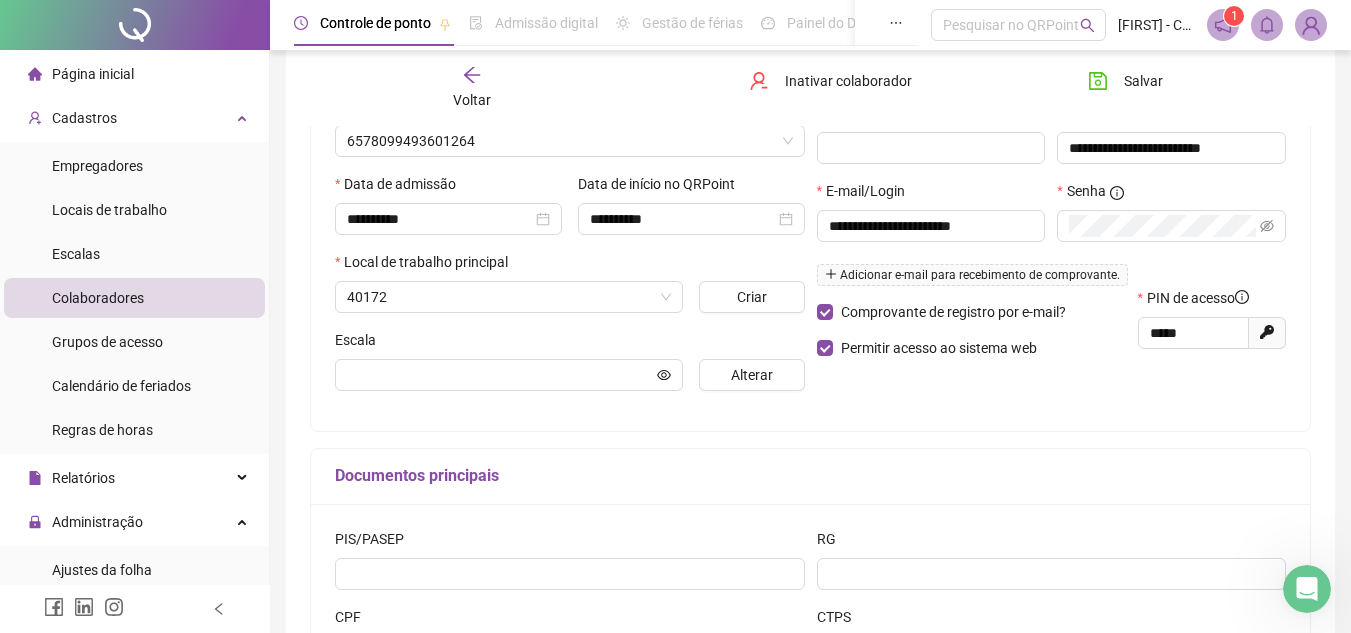 type on "*****" 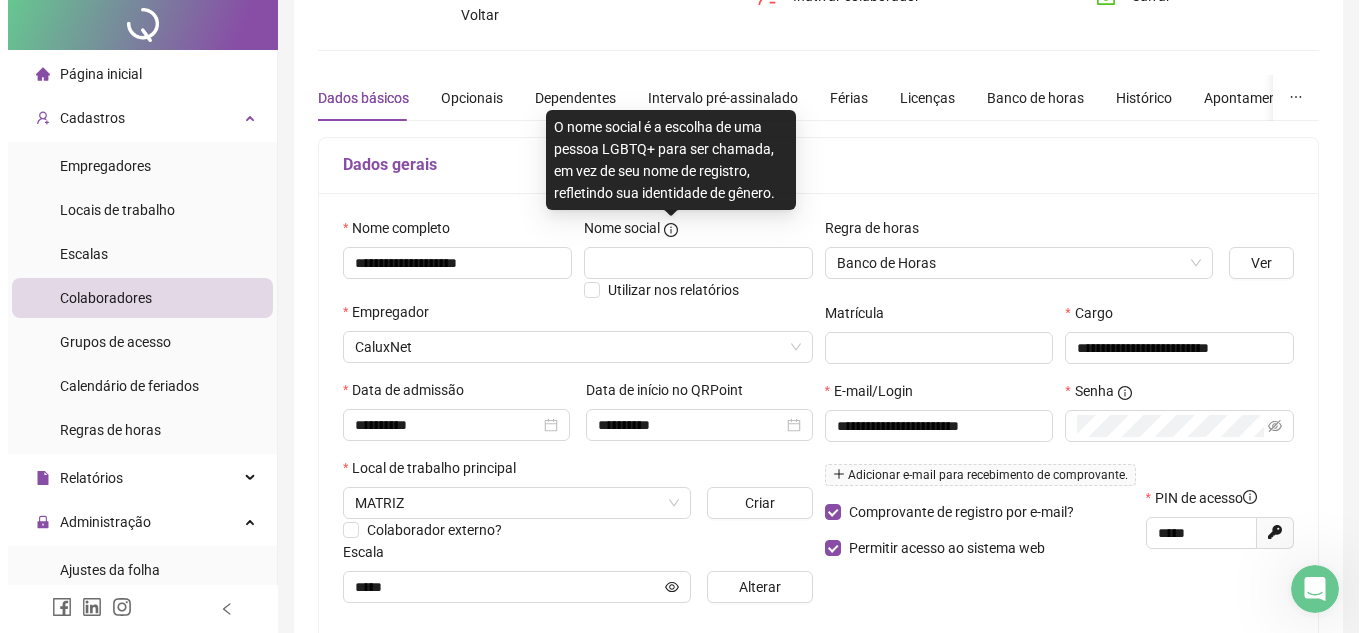 scroll, scrollTop: 0, scrollLeft: 0, axis: both 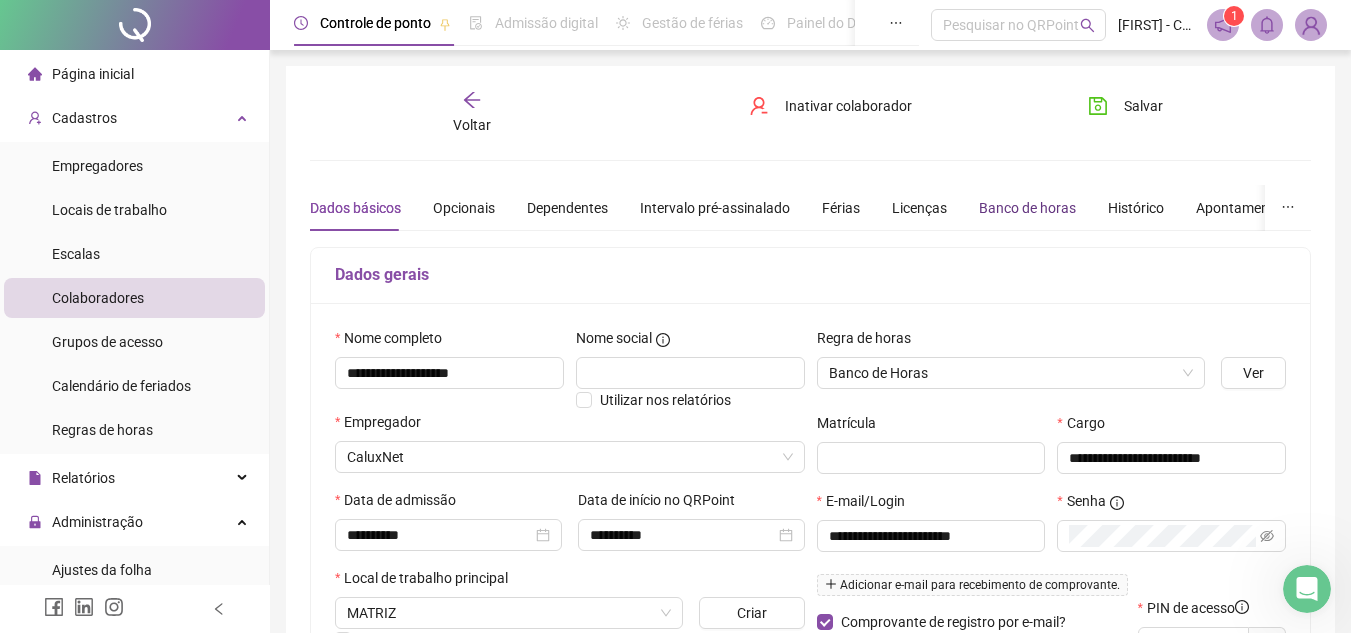 click on "Banco de horas" at bounding box center [1027, 208] 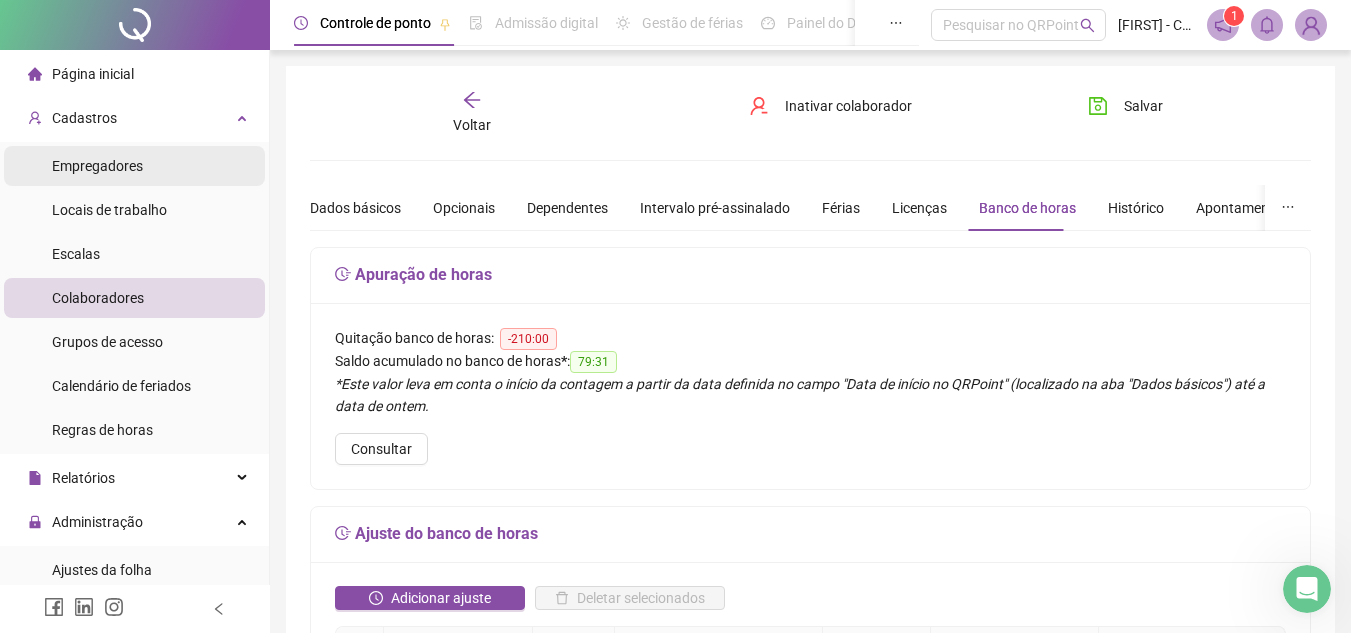 click on "Empregadores" at bounding box center (134, 166) 